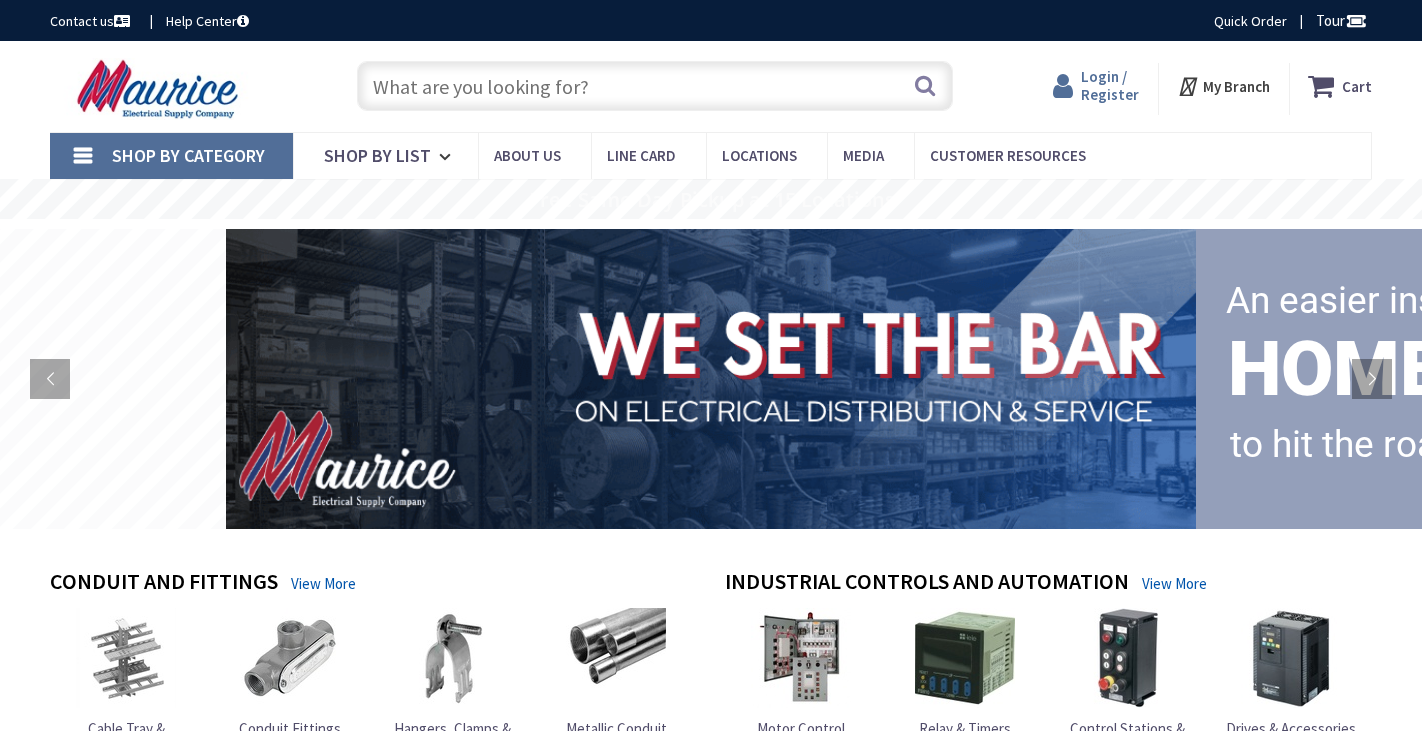 scroll, scrollTop: 0, scrollLeft: 0, axis: both 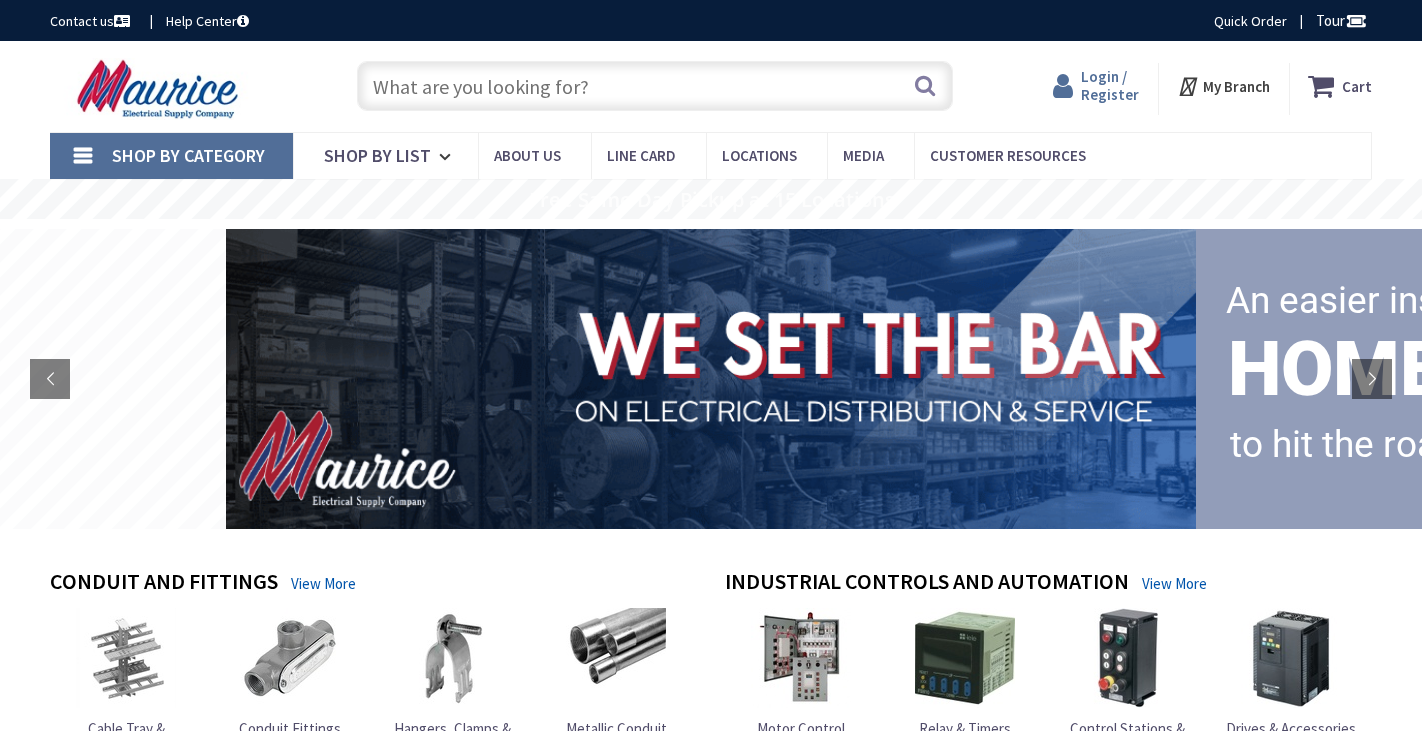 click on "Login / Register" at bounding box center (1110, 85) 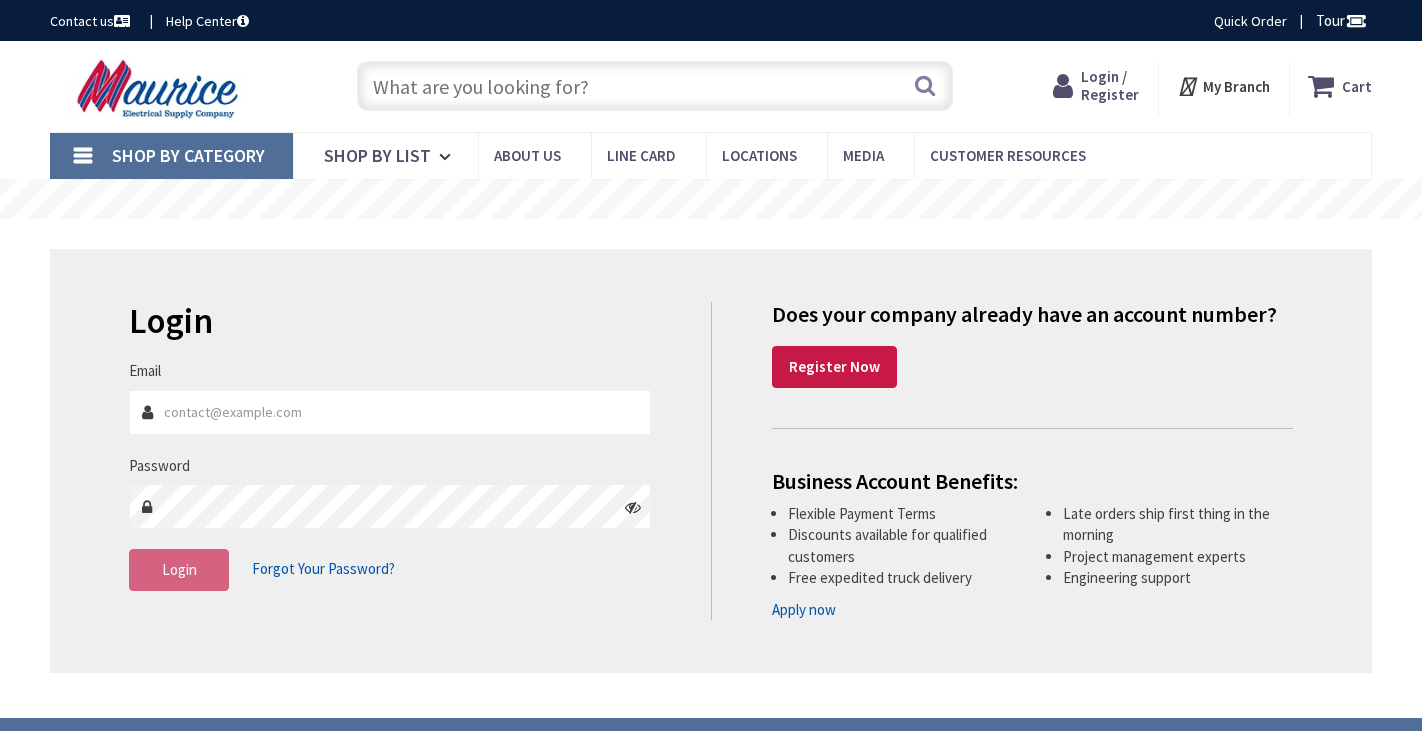 scroll, scrollTop: 0, scrollLeft: 0, axis: both 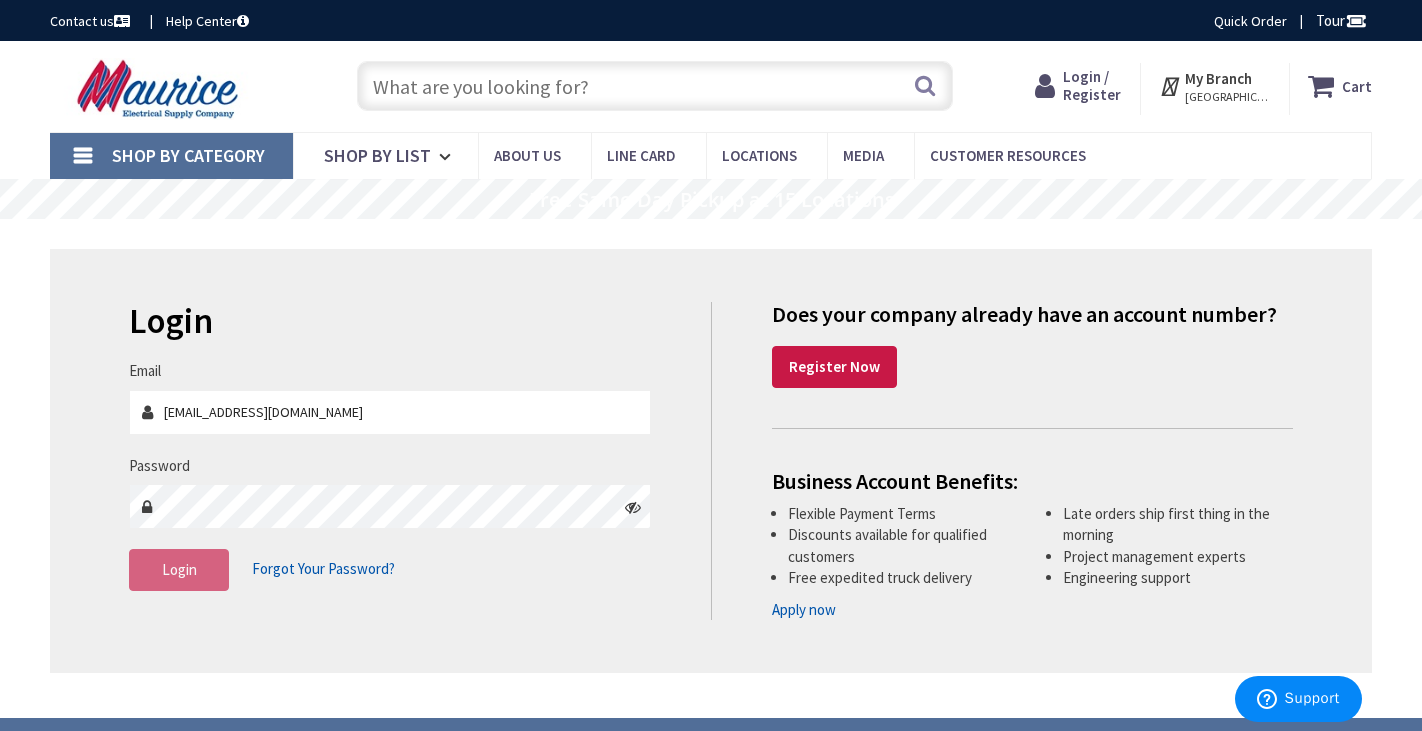 type on "[EMAIL_ADDRESS][DOMAIN_NAME]" 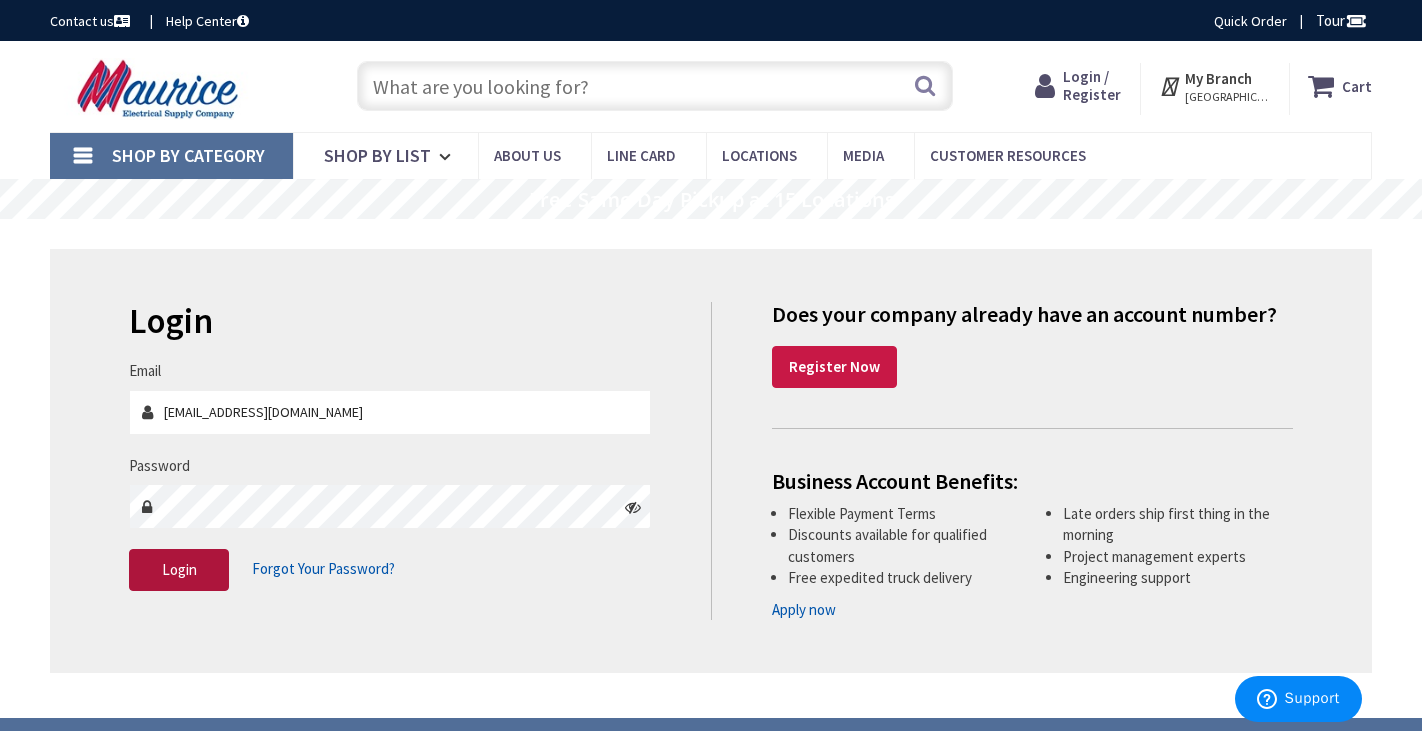 click on "Login" at bounding box center (179, 570) 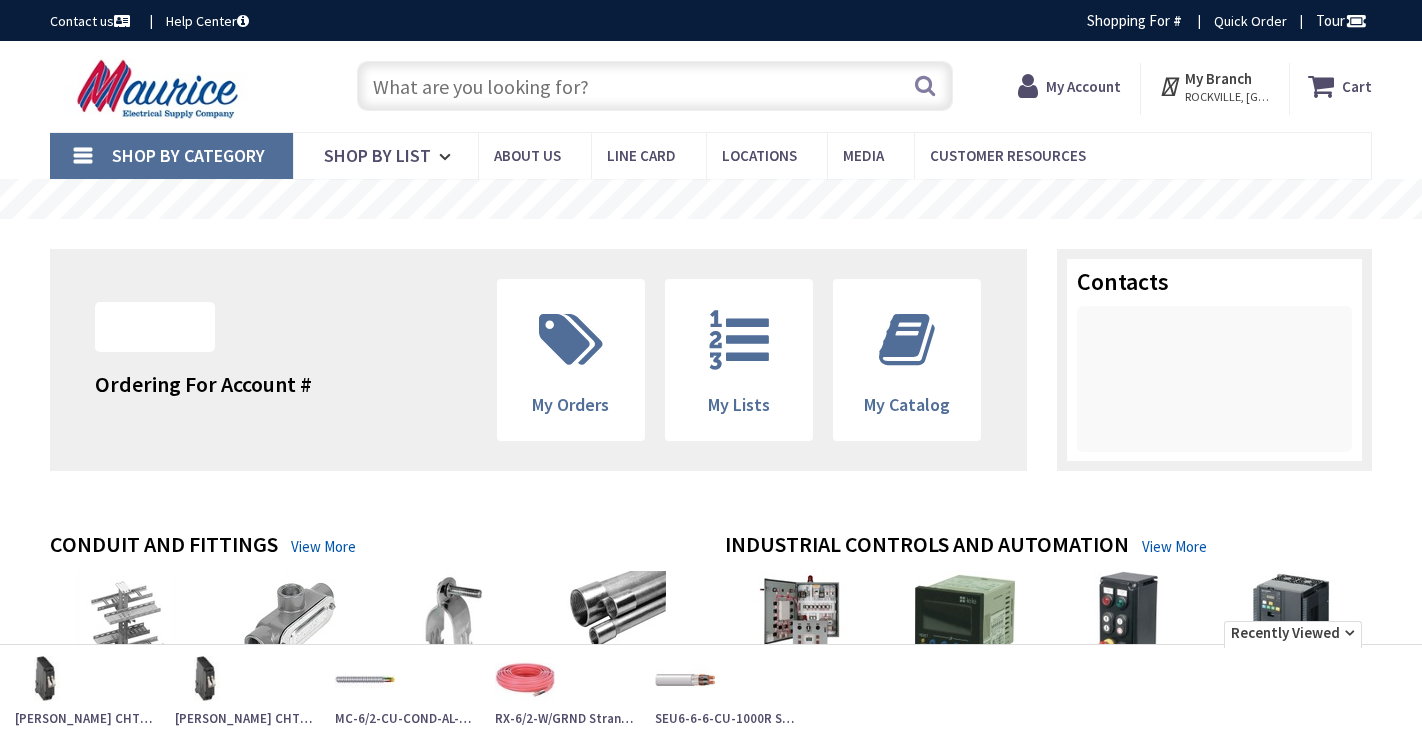scroll, scrollTop: 0, scrollLeft: 0, axis: both 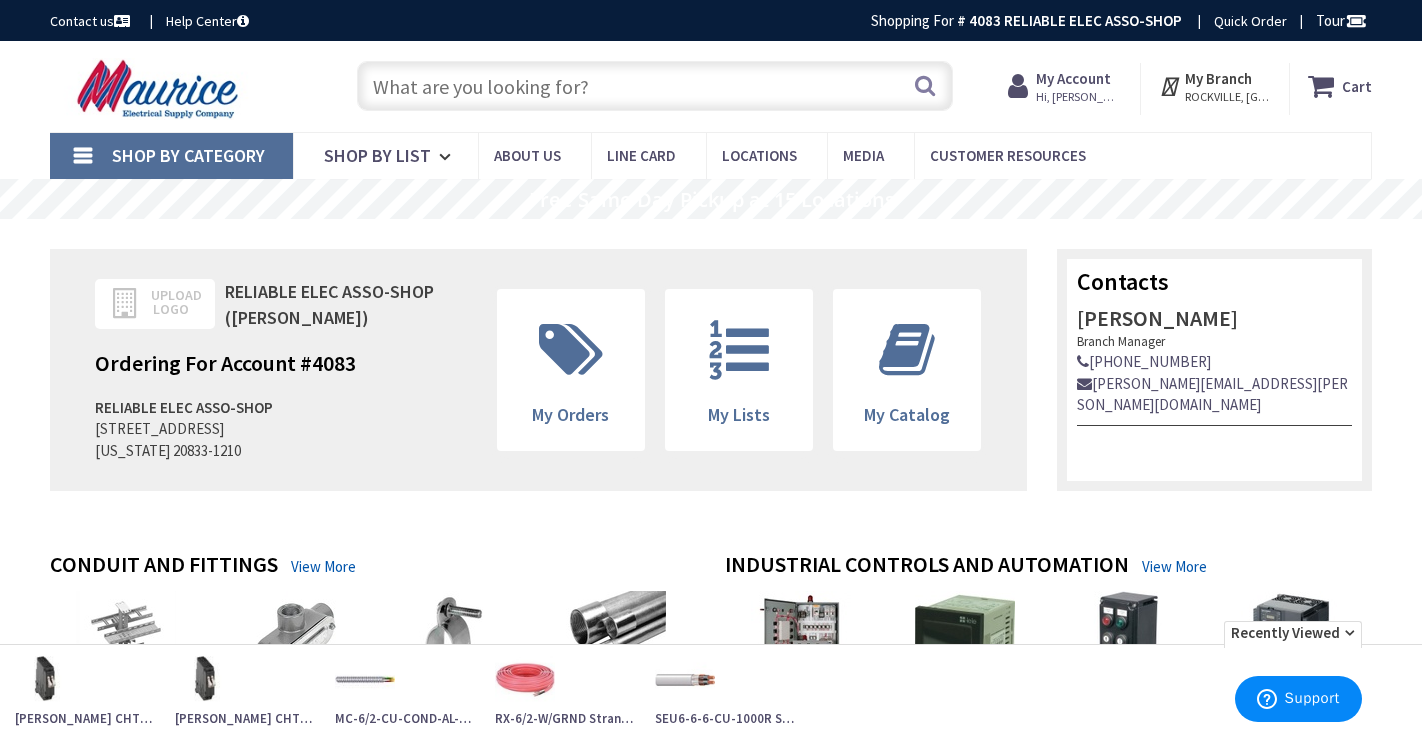 click at bounding box center [654, 86] 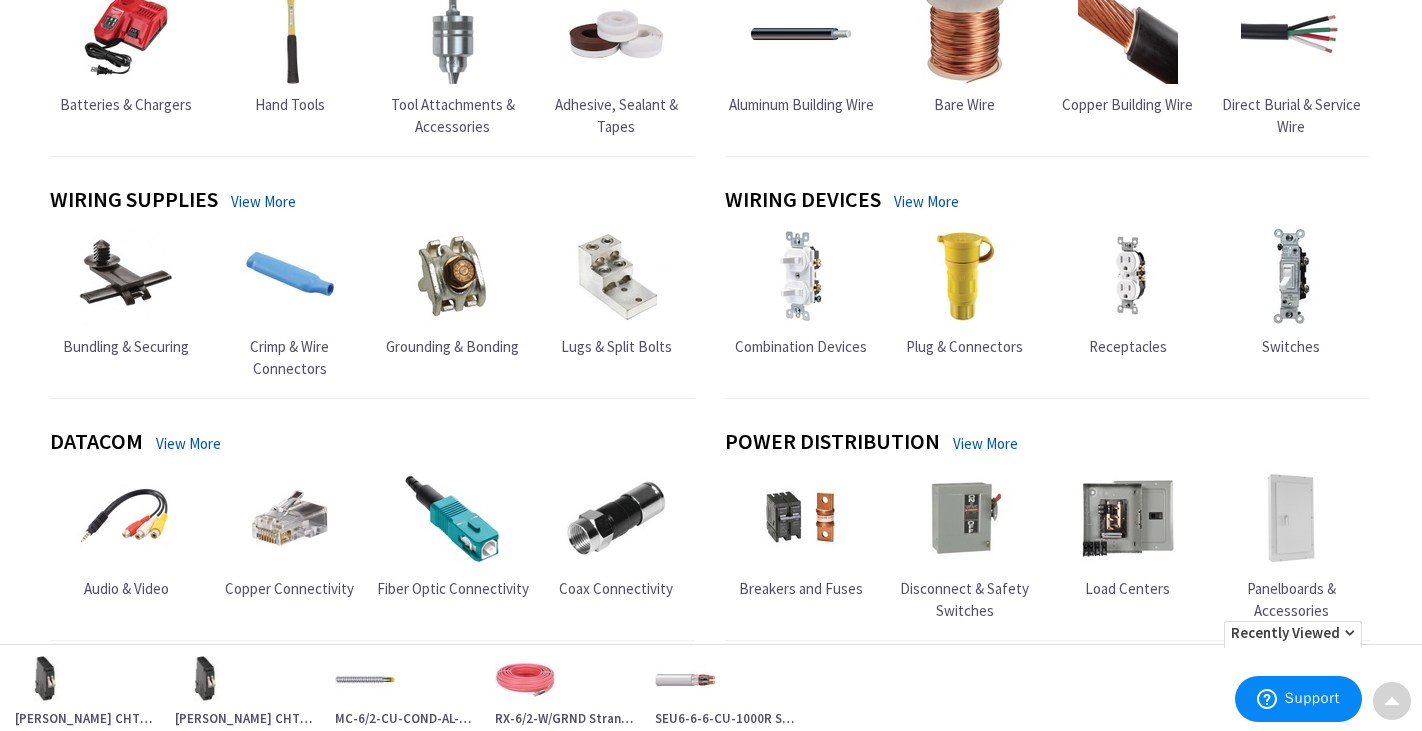 scroll, scrollTop: 0, scrollLeft: 0, axis: both 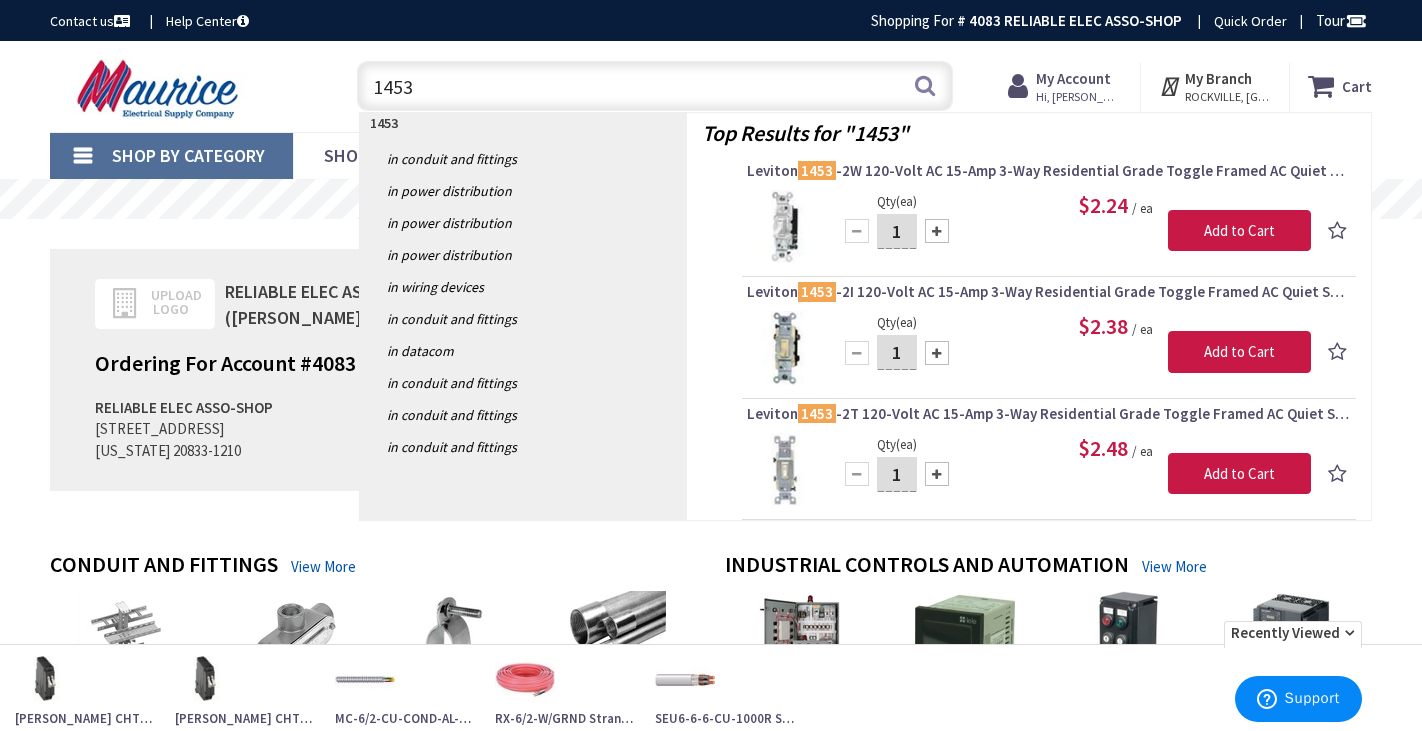 type on "1453" 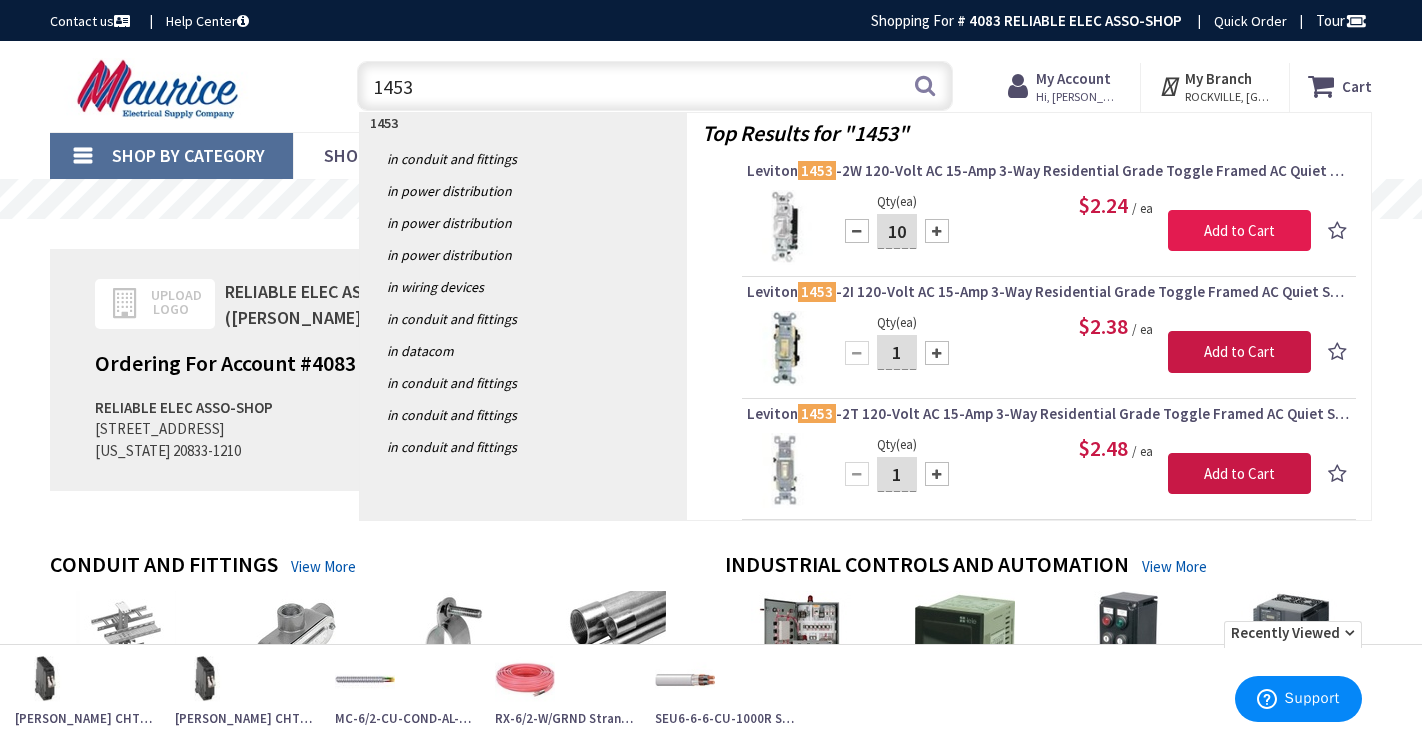 type on "10" 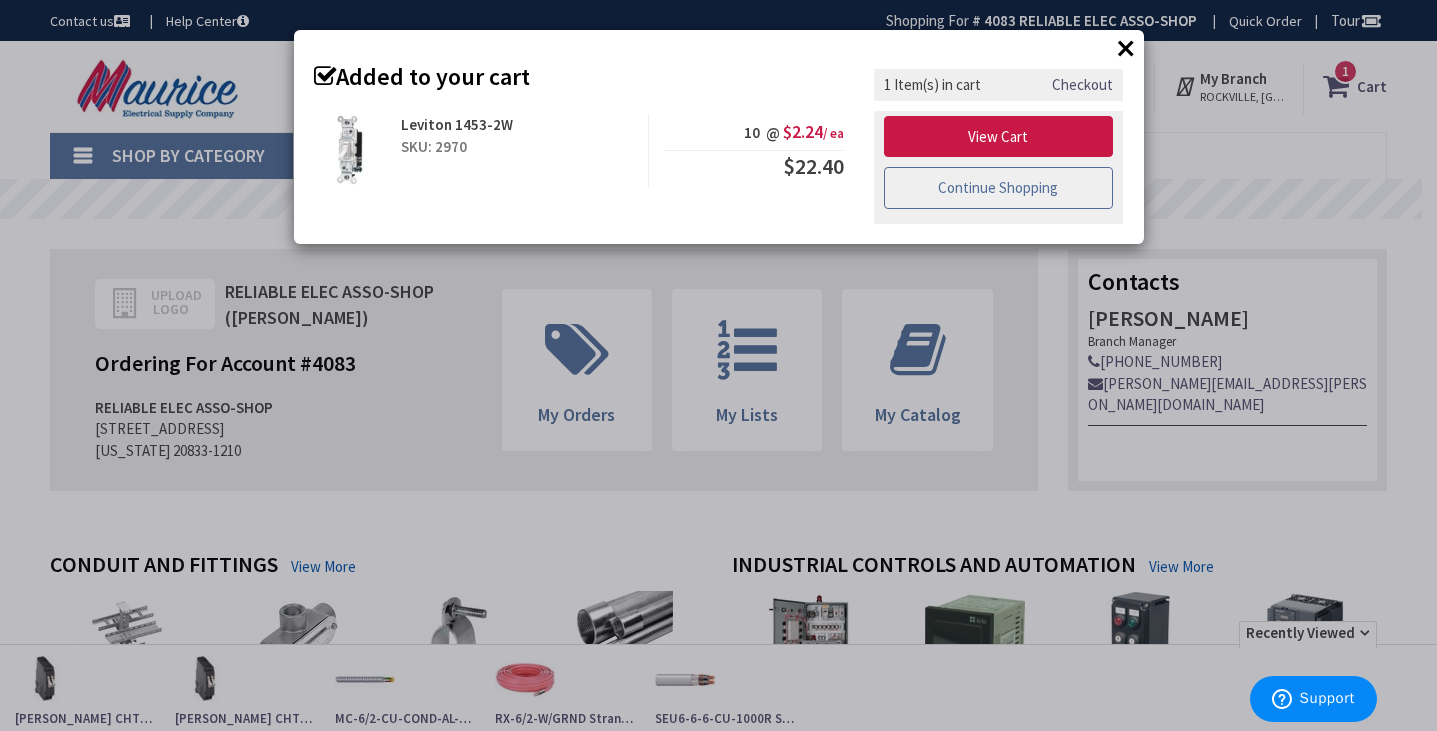 click on "Continue Shopping" at bounding box center [999, 188] 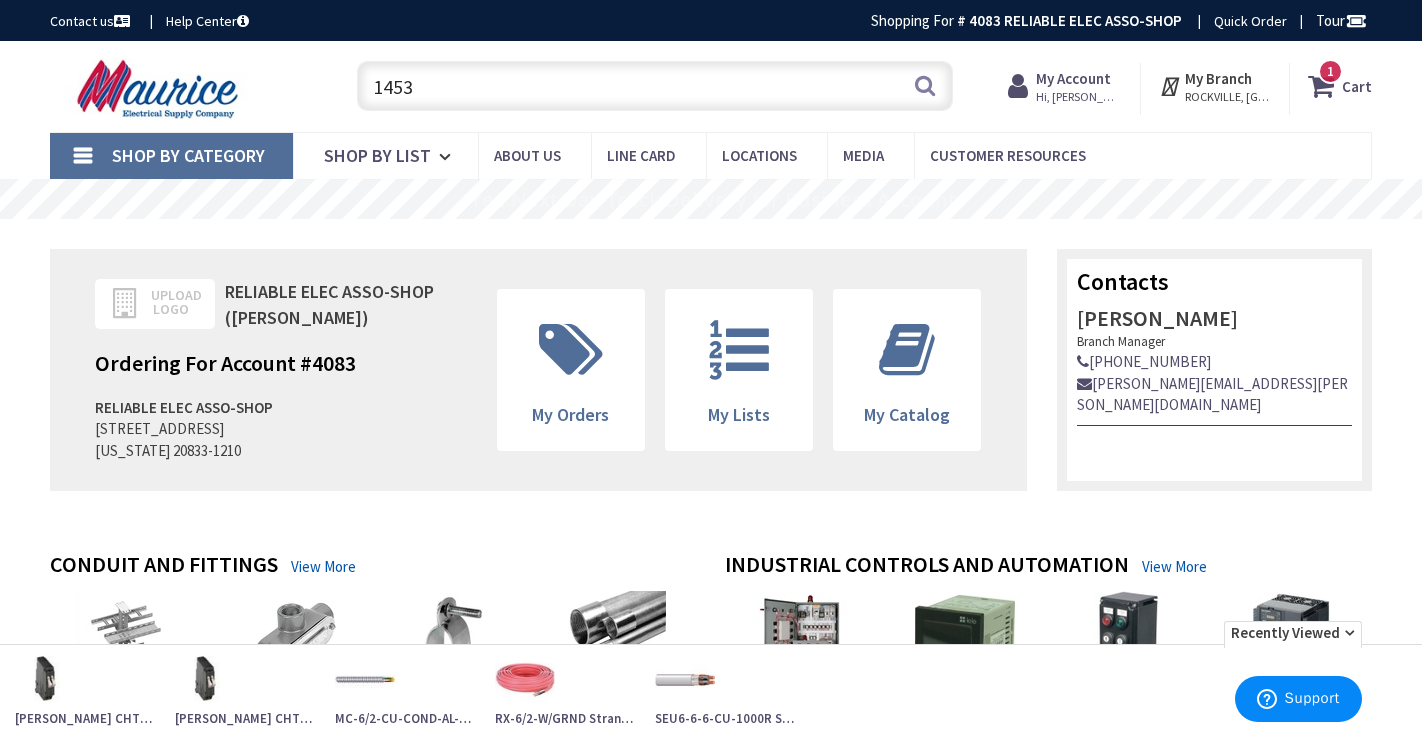click on "1453" at bounding box center (654, 86) 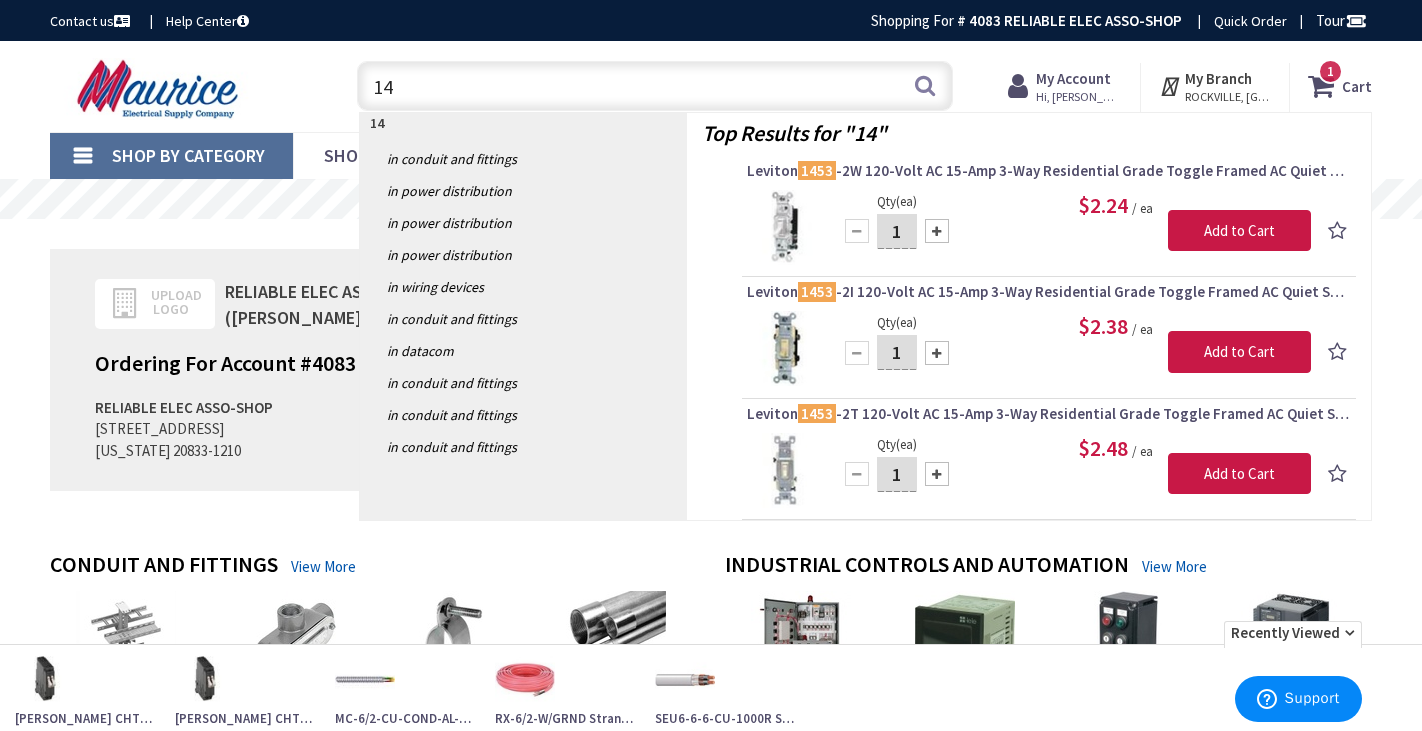 type on "1" 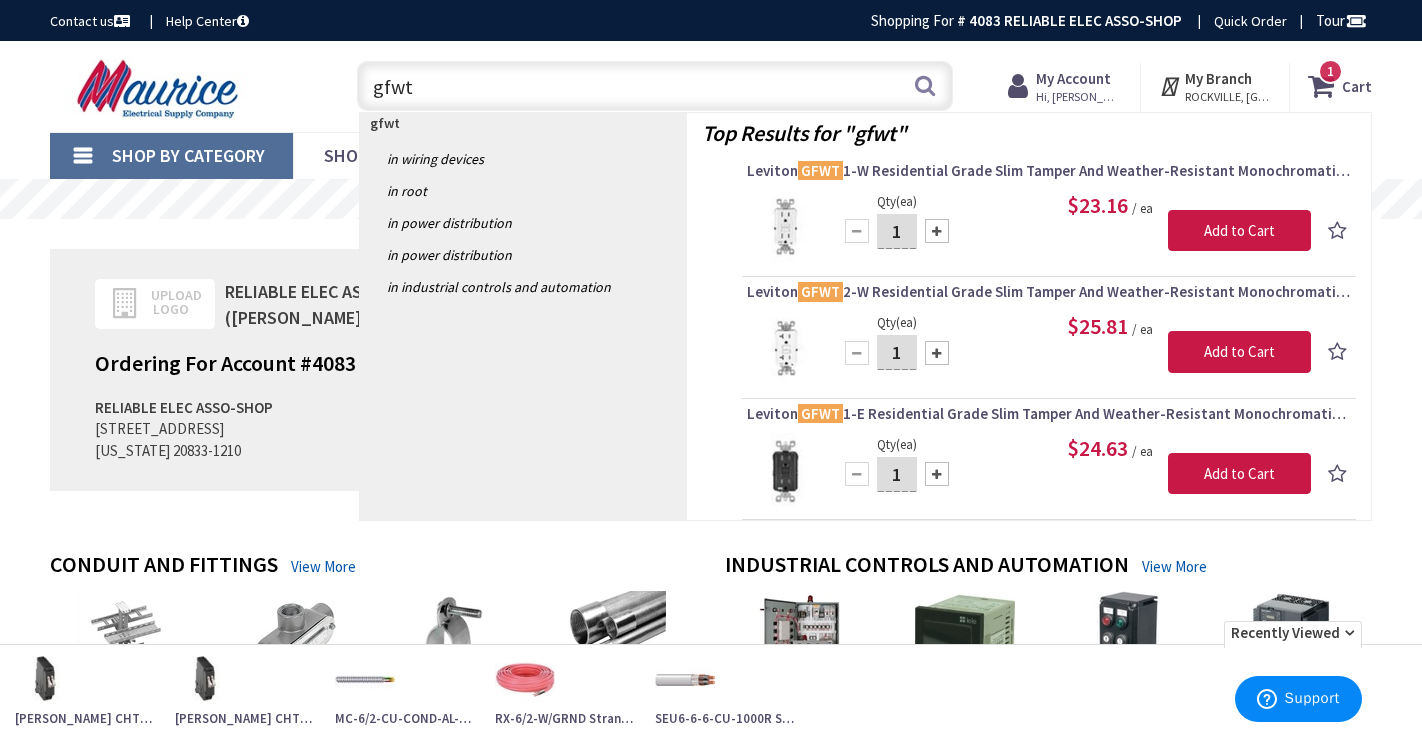 type on "gfwt" 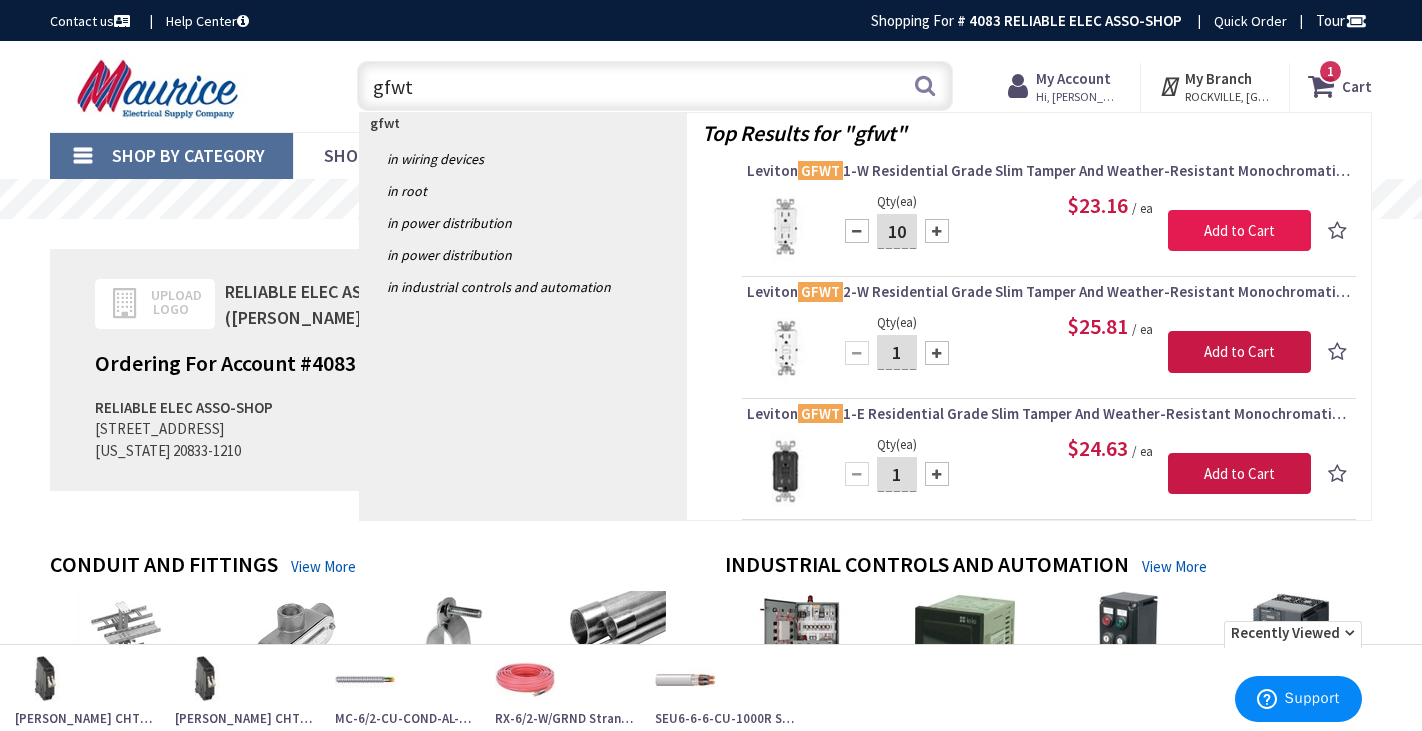 type on "10" 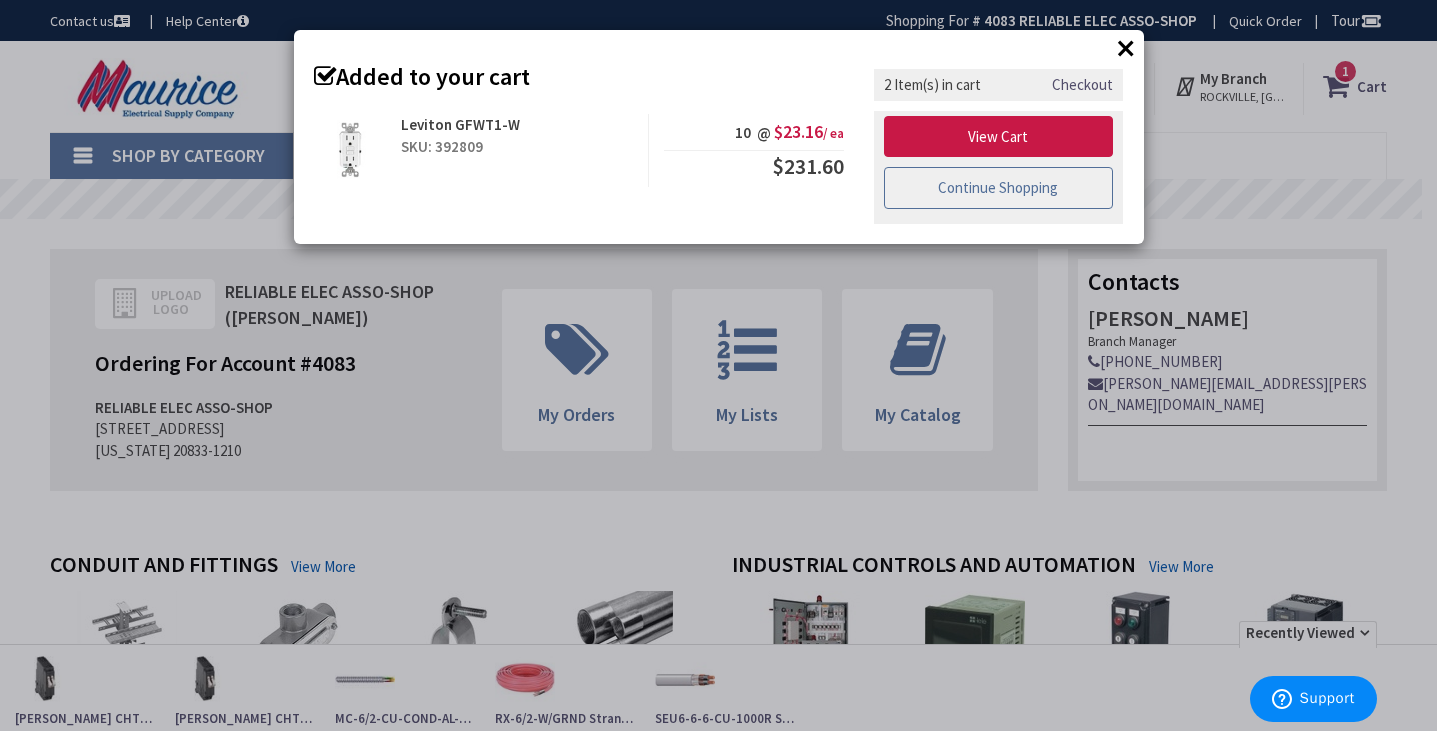 click on "Continue Shopping" at bounding box center [999, 188] 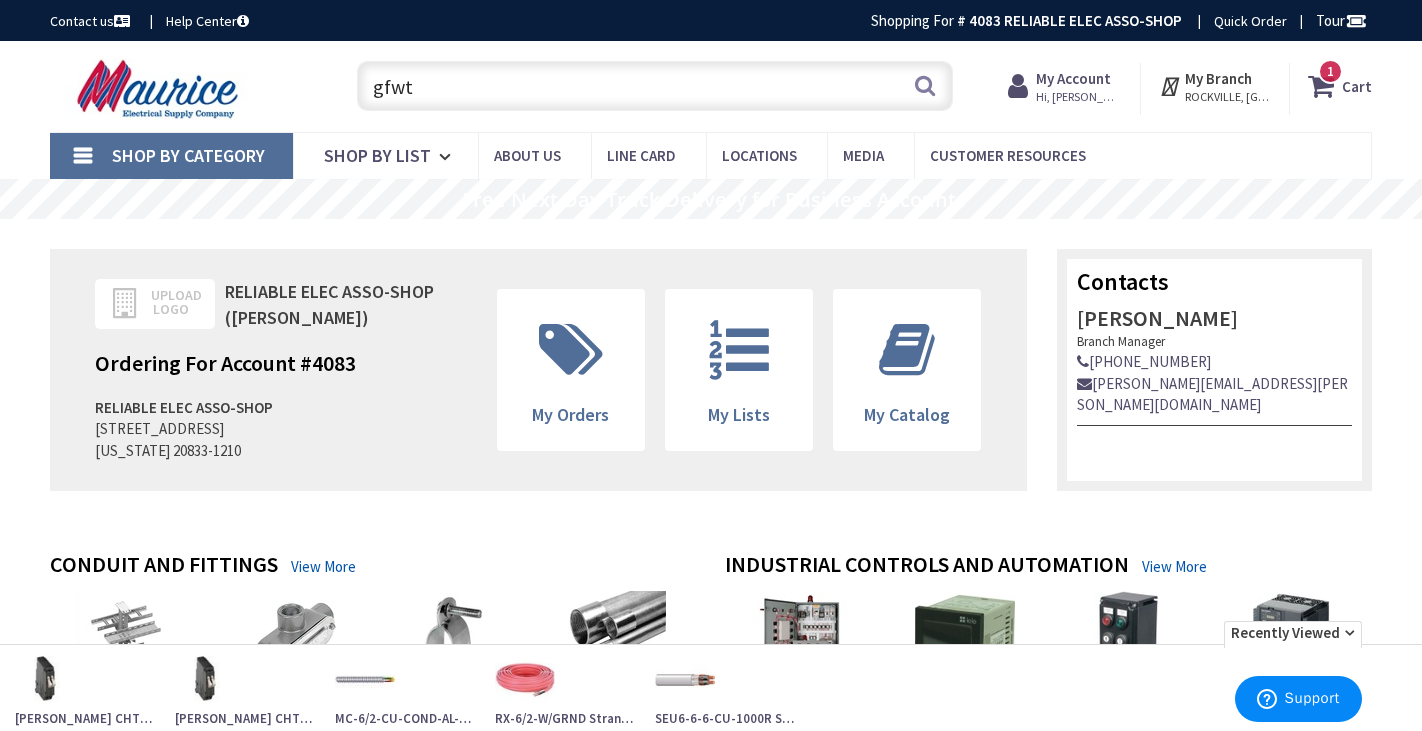 click on "gfwt" at bounding box center [654, 86] 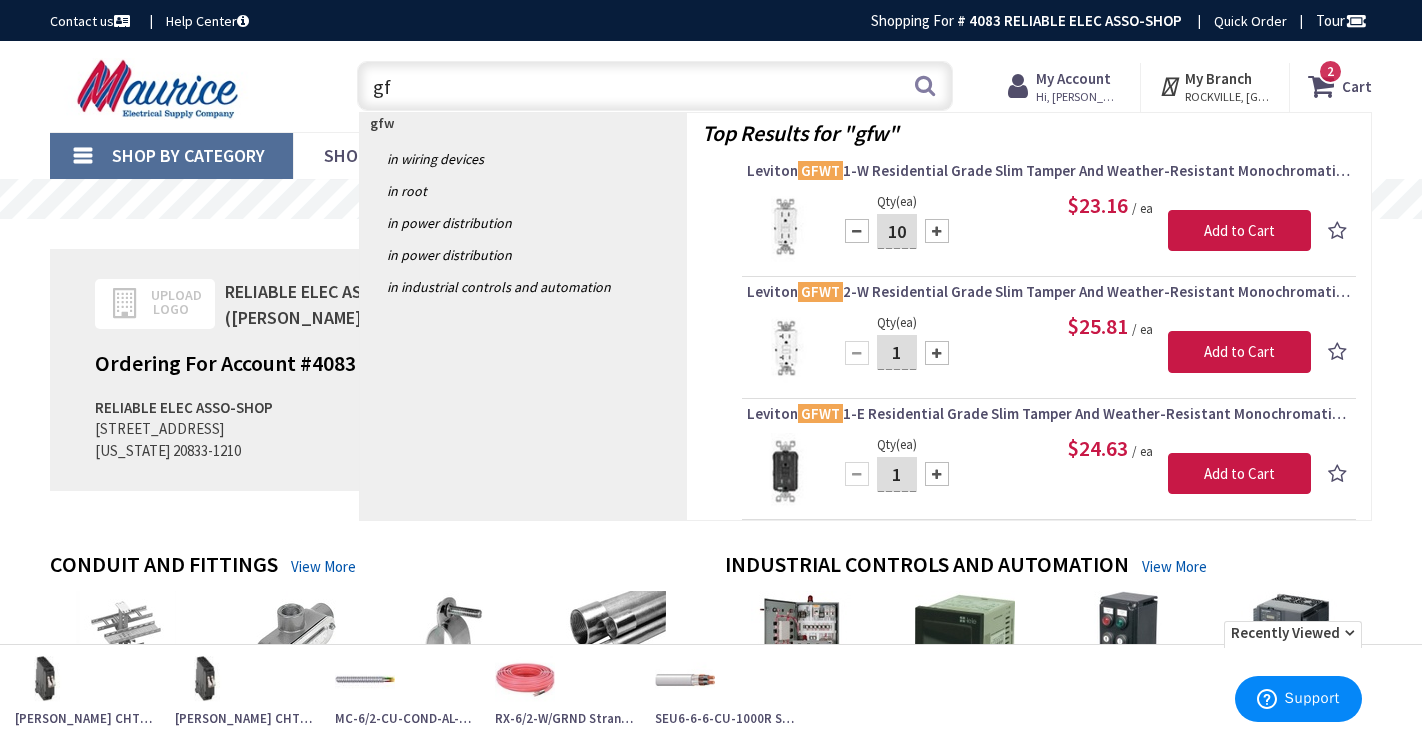type on "g" 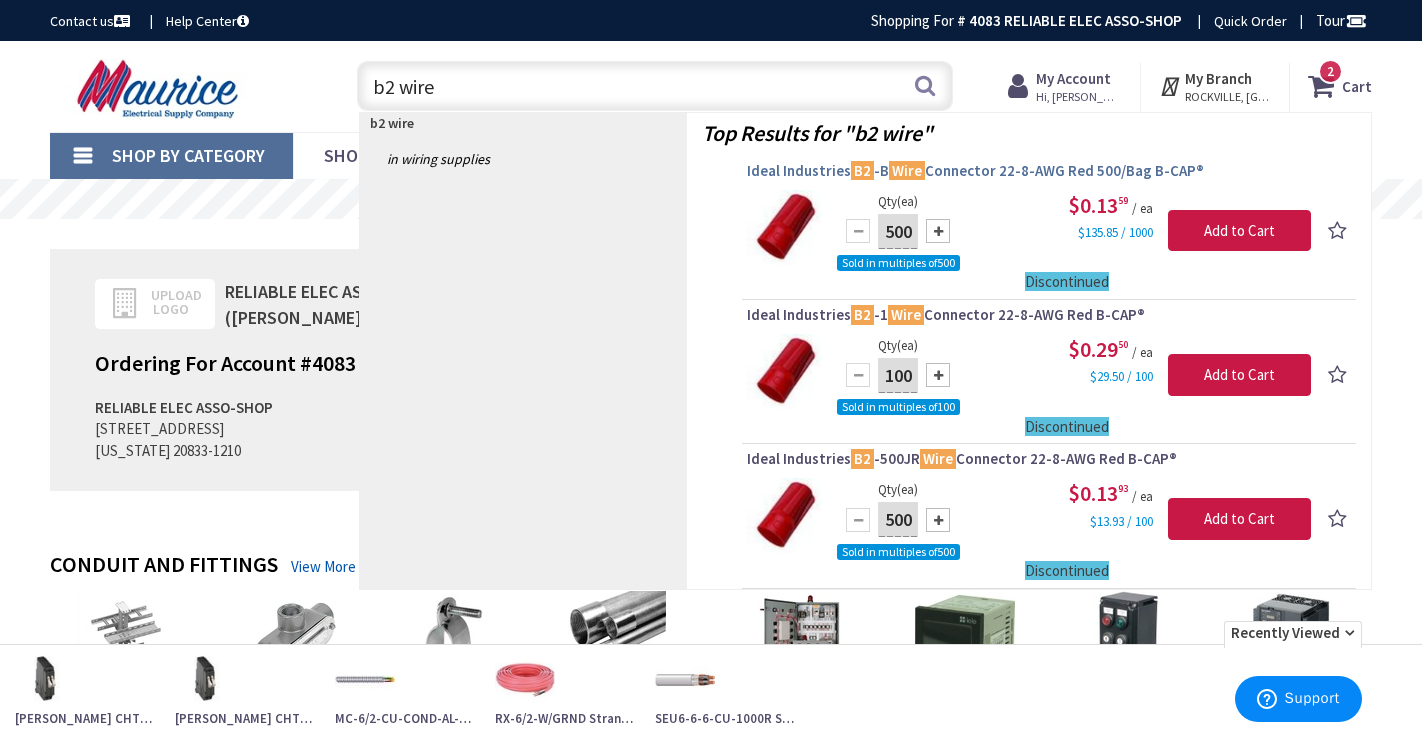 type on "b2 wire" 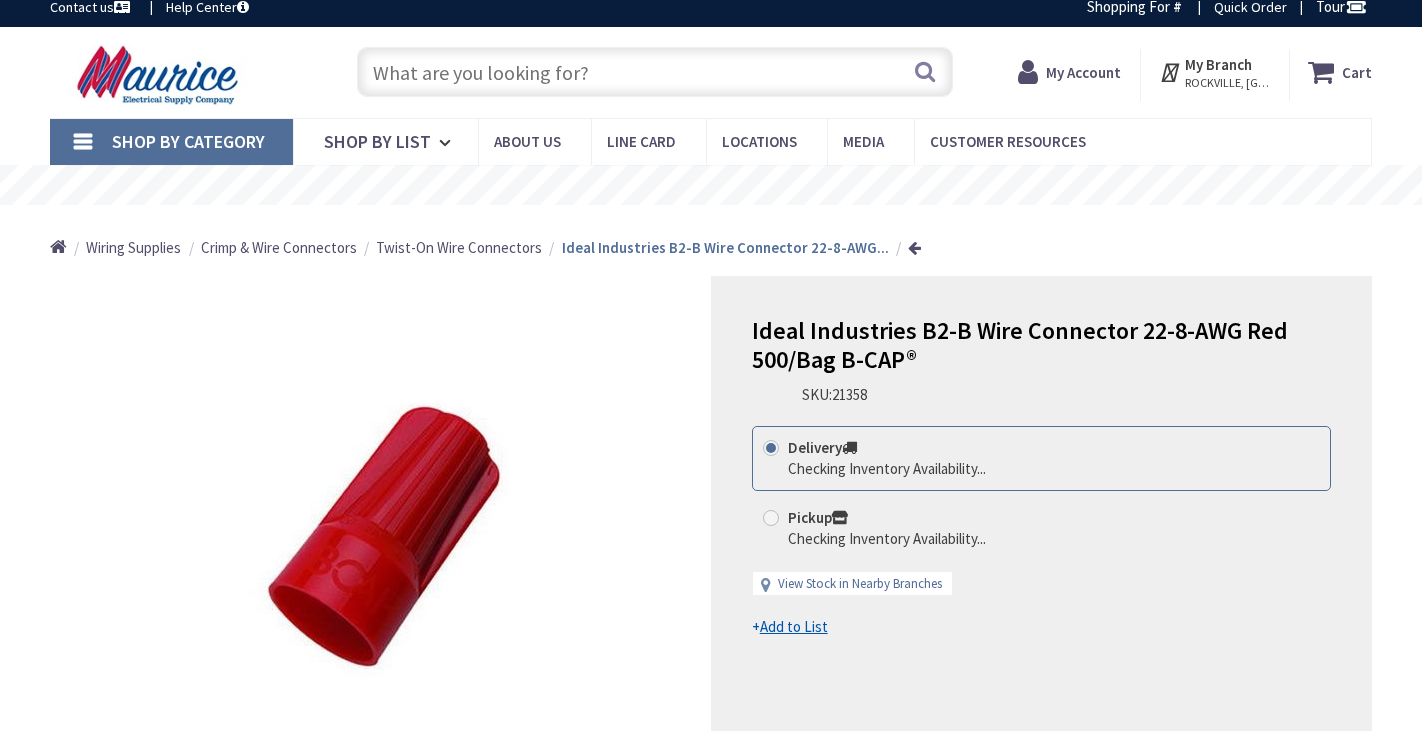 scroll, scrollTop: 27, scrollLeft: 0, axis: vertical 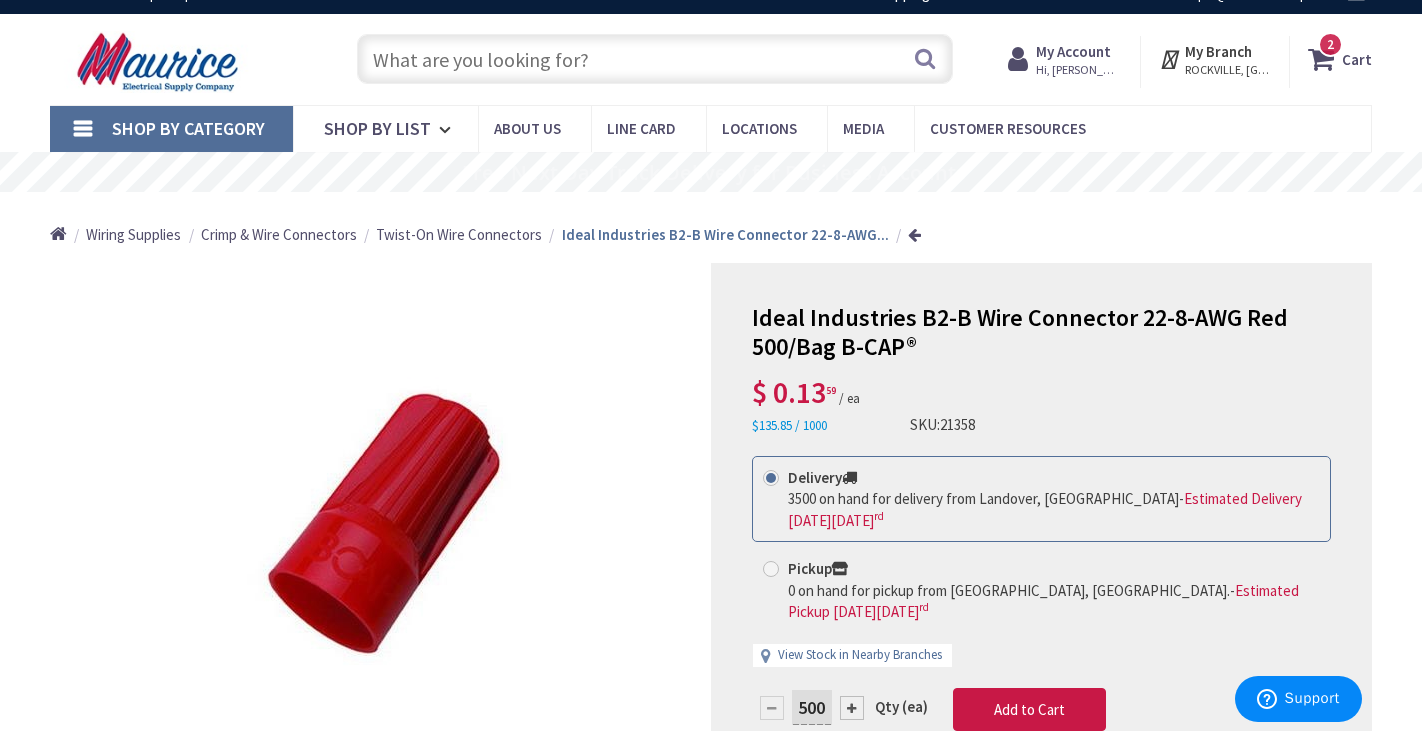 click at bounding box center (852, 708) 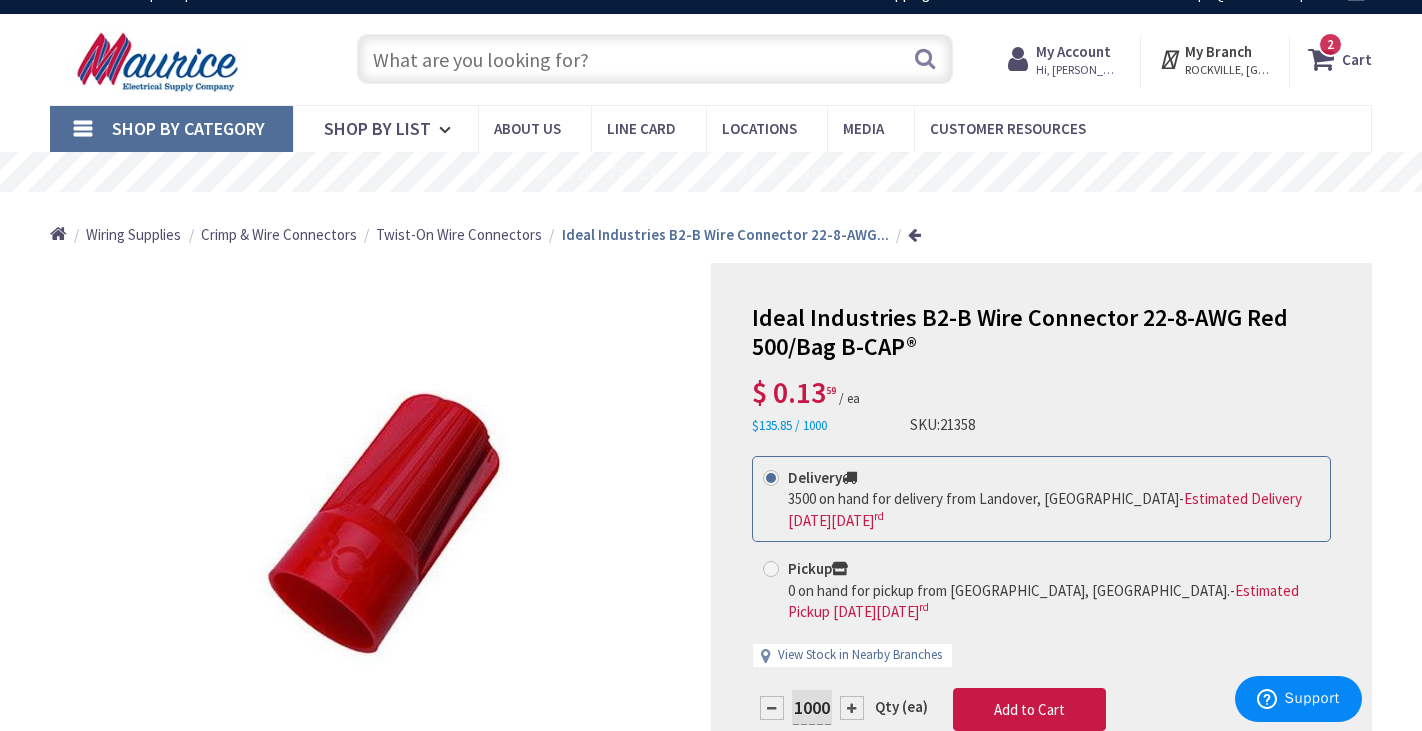 click on "Add to Cart" at bounding box center (1029, 709) 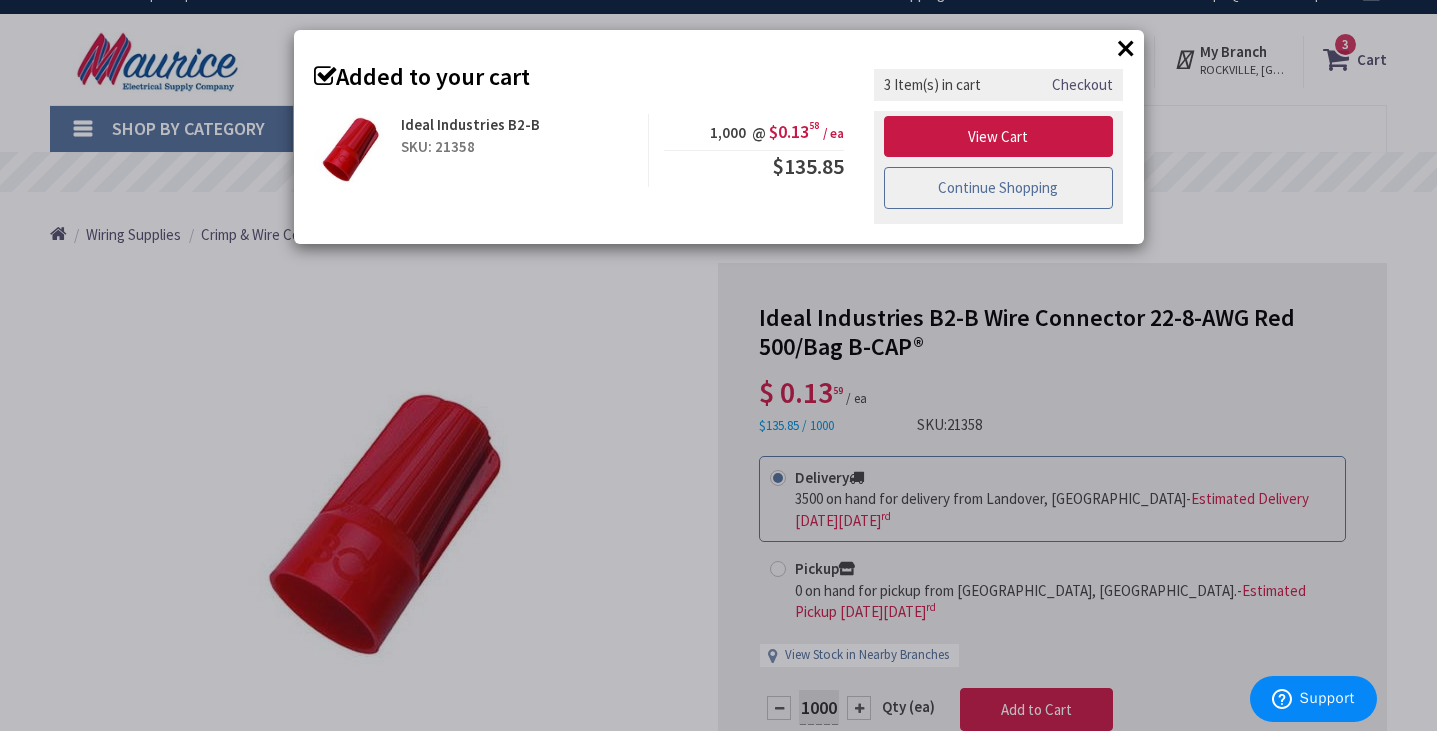 click on "Continue Shopping" at bounding box center [999, 188] 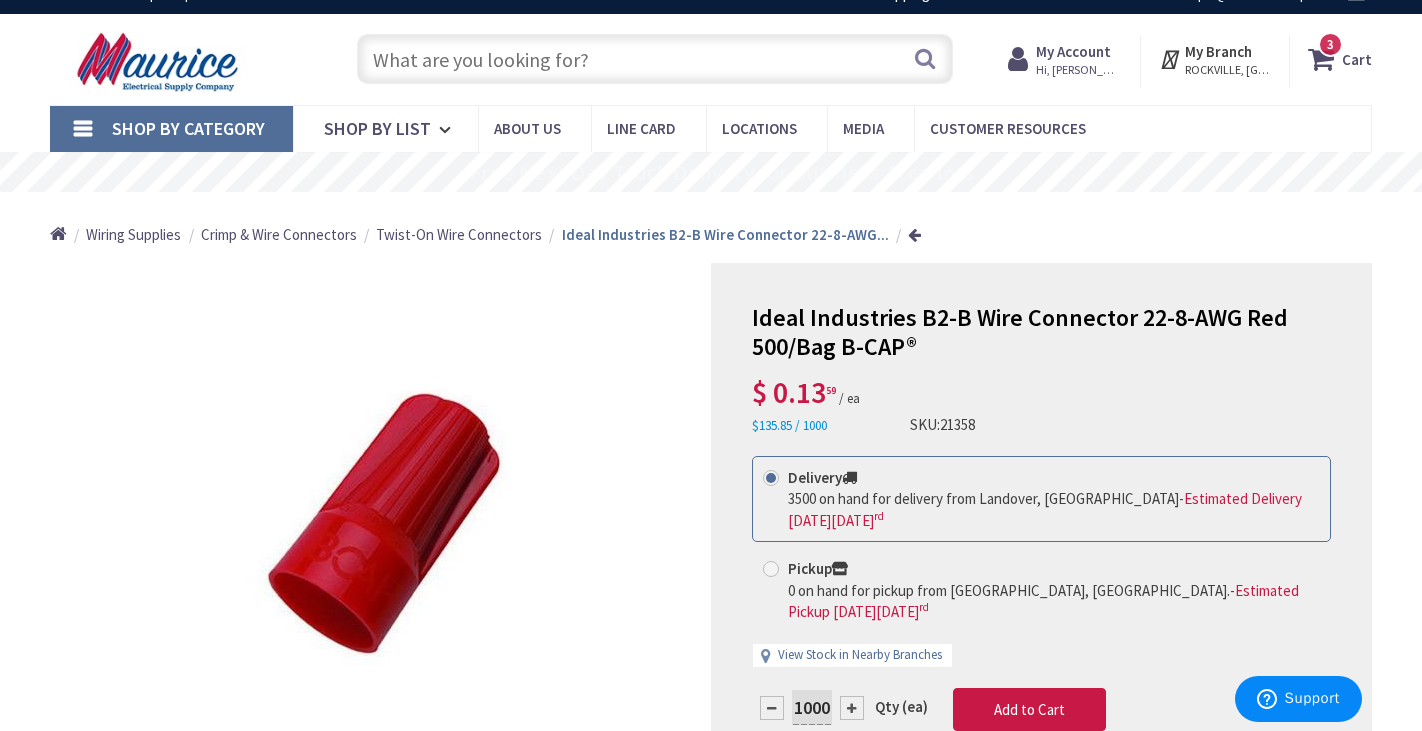 click at bounding box center [654, 59] 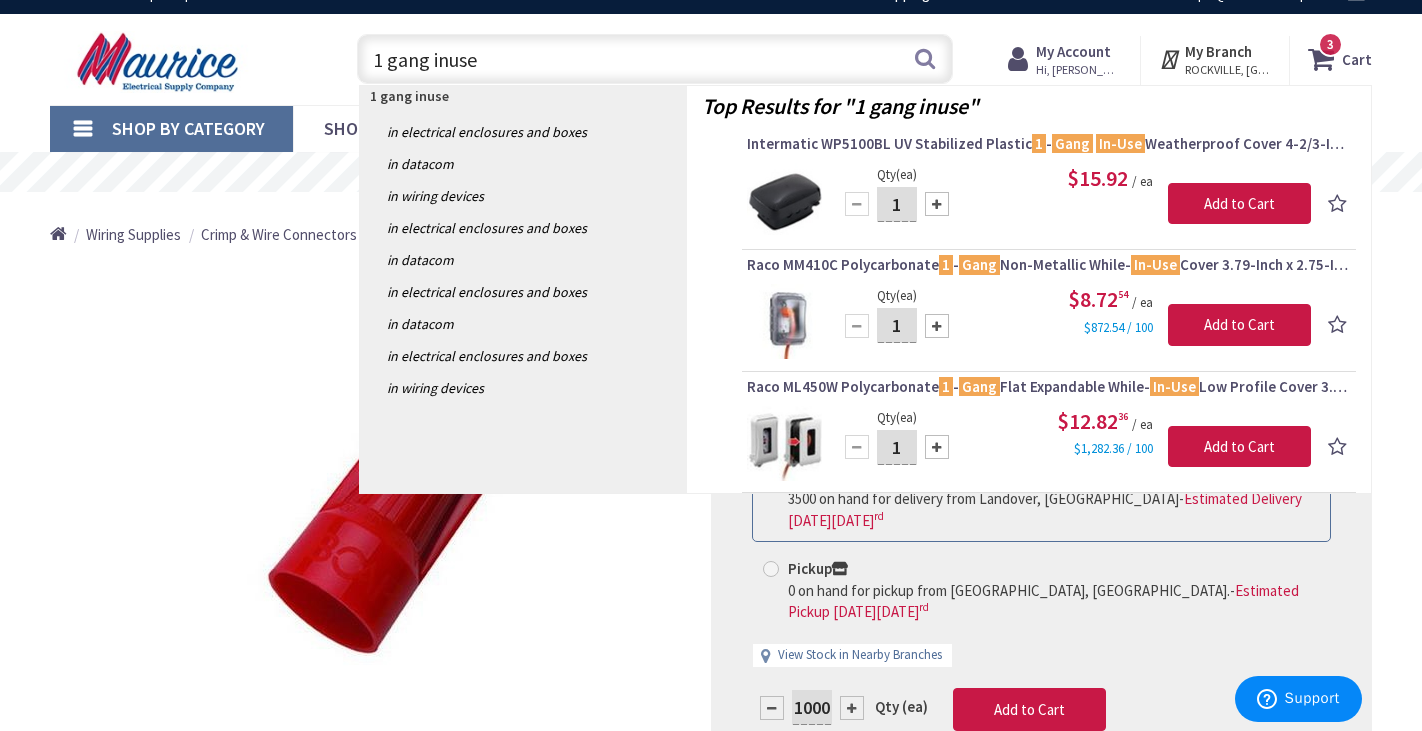 type on "1 gang infuse" 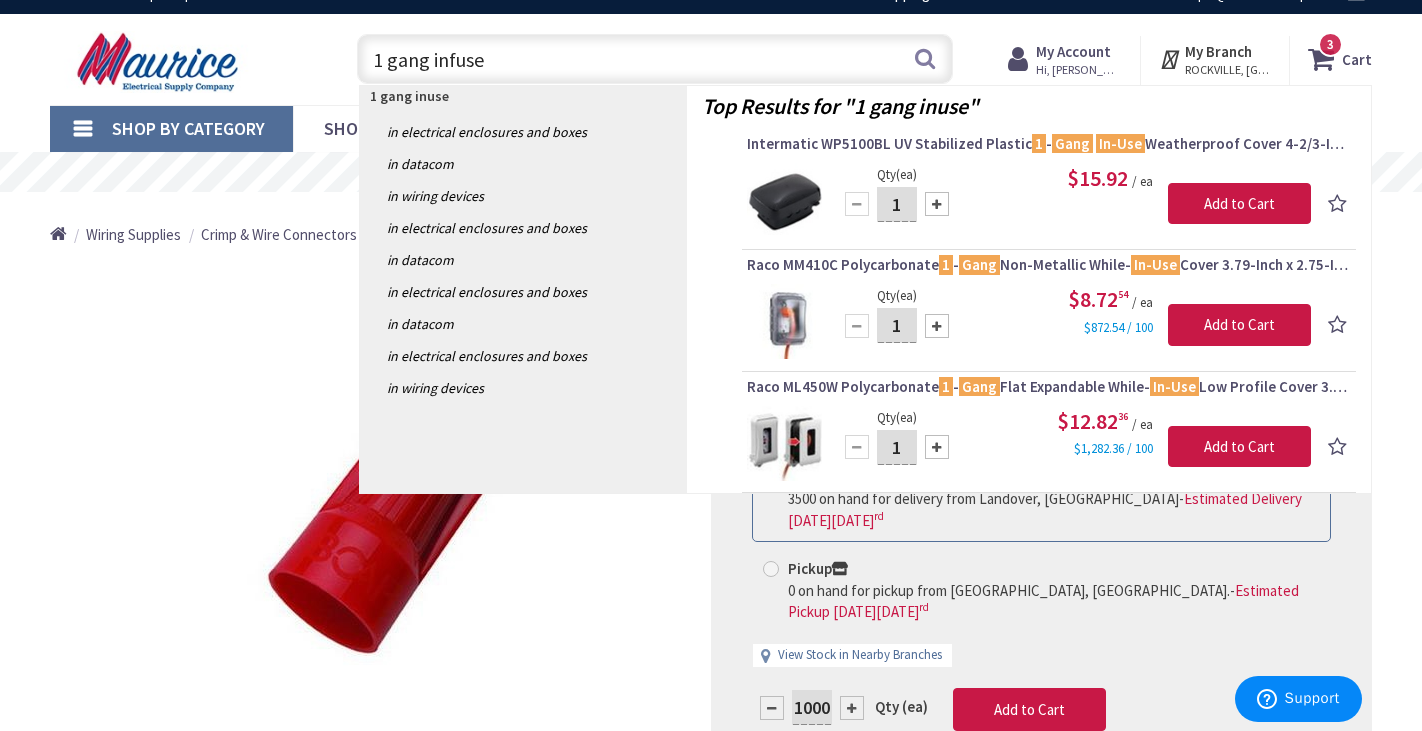 drag, startPoint x: 400, startPoint y: 63, endPoint x: 905, endPoint y: 320, distance: 566.6339 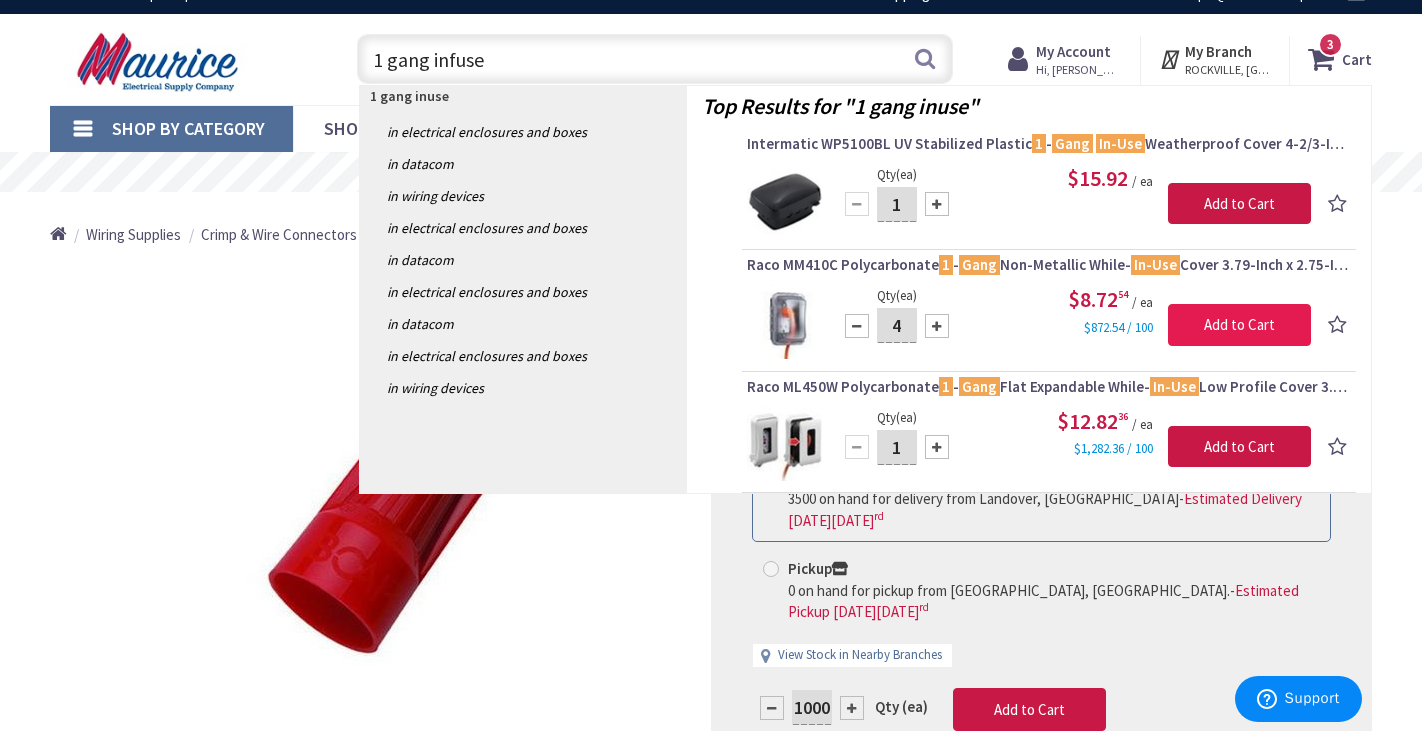 type on "4" 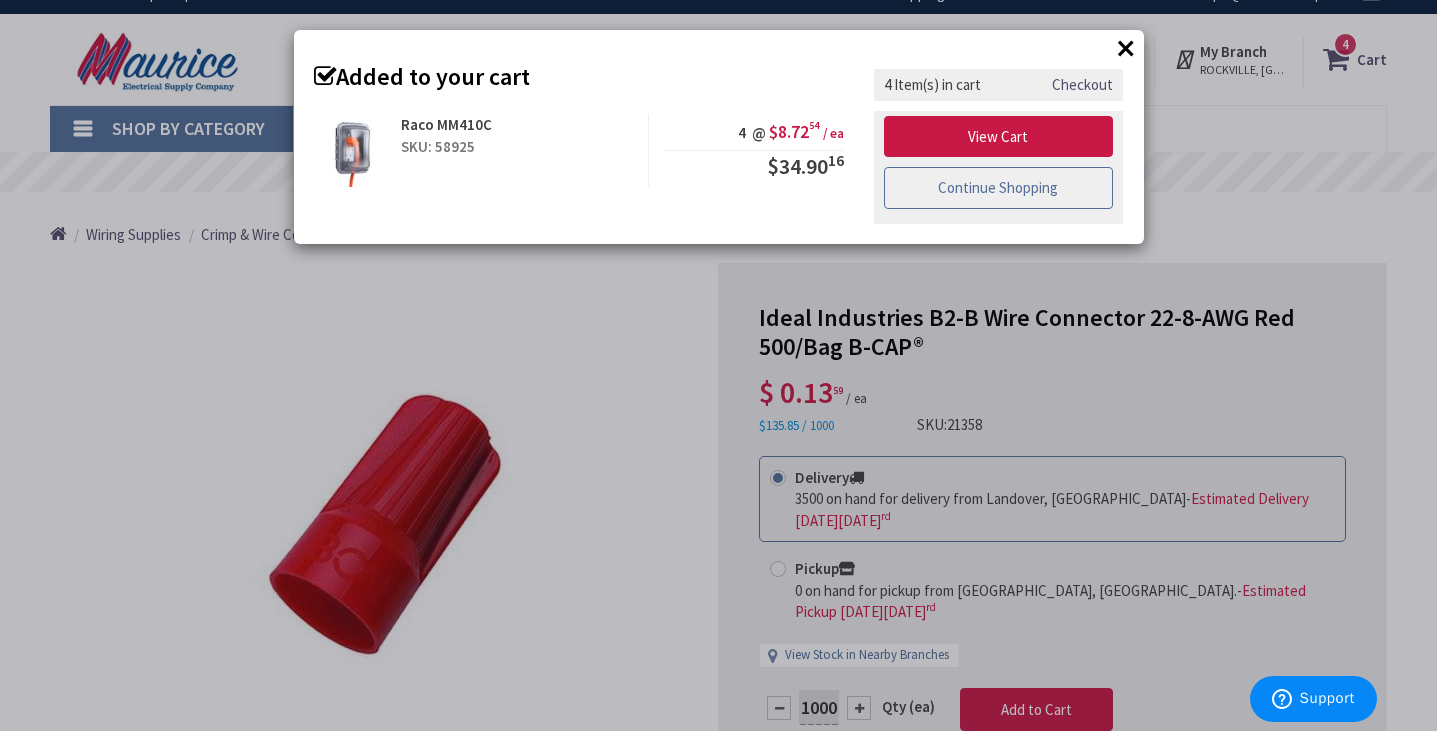 click on "Continue Shopping" at bounding box center (999, 188) 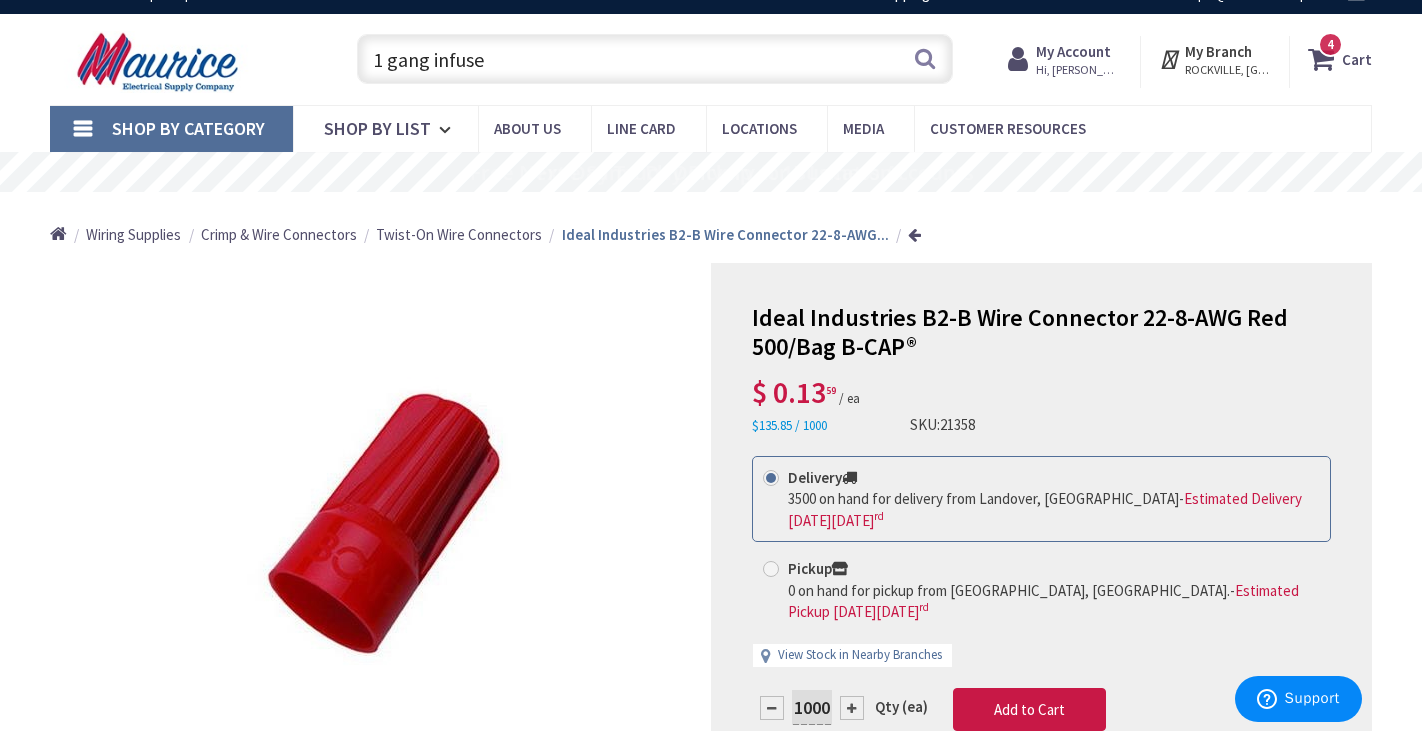 click on "1 gang infuse" at bounding box center [654, 59] 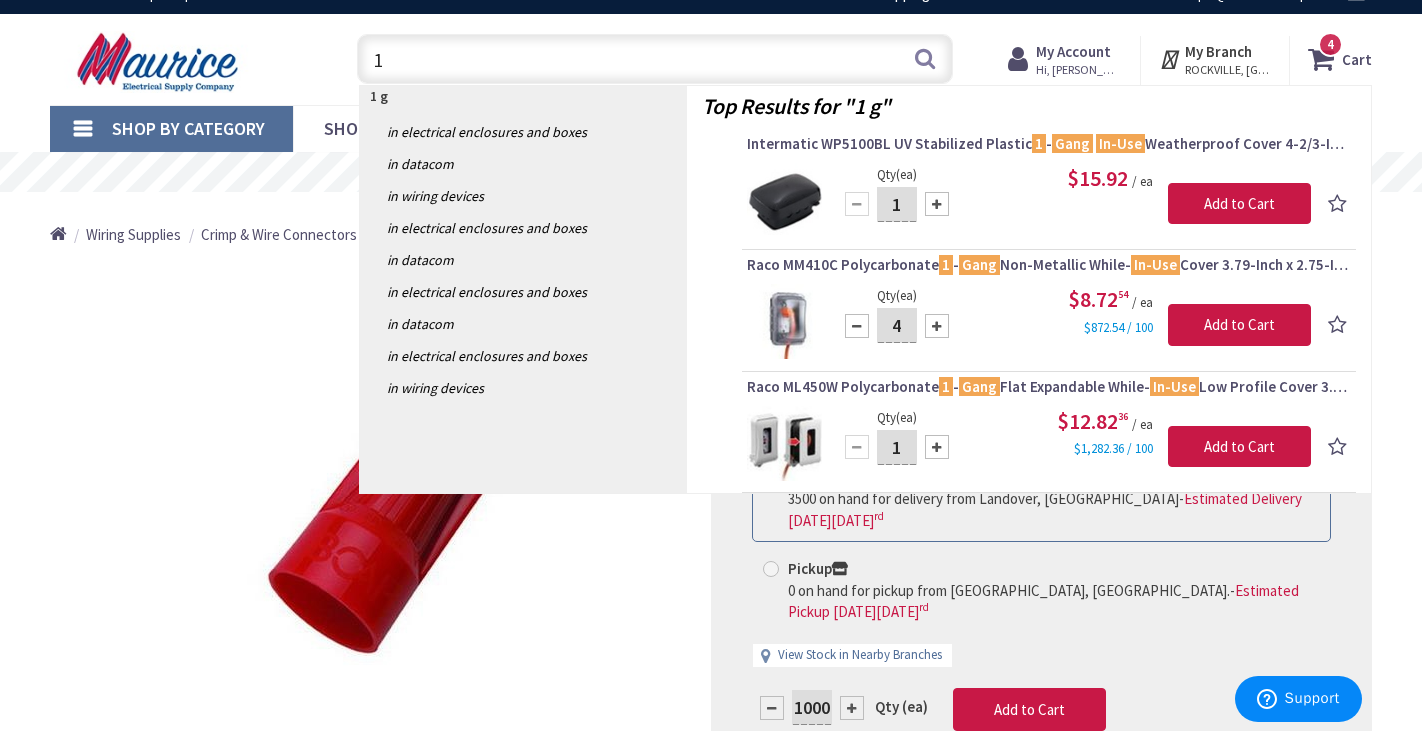 type on "1" 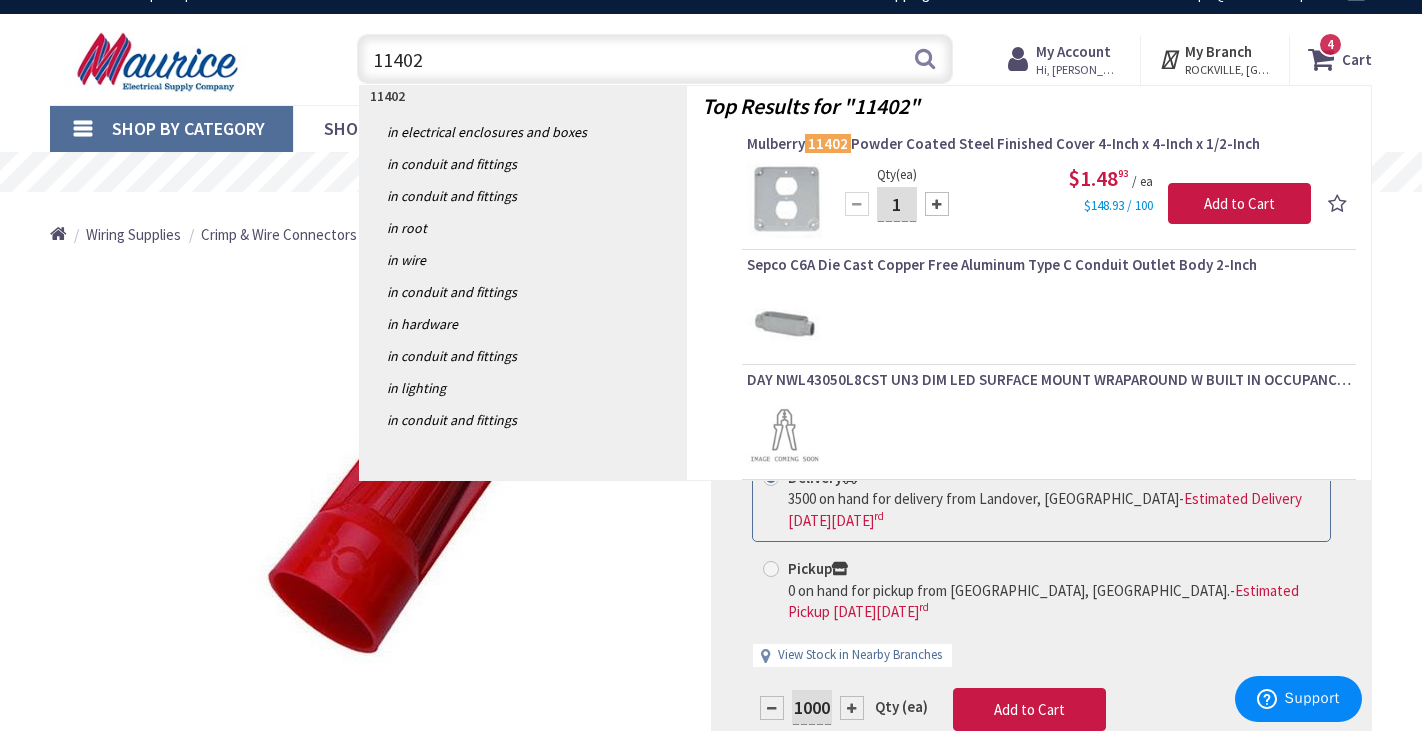 type on "11402" 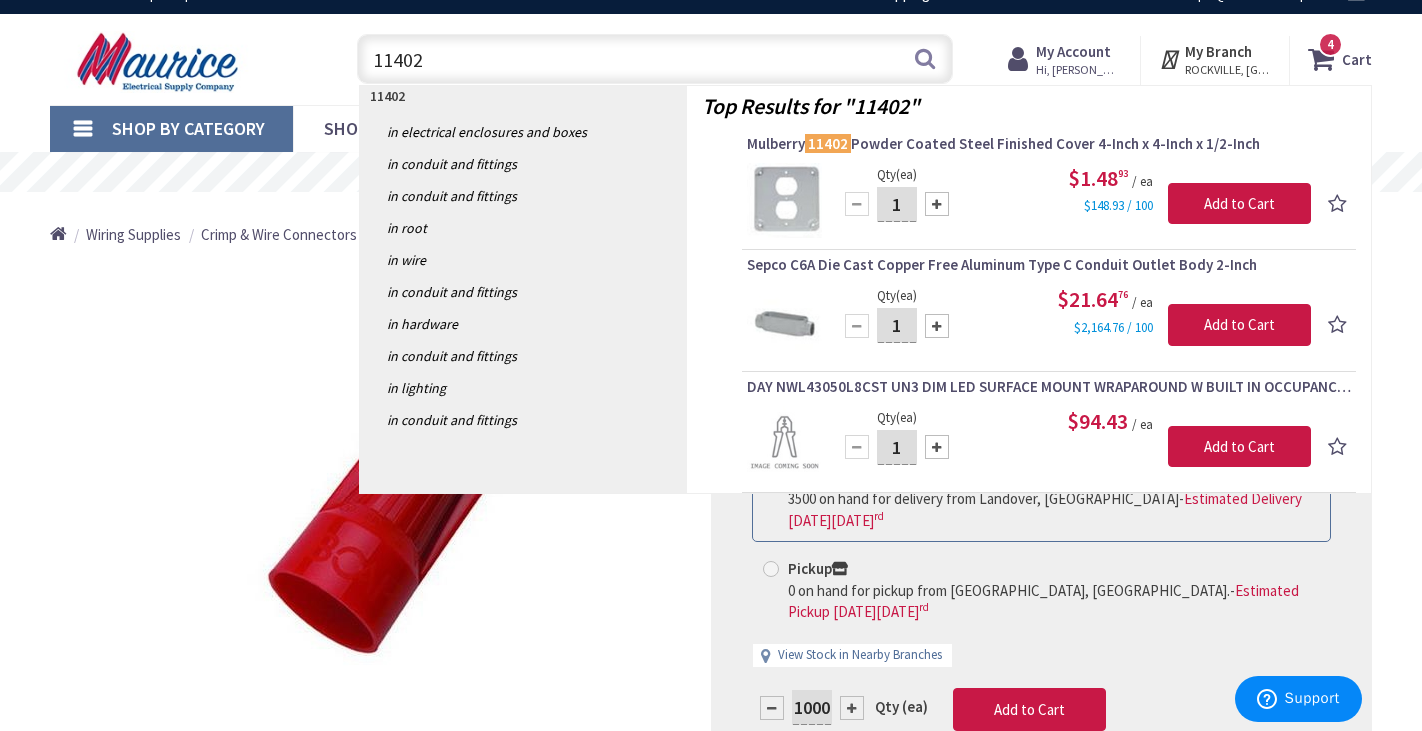 drag, startPoint x: 903, startPoint y: 201, endPoint x: 924, endPoint y: 202, distance: 21.023796 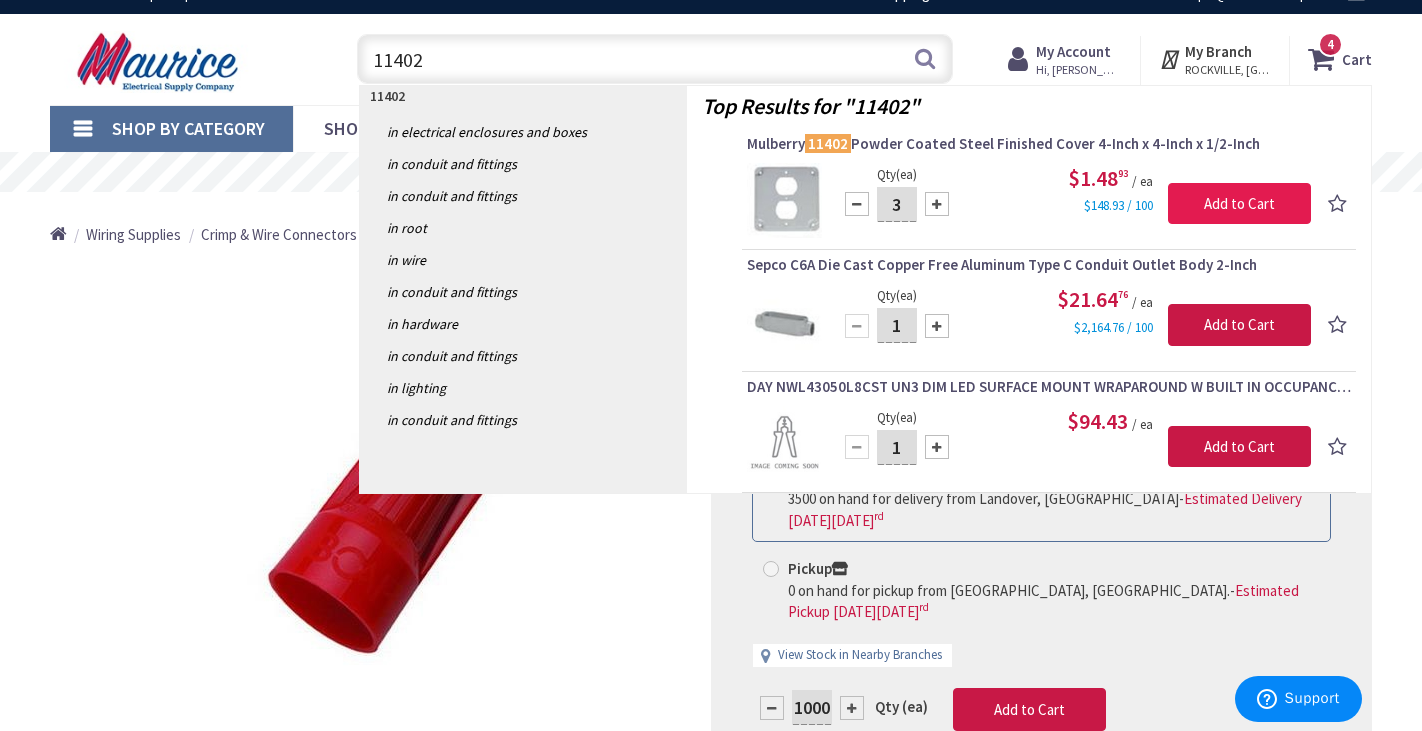 type on "3" 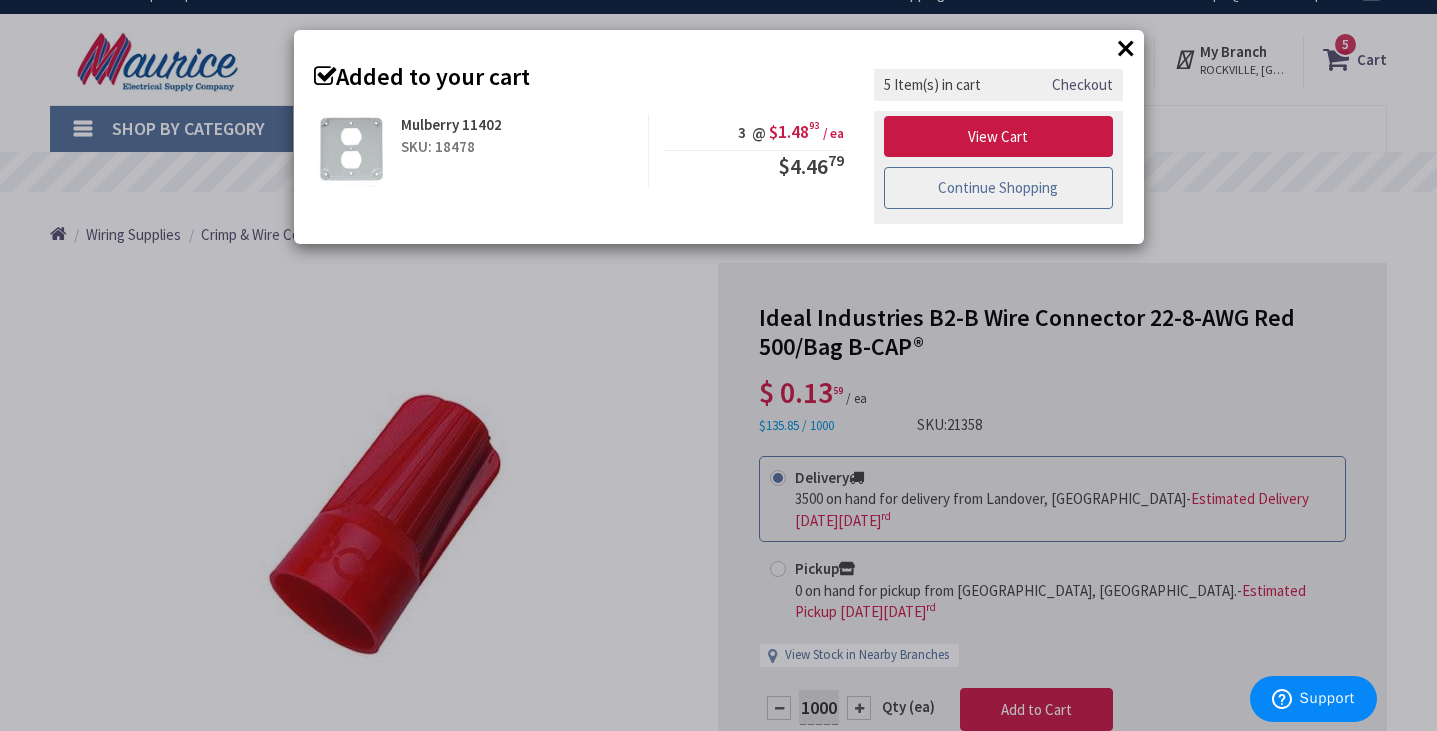drag, startPoint x: 979, startPoint y: 181, endPoint x: 950, endPoint y: 166, distance: 32.649654 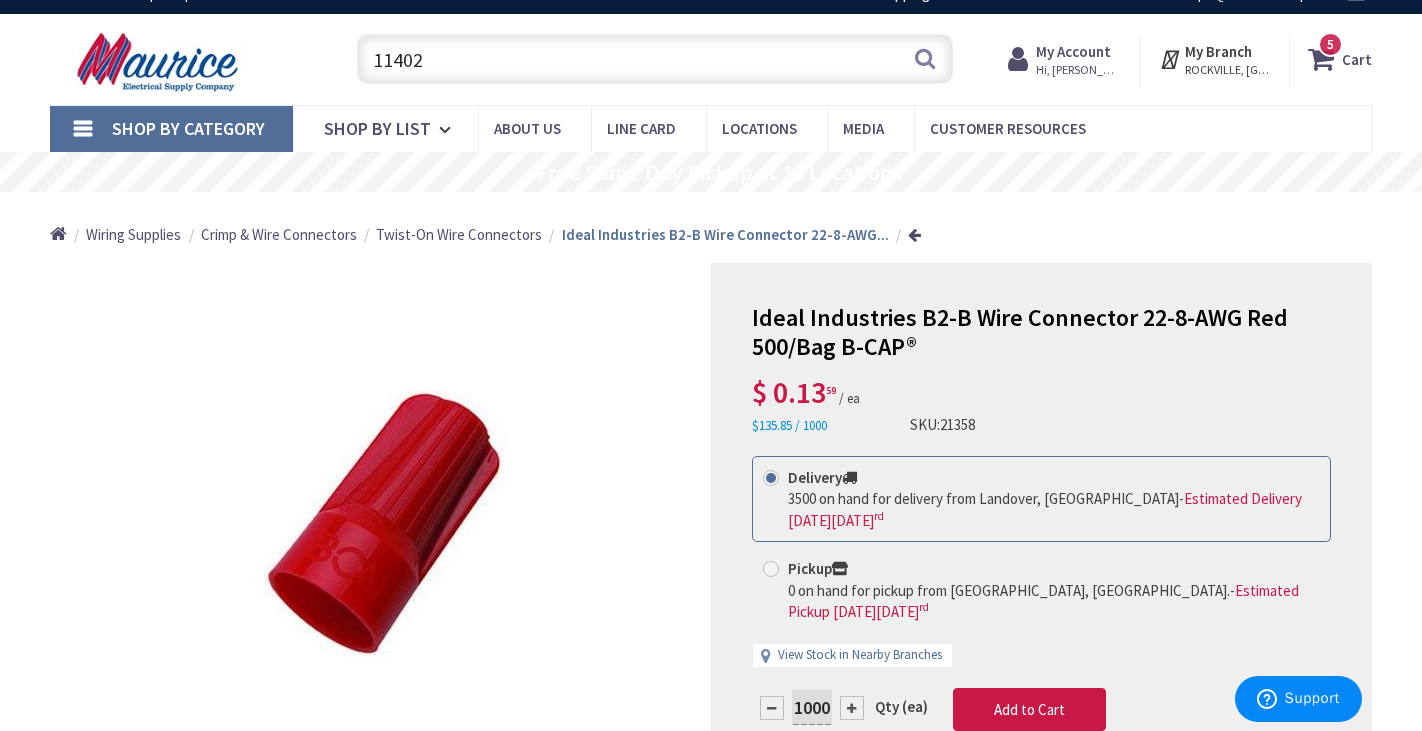 click on "11402" at bounding box center (654, 59) 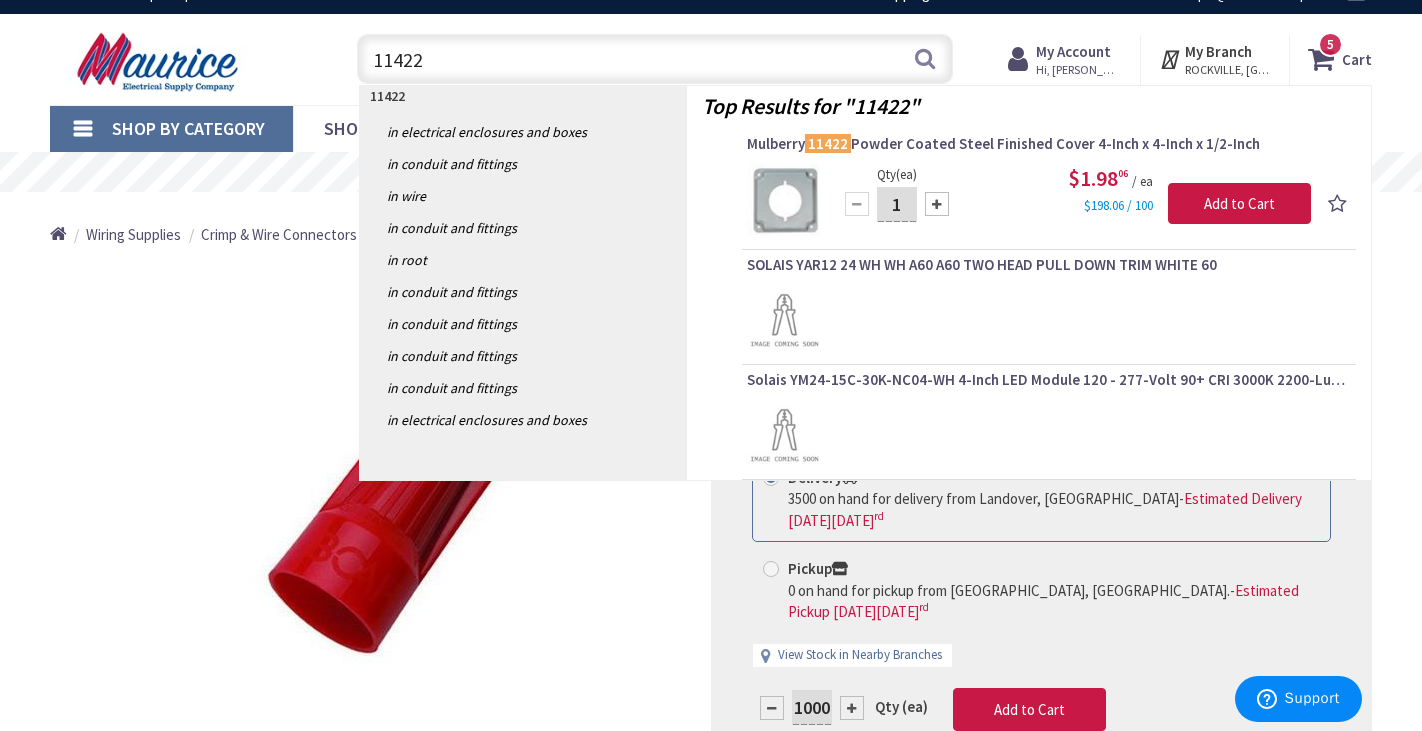 type on "11422" 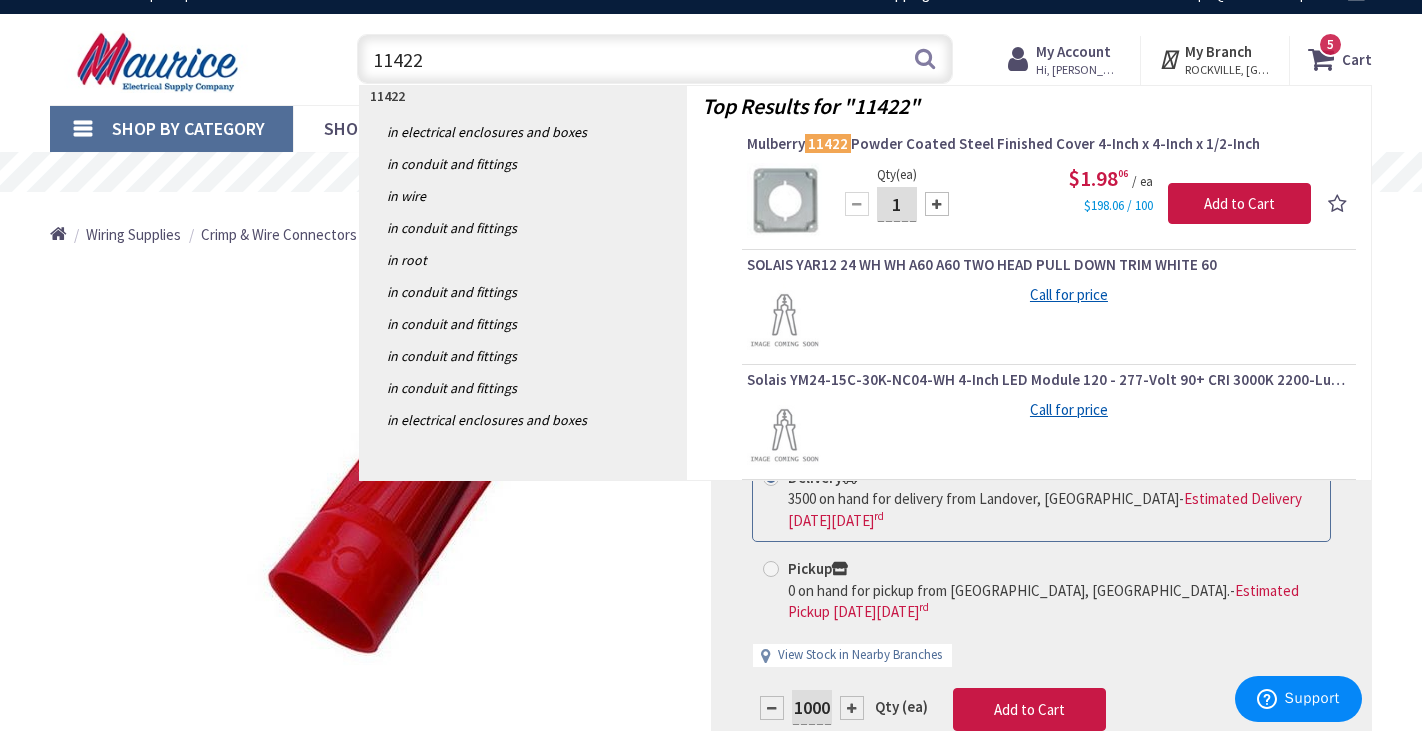 click at bounding box center (937, 204) 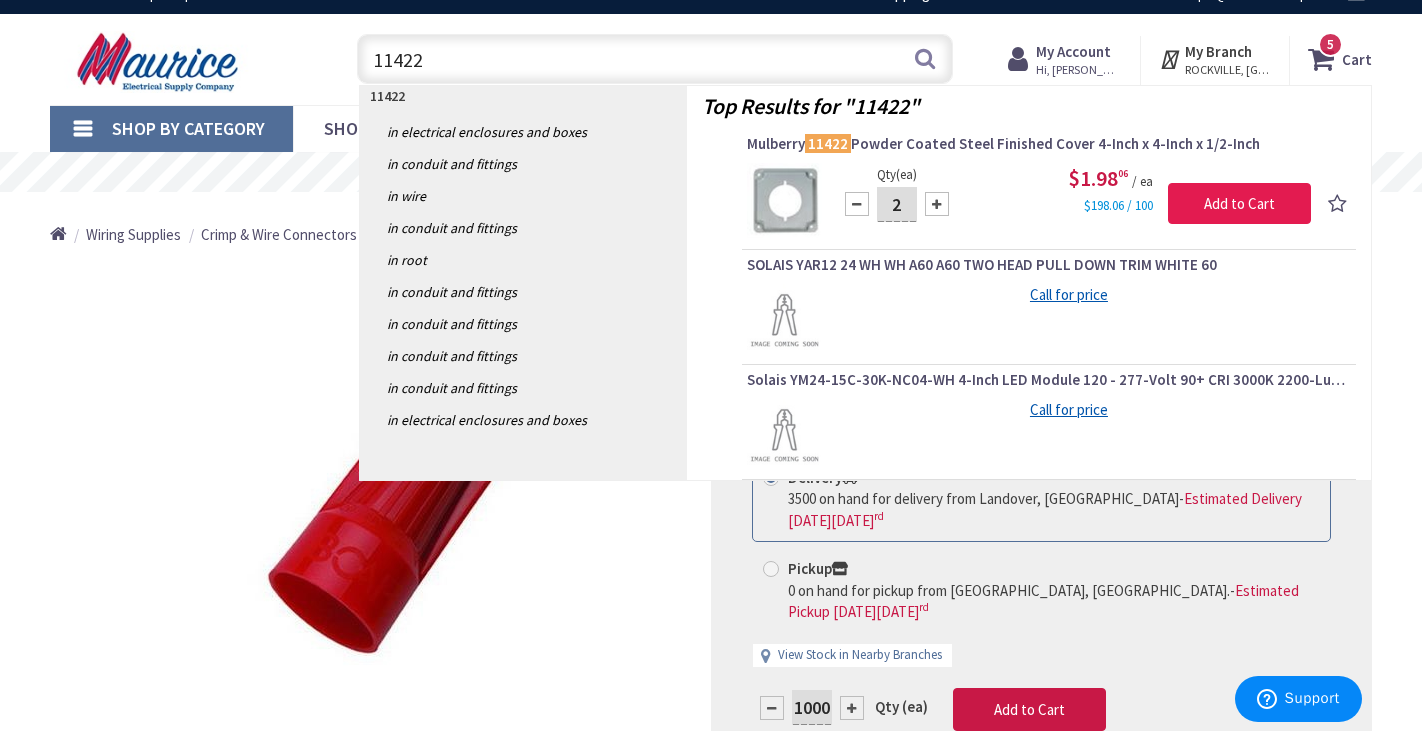 click on "Add to Cart" at bounding box center [1239, 204] 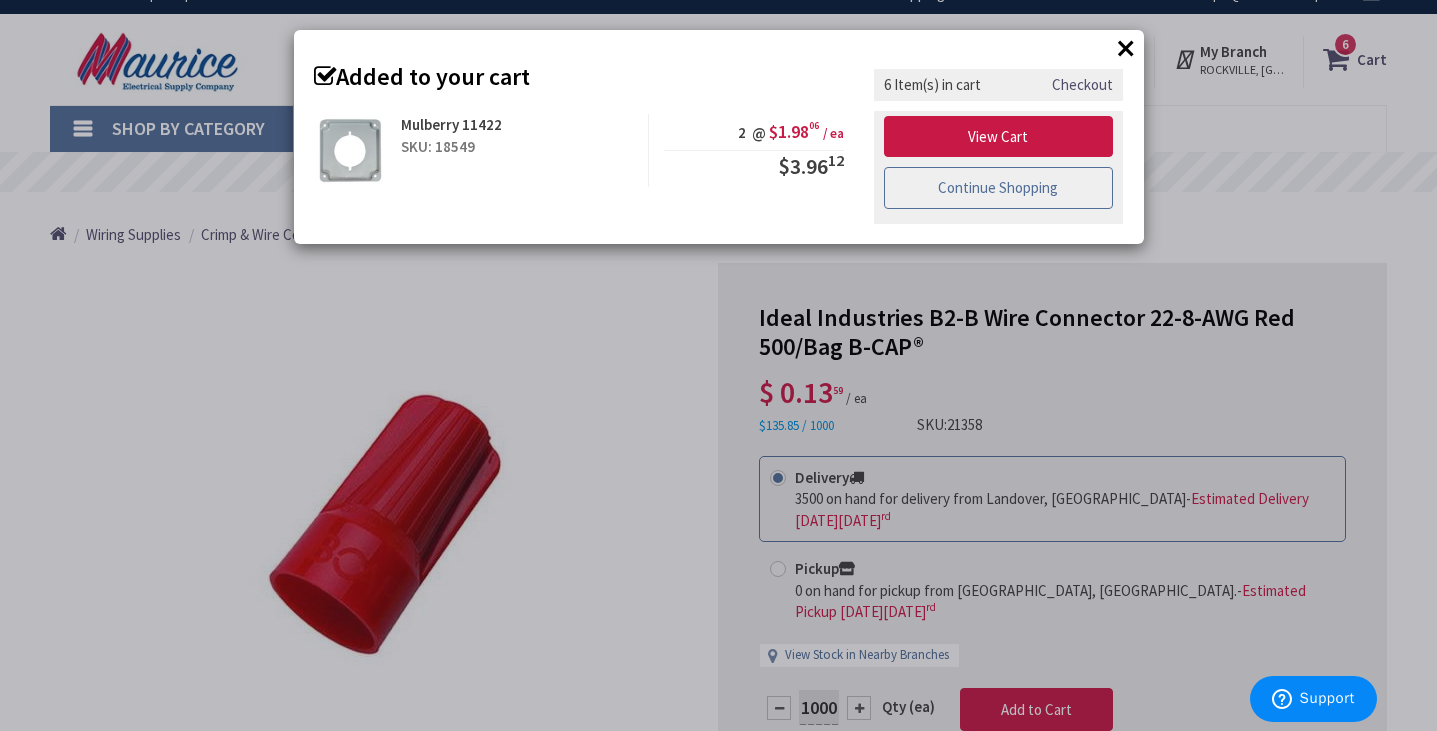 click on "Continue Shopping" at bounding box center [999, 188] 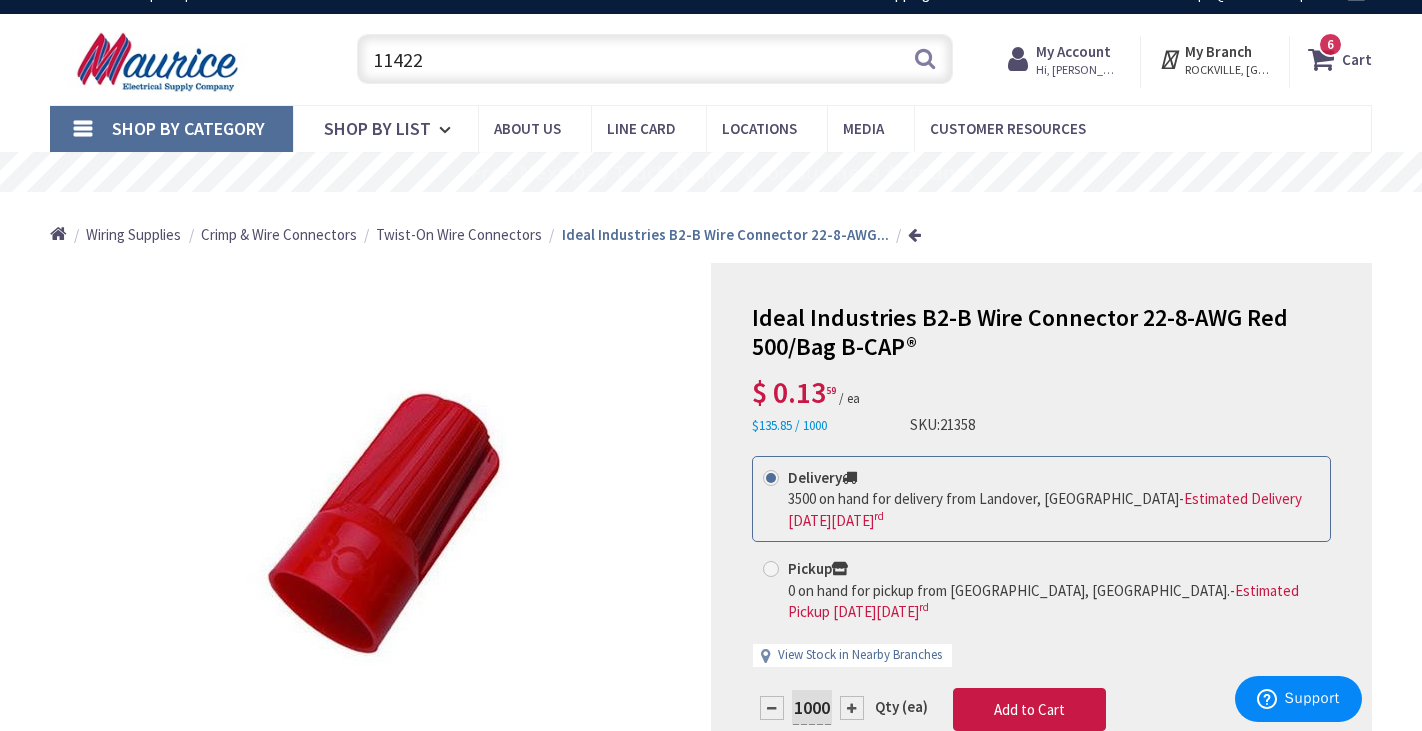 click on "11422" at bounding box center (654, 59) 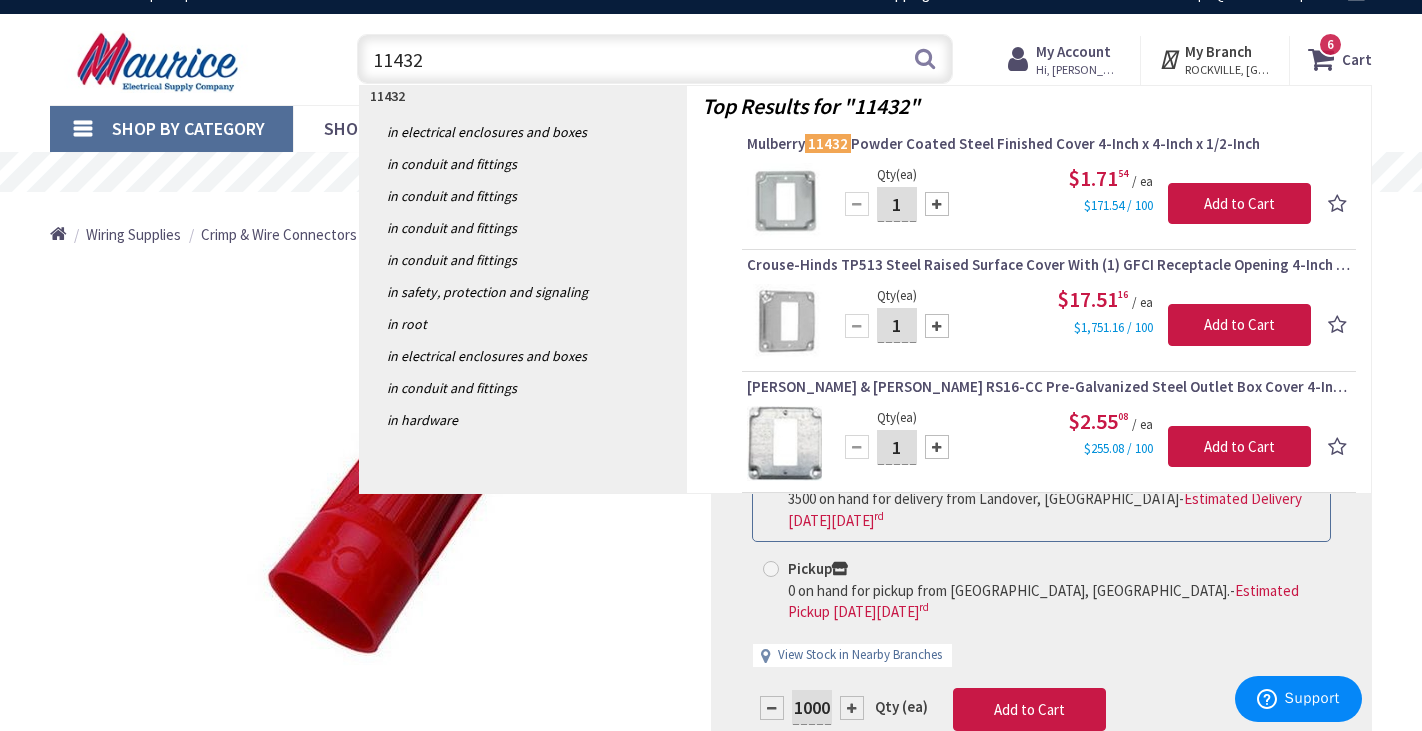 type on "11432" 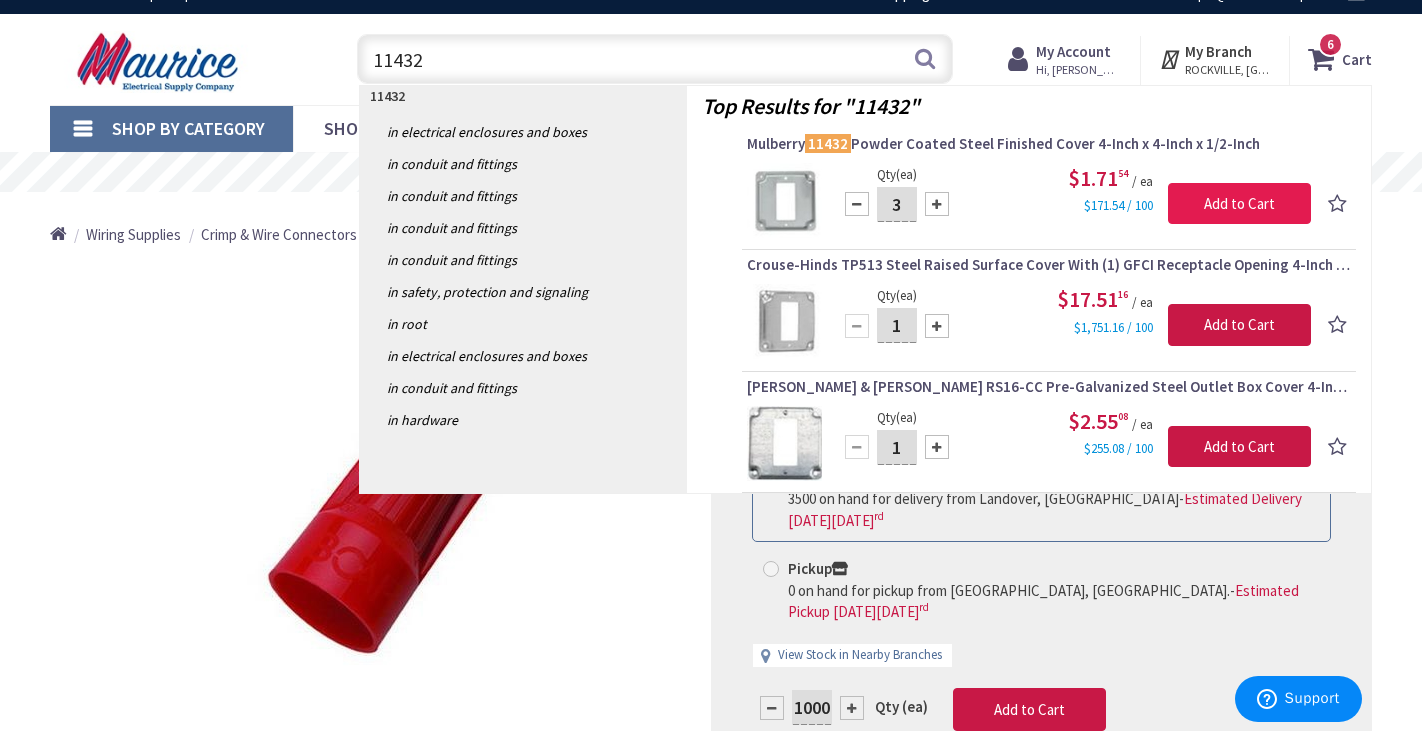 type on "3" 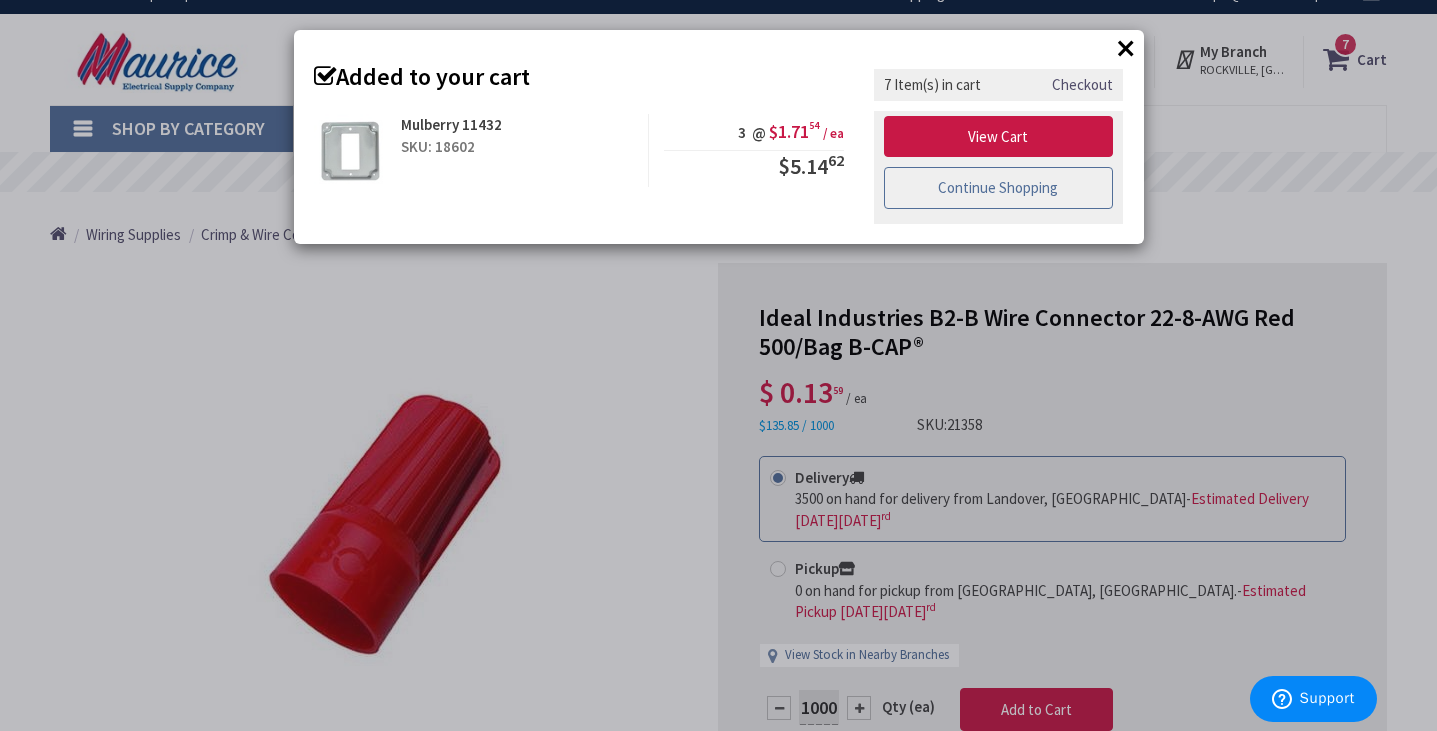 click on "Continue Shopping" at bounding box center (999, 188) 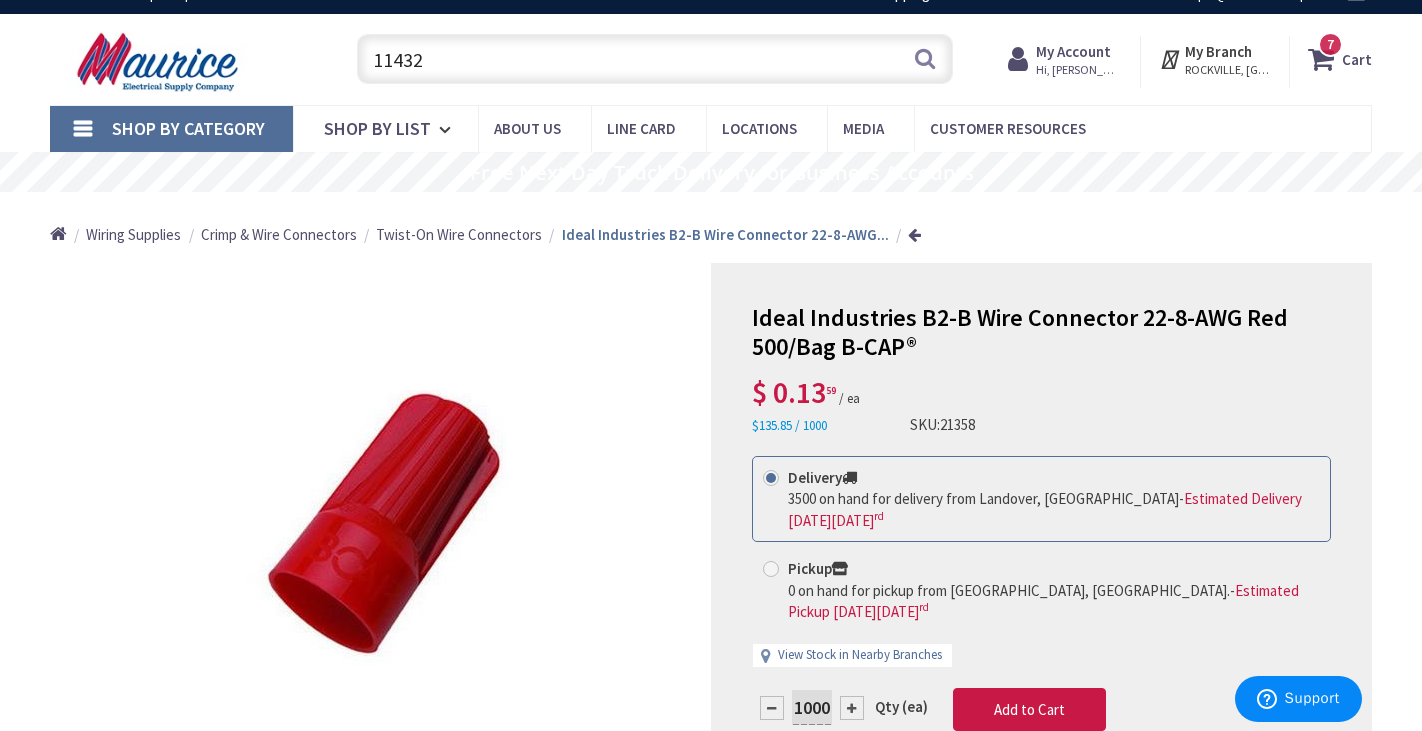 click on "11432" at bounding box center [654, 59] 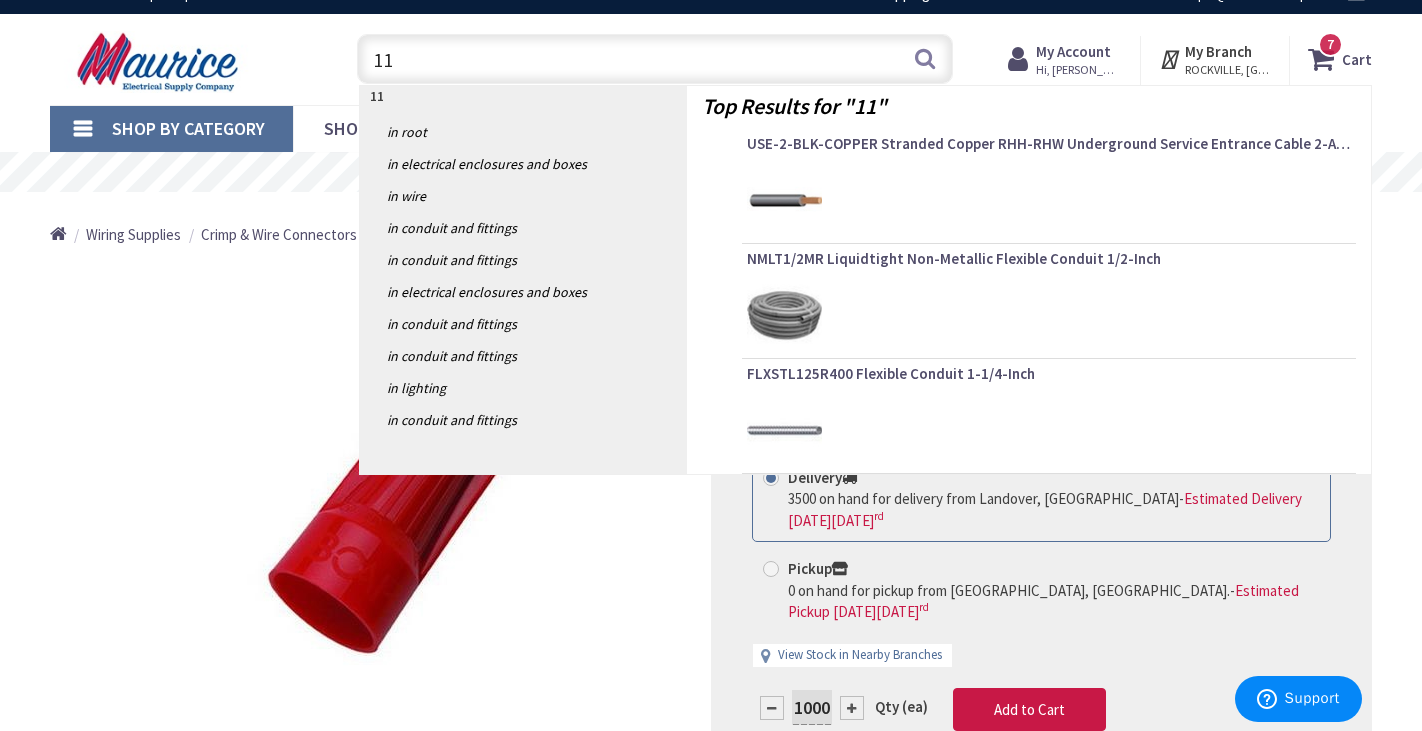 type on "1" 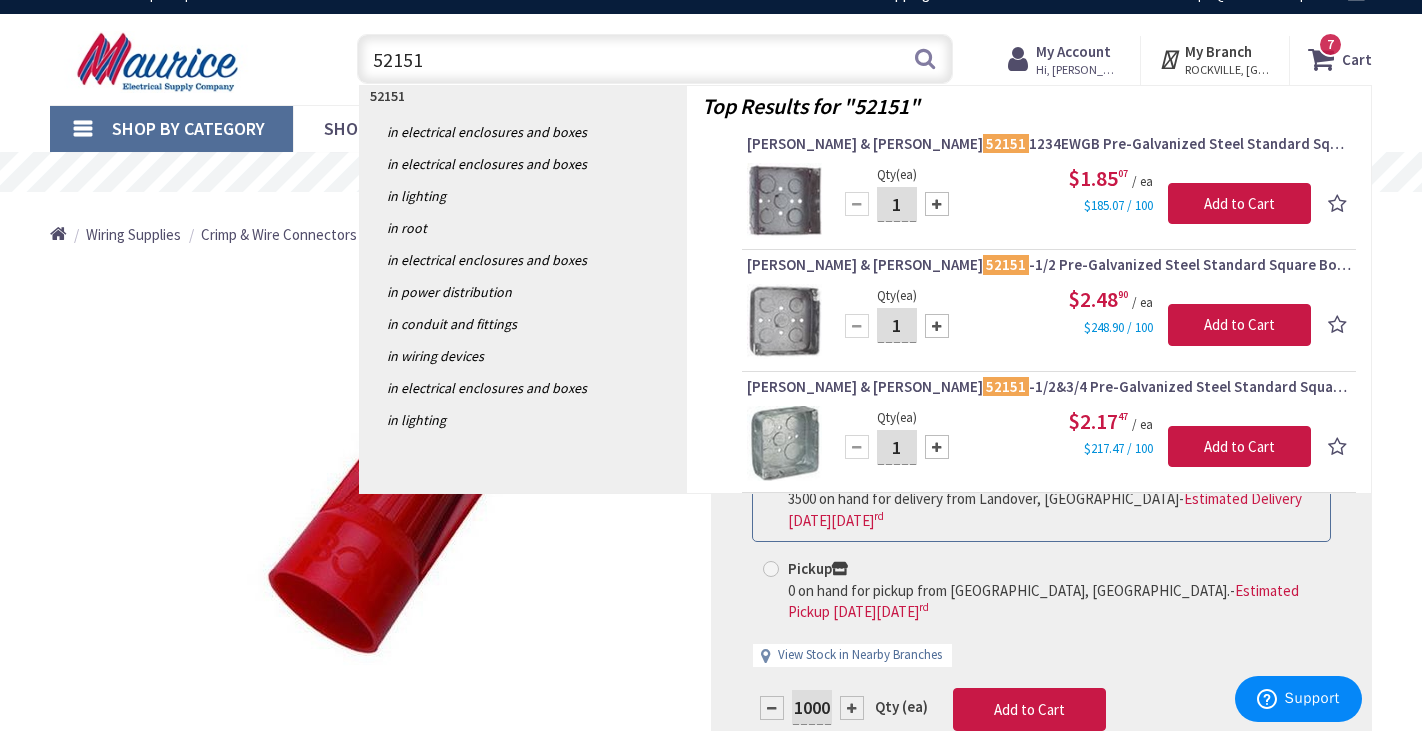 type on "52151" 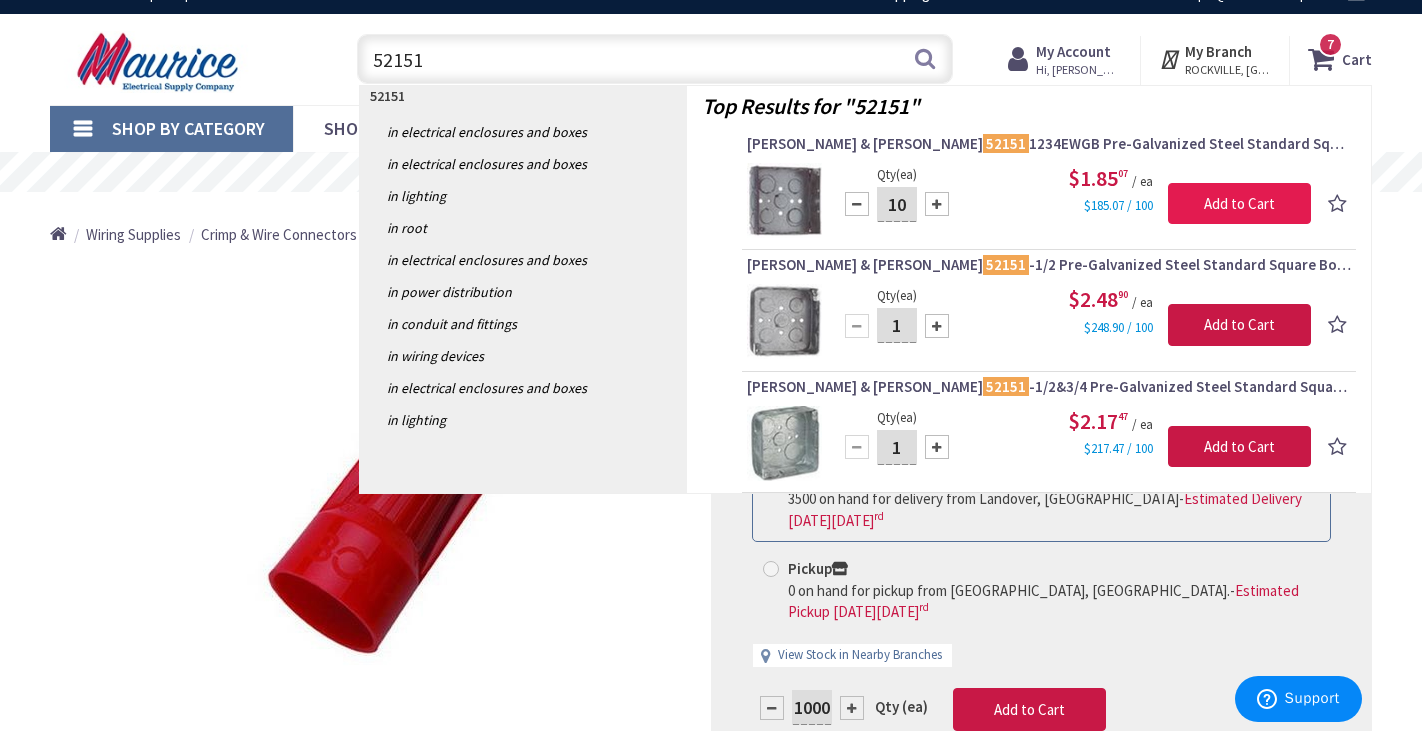 type on "10" 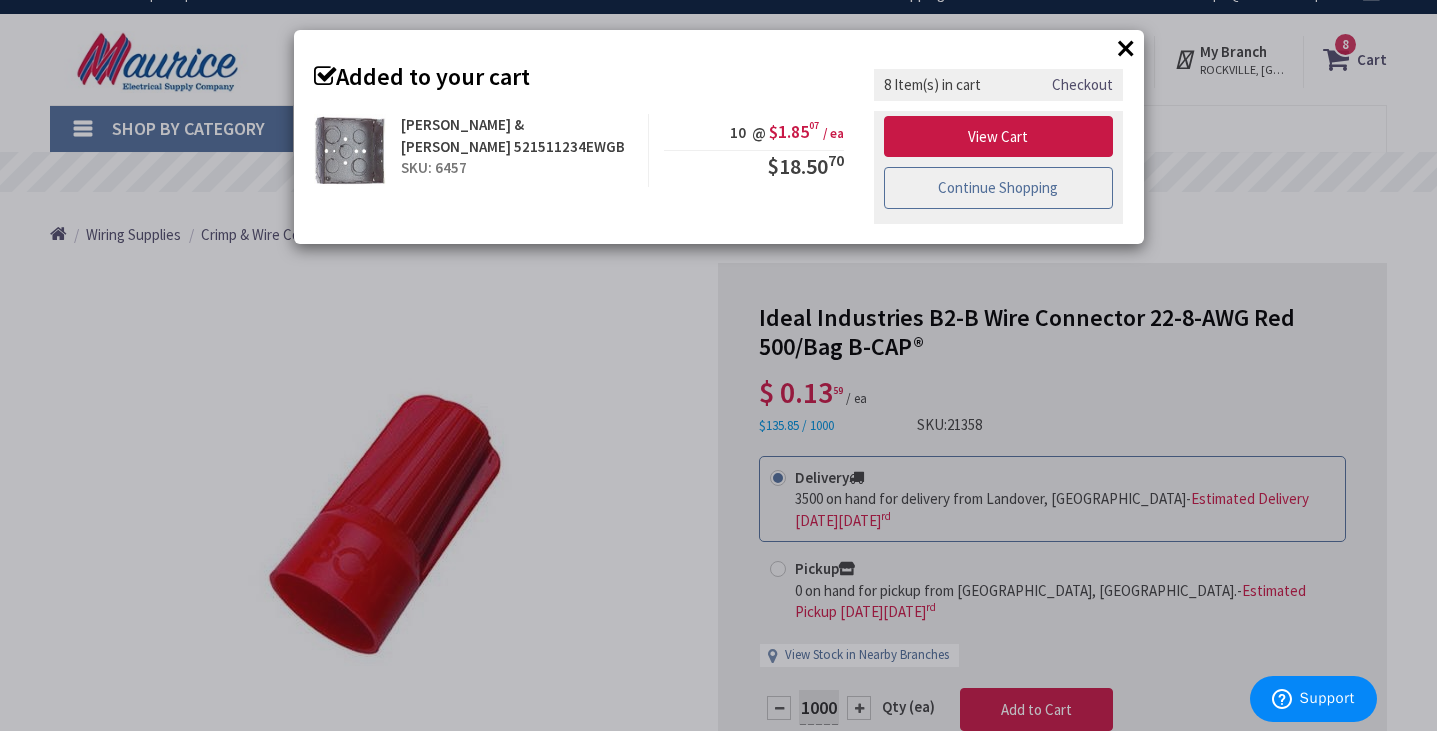 click on "Continue Shopping" at bounding box center [999, 188] 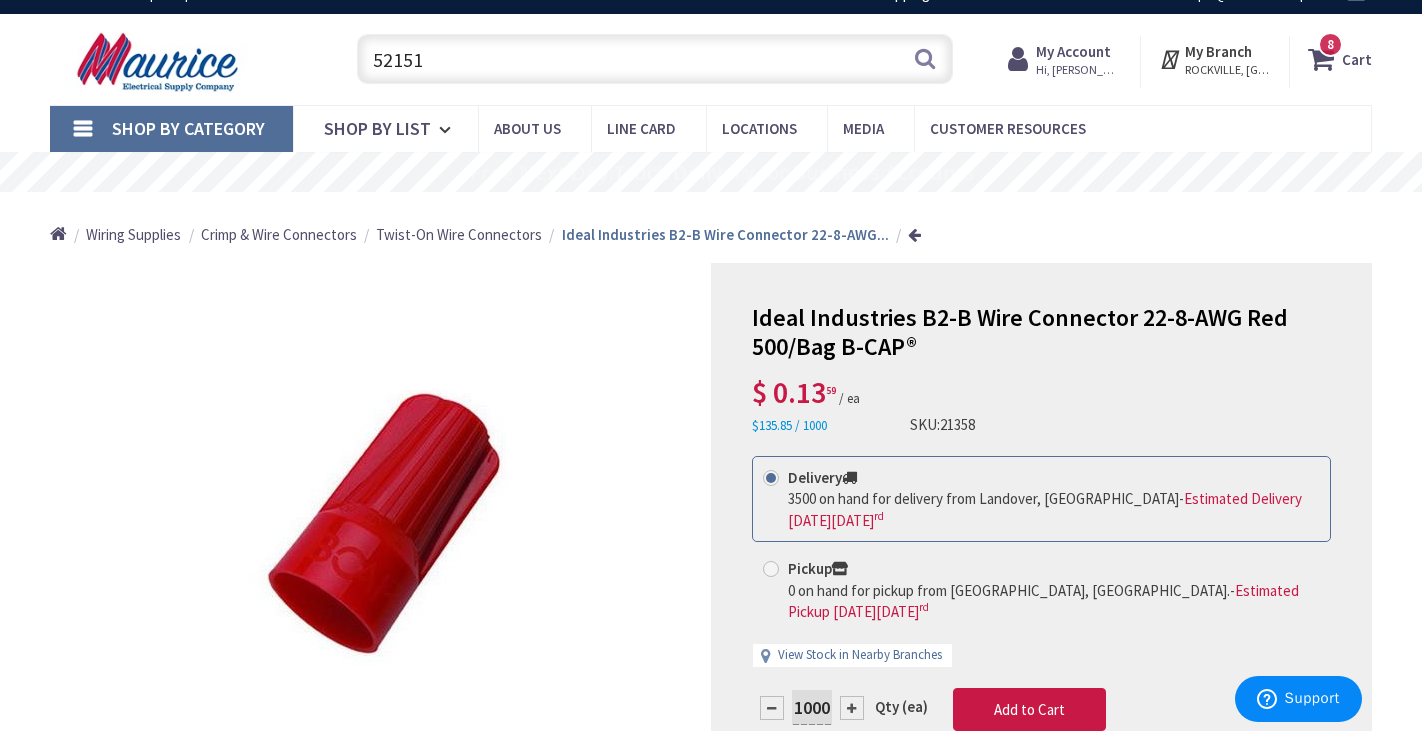 click on "52151" at bounding box center (654, 59) 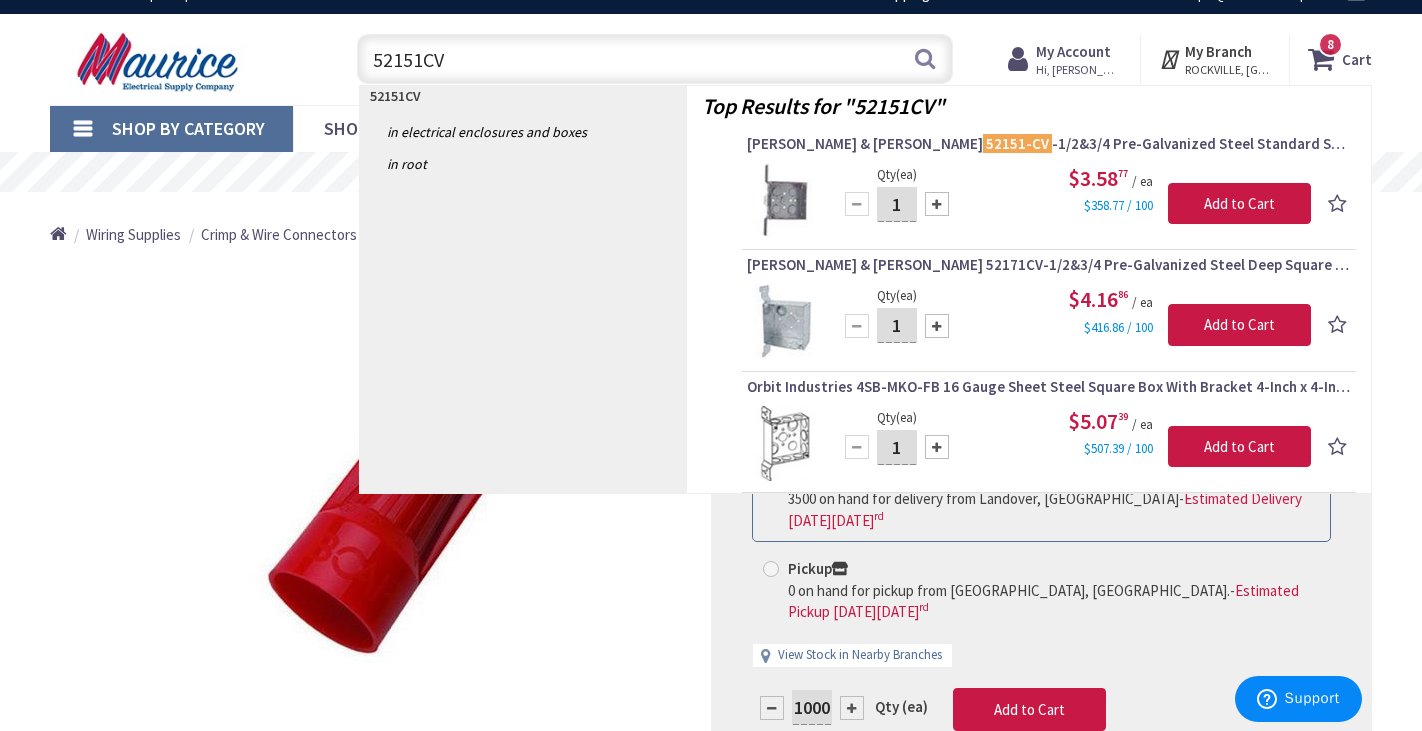 type on "52151CV" 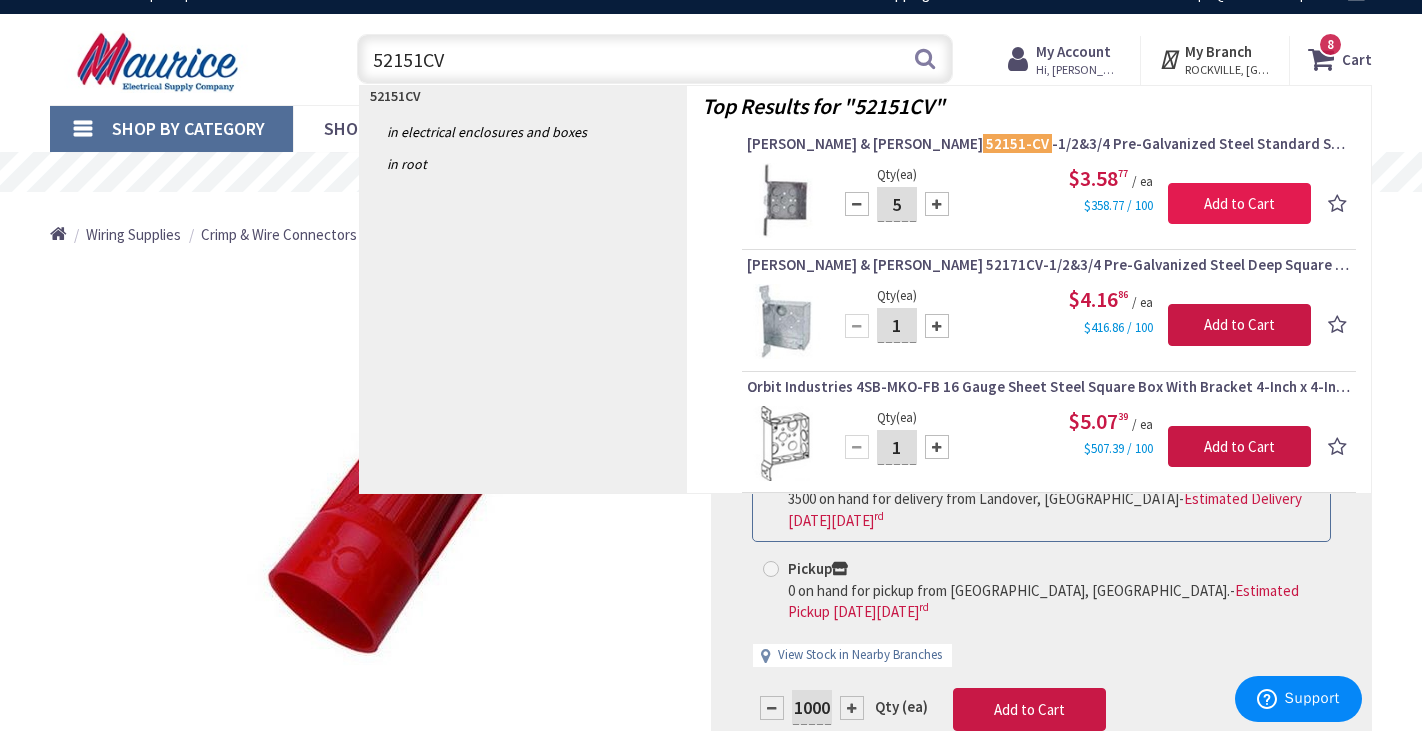 type on "5" 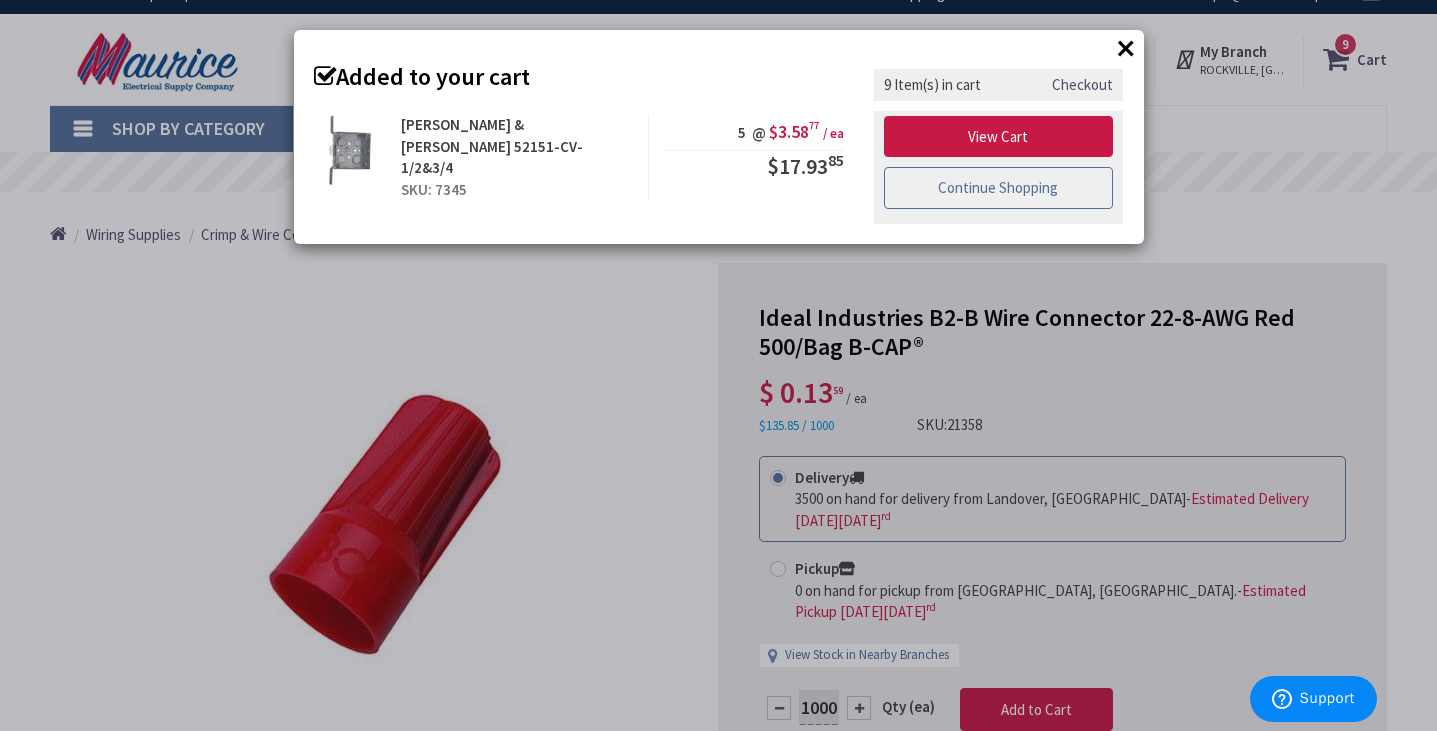 click on "Continue Shopping" at bounding box center (999, 188) 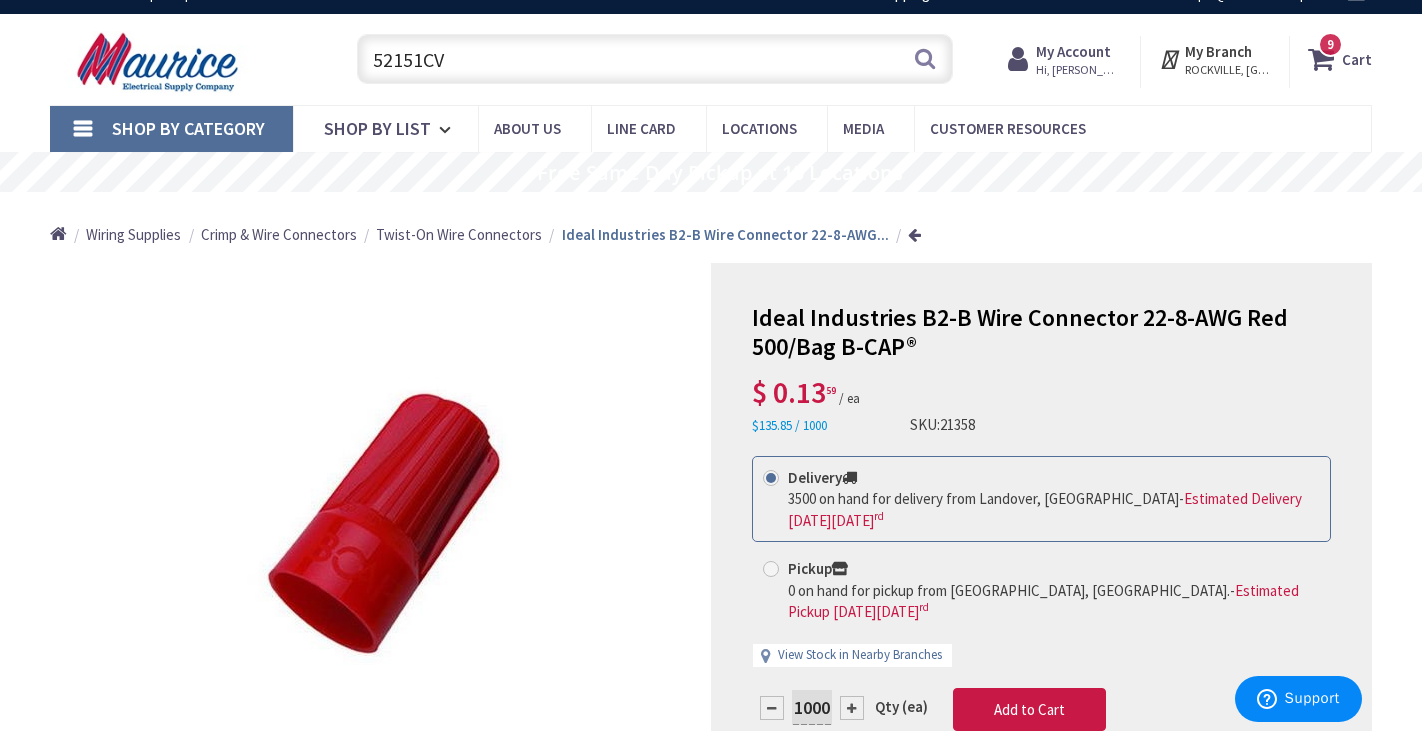 click on "52151CV" at bounding box center [654, 59] 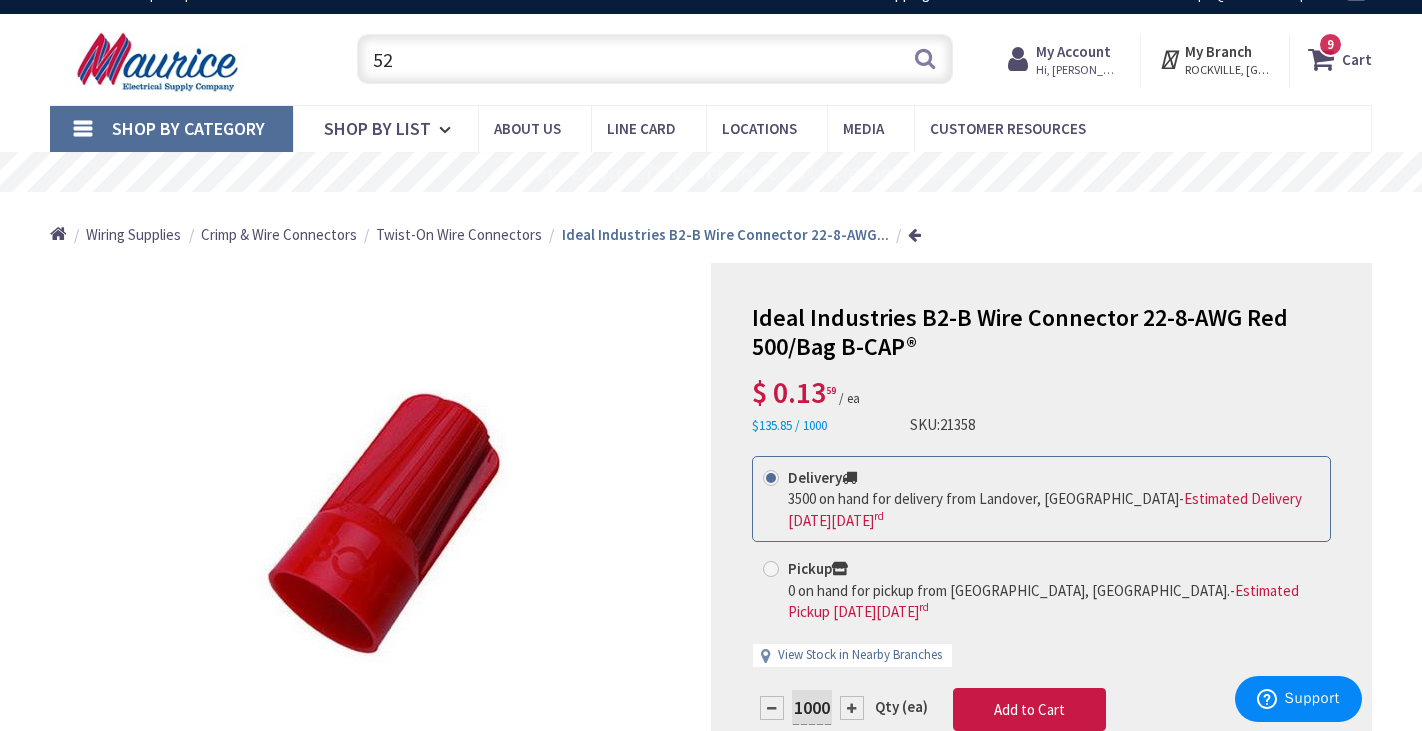 type on "5" 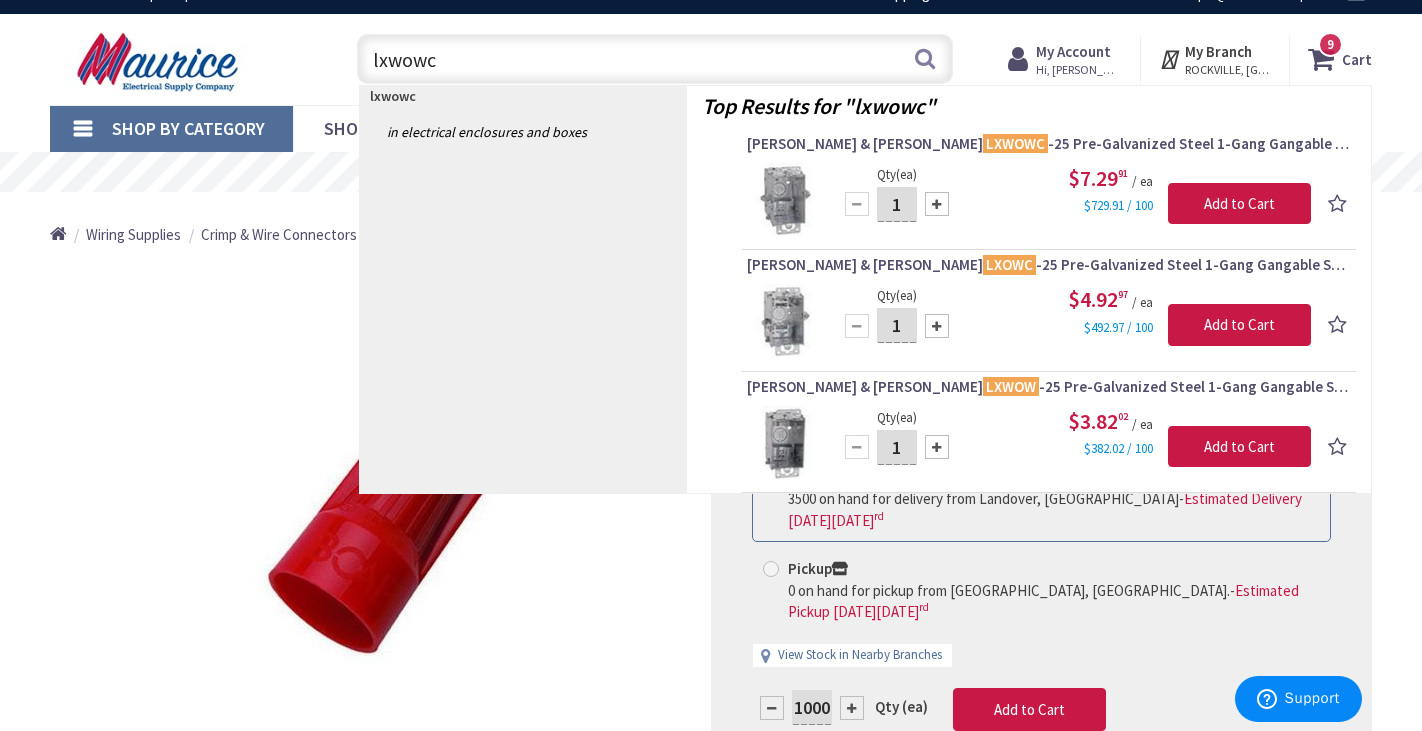 type on "lxwowc" 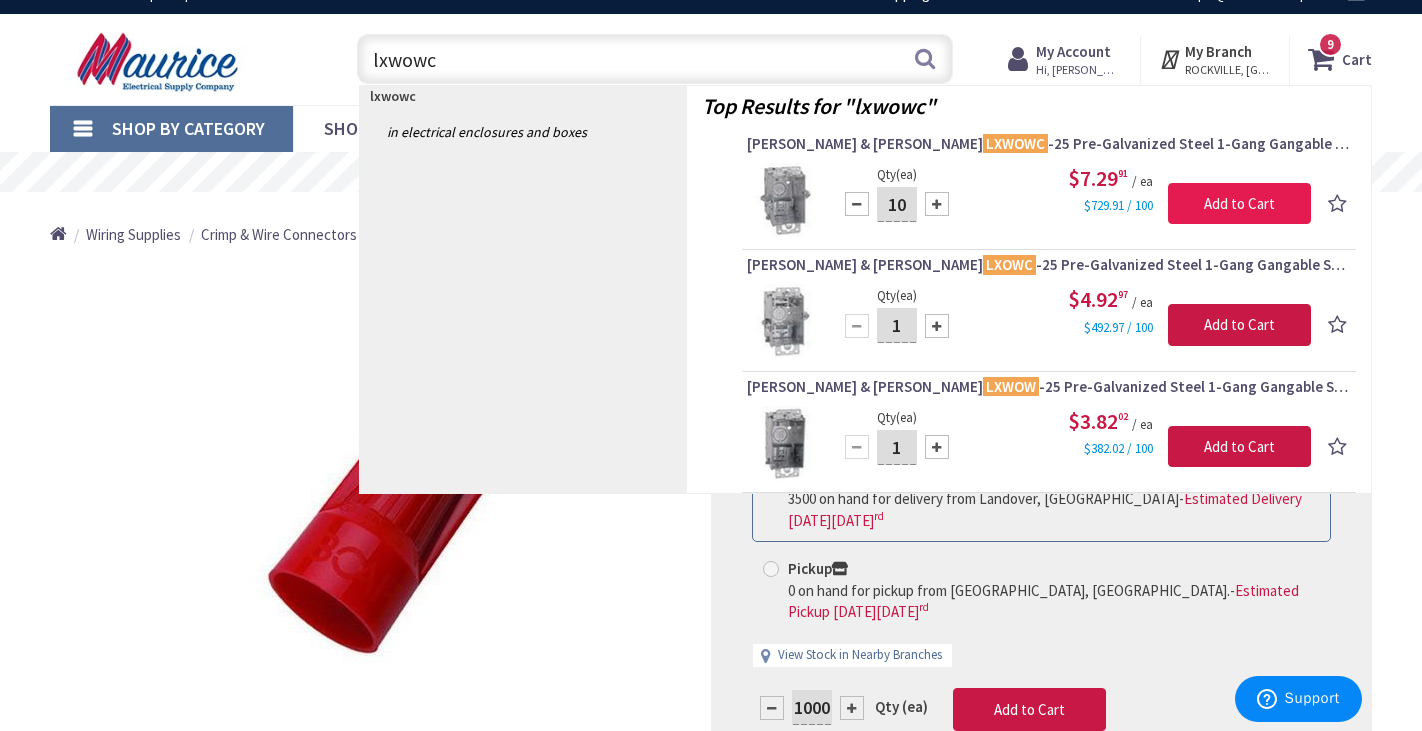 type on "10" 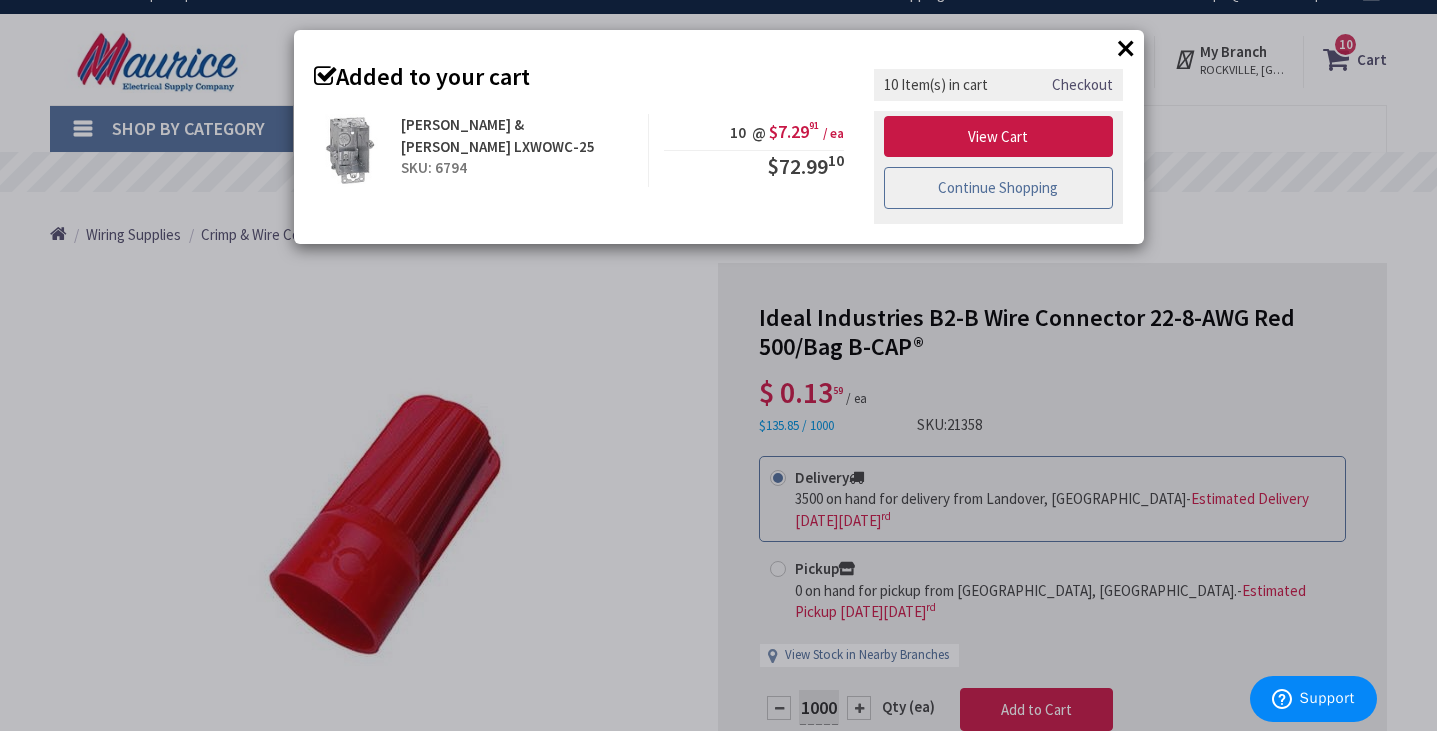 click on "Continue Shopping" at bounding box center (999, 188) 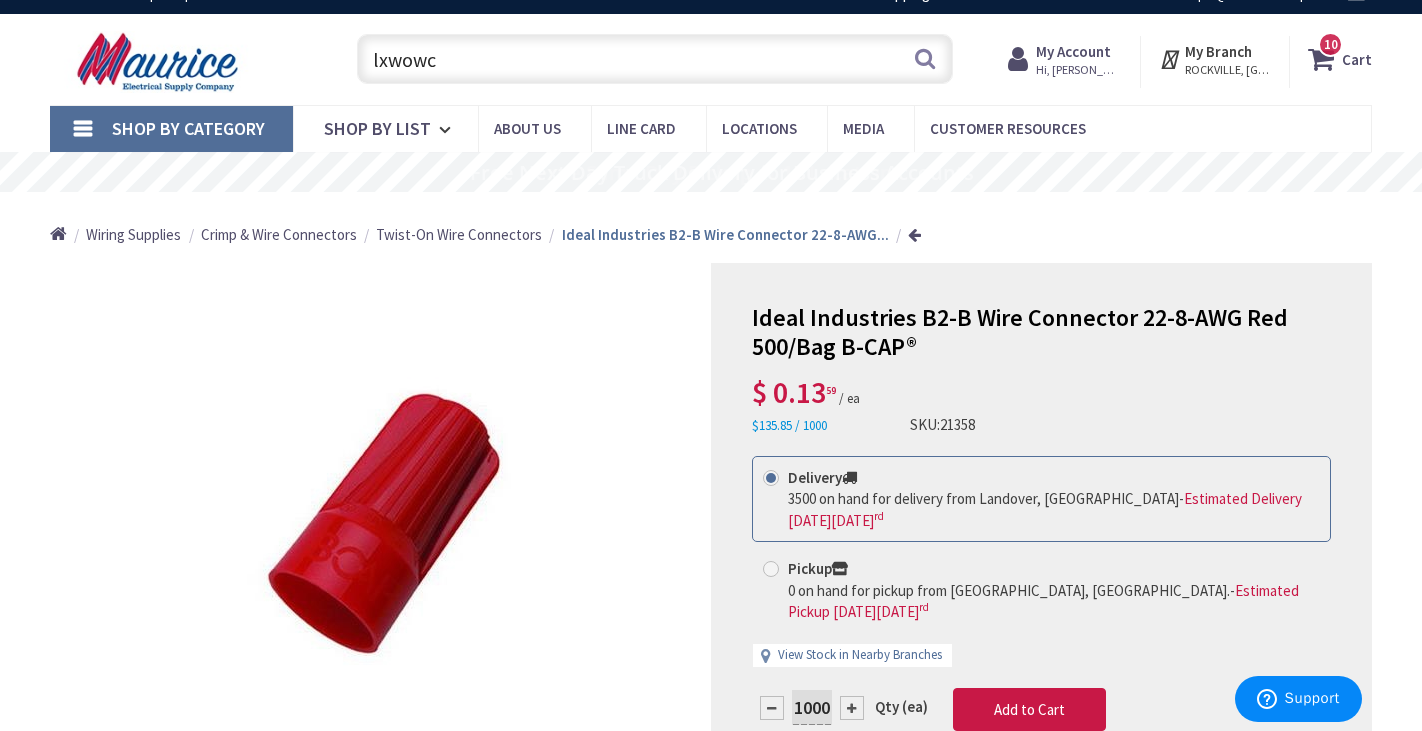 click on "lxwowc" at bounding box center [654, 59] 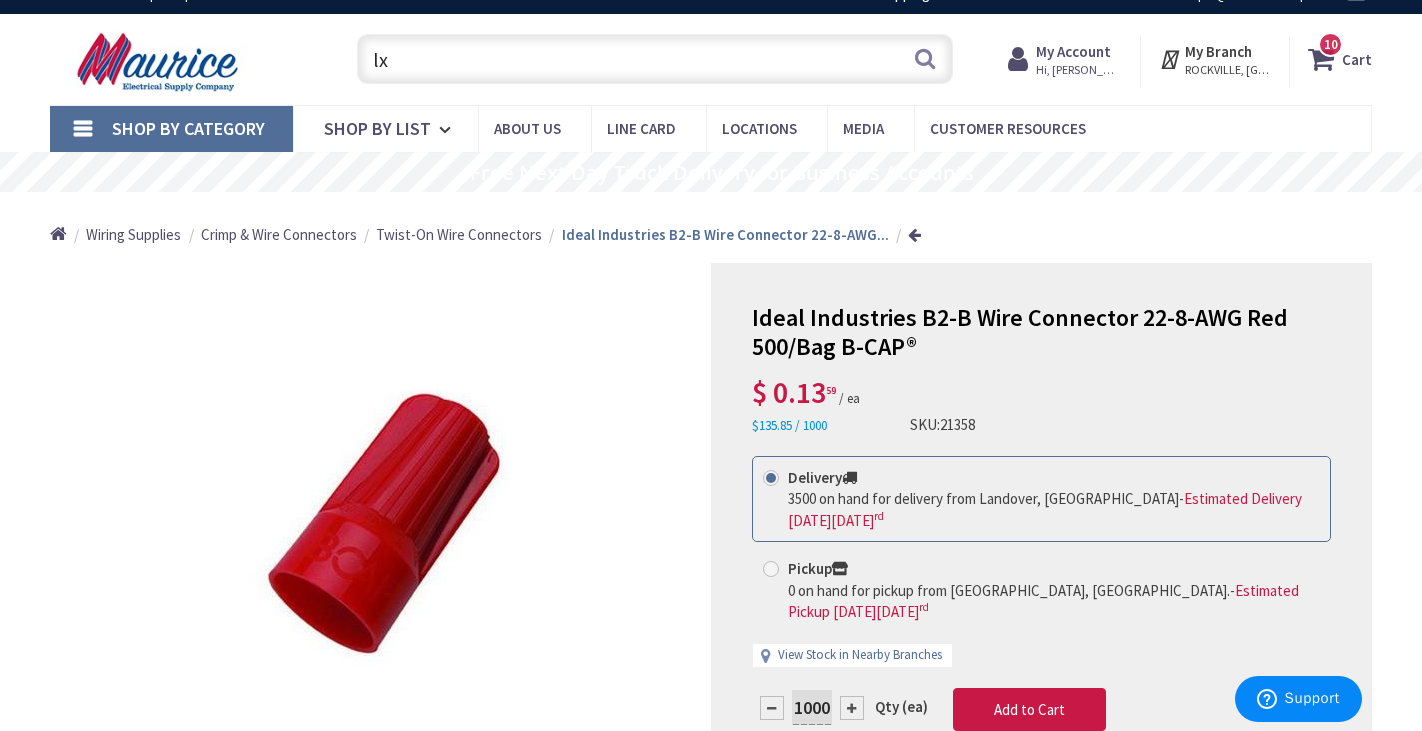type on "l" 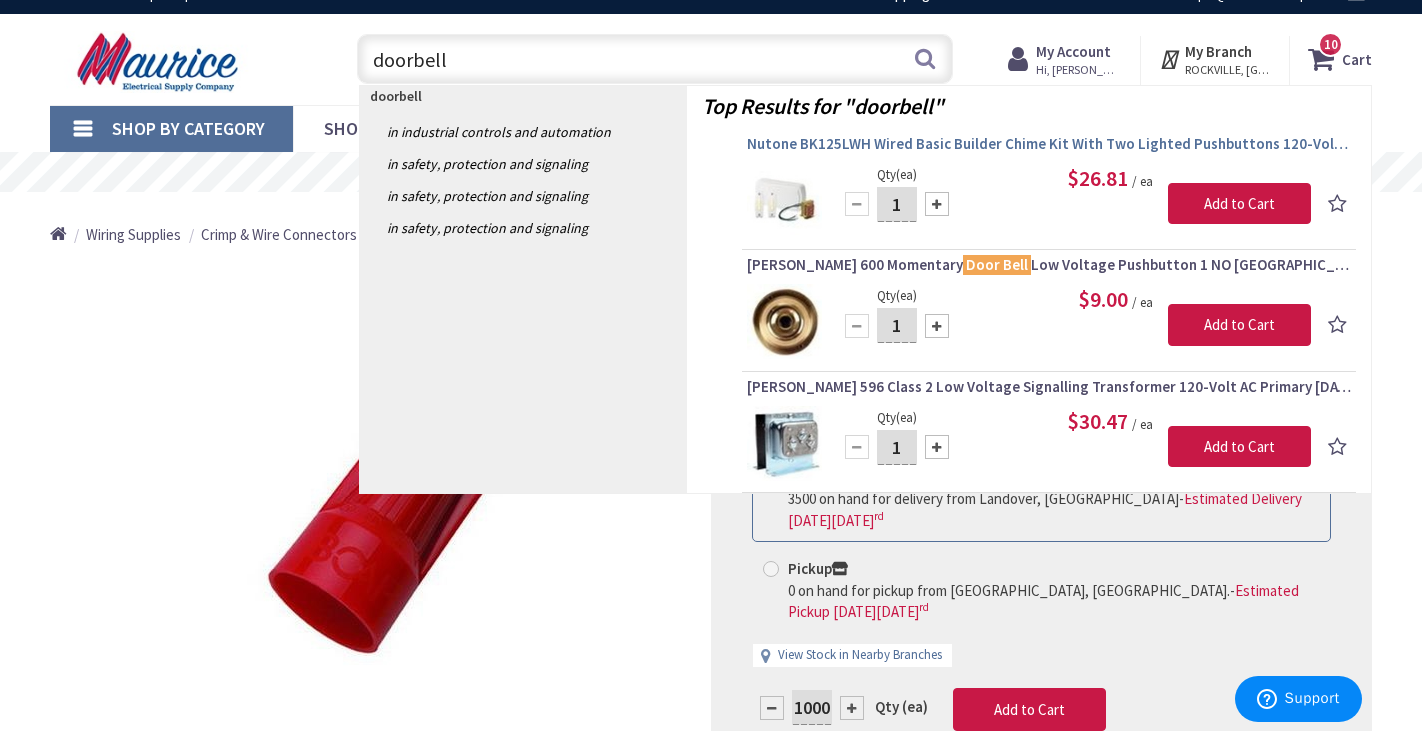 type on "doorbell" 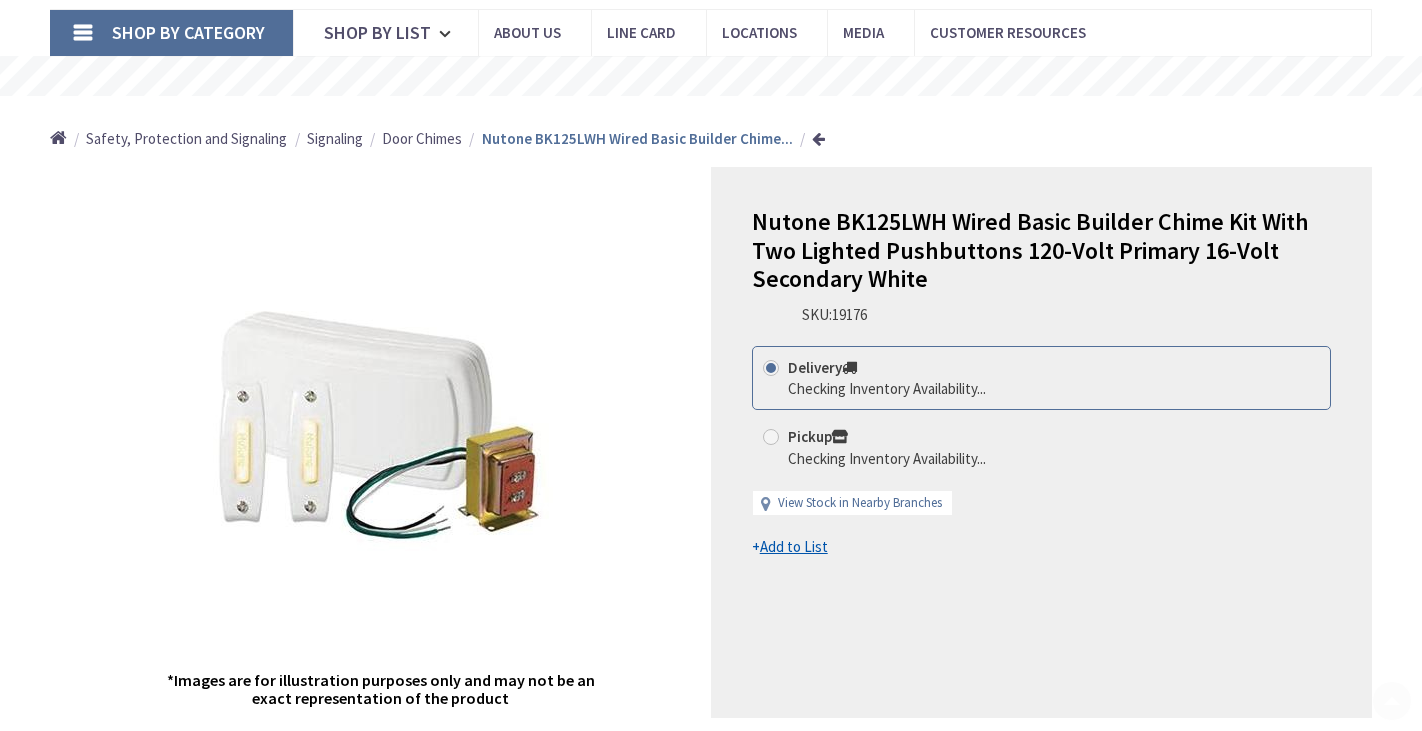 scroll, scrollTop: 170, scrollLeft: 0, axis: vertical 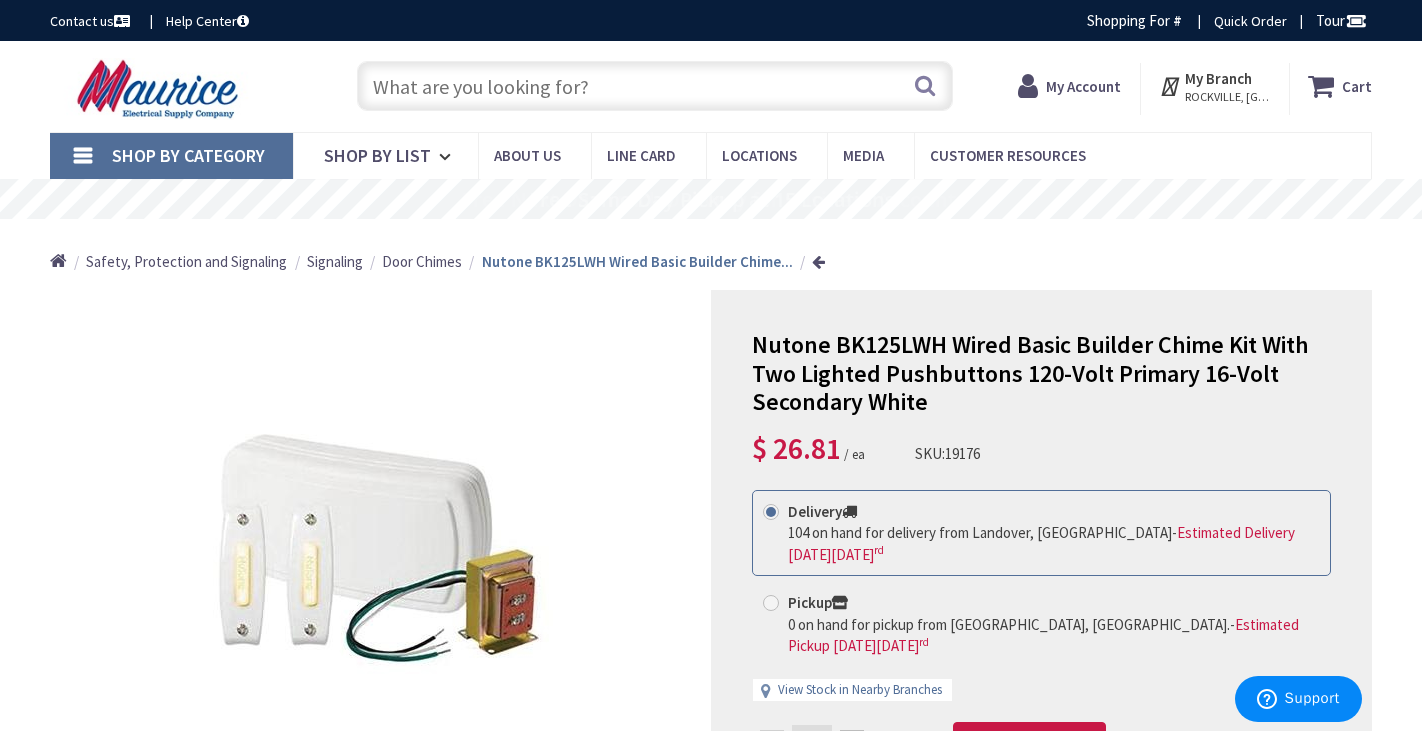 click at bounding box center (654, 86) 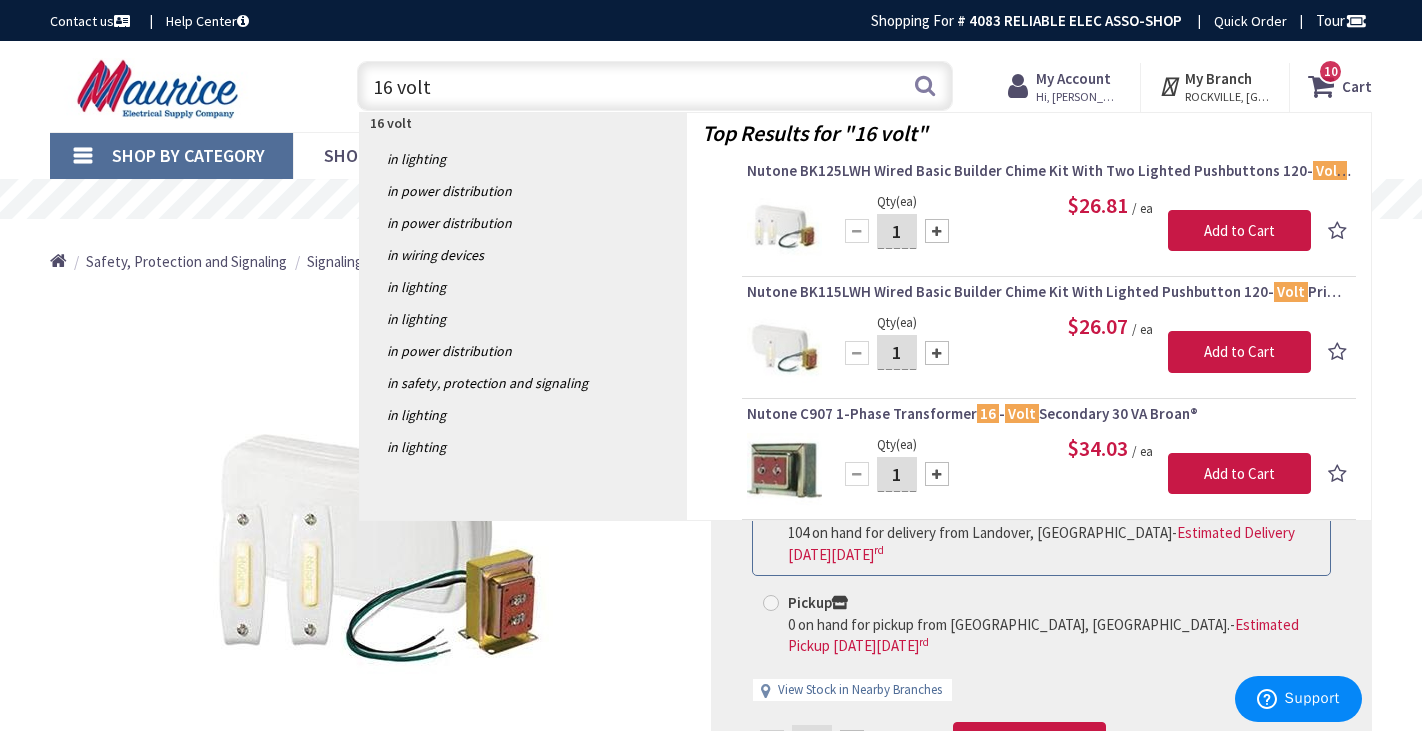 type on "16 volt" 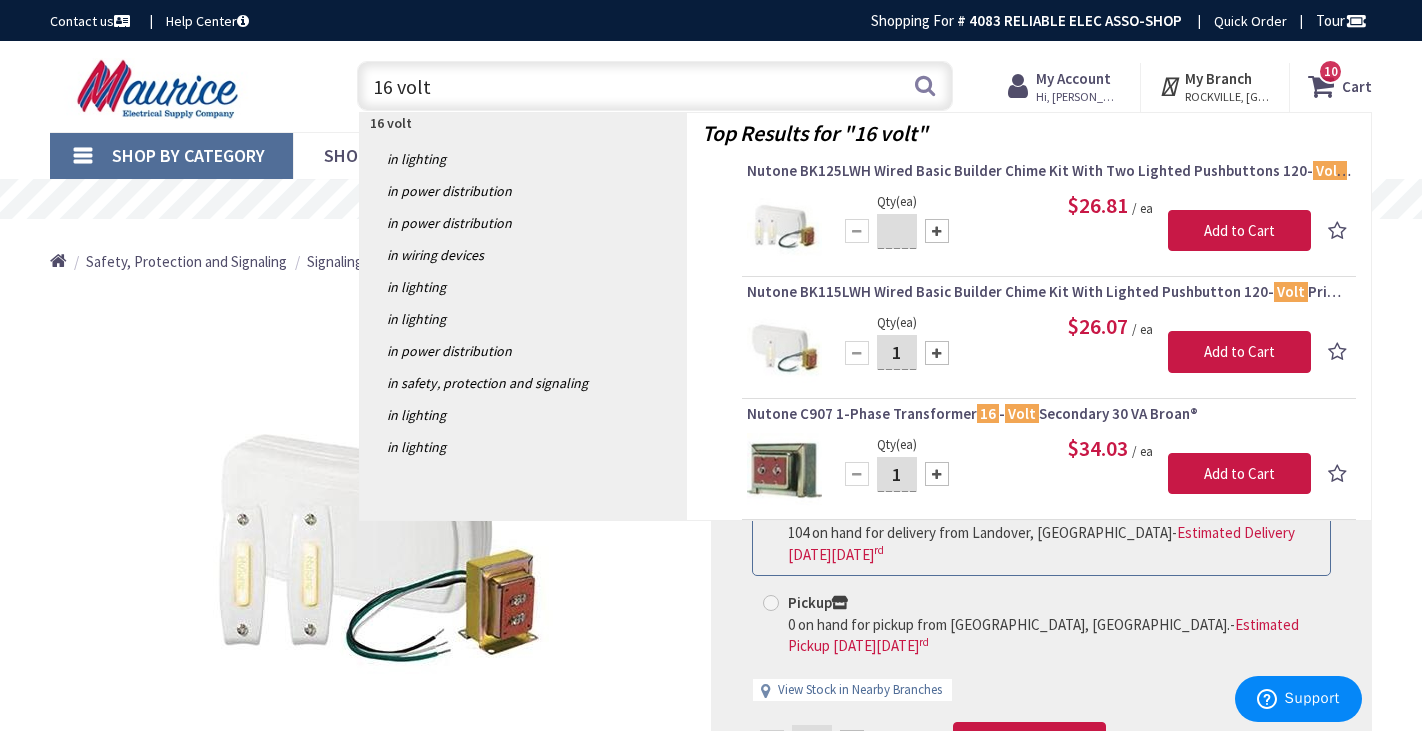 type on "2" 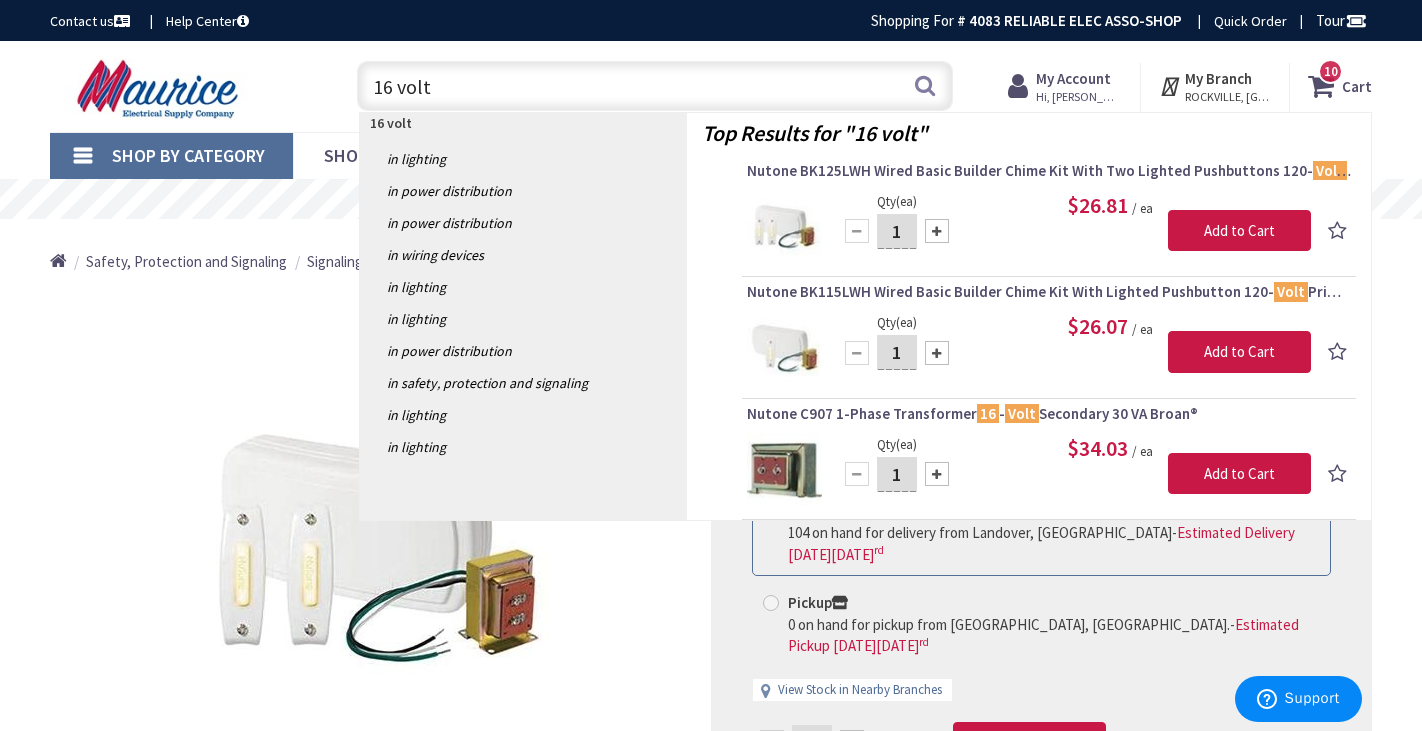 click on "1" at bounding box center [897, 352] 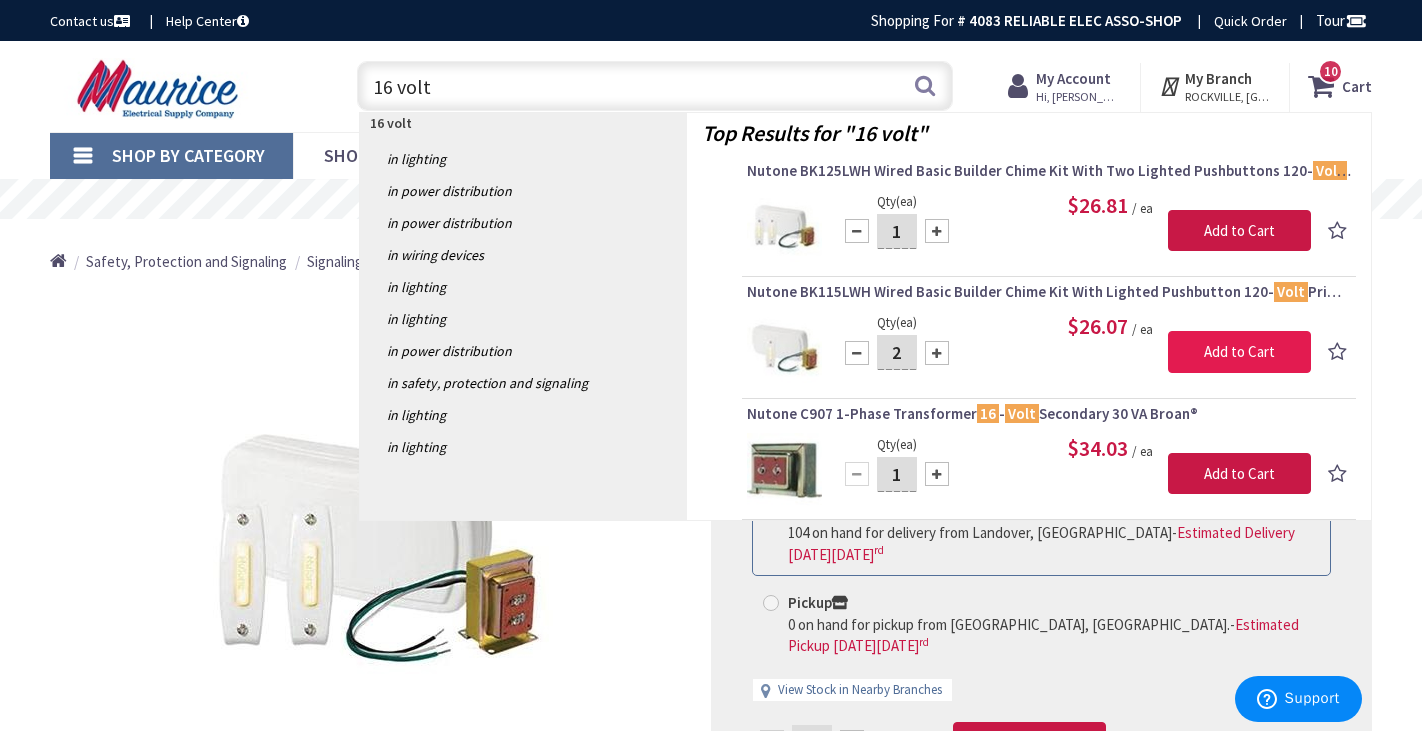 type on "2" 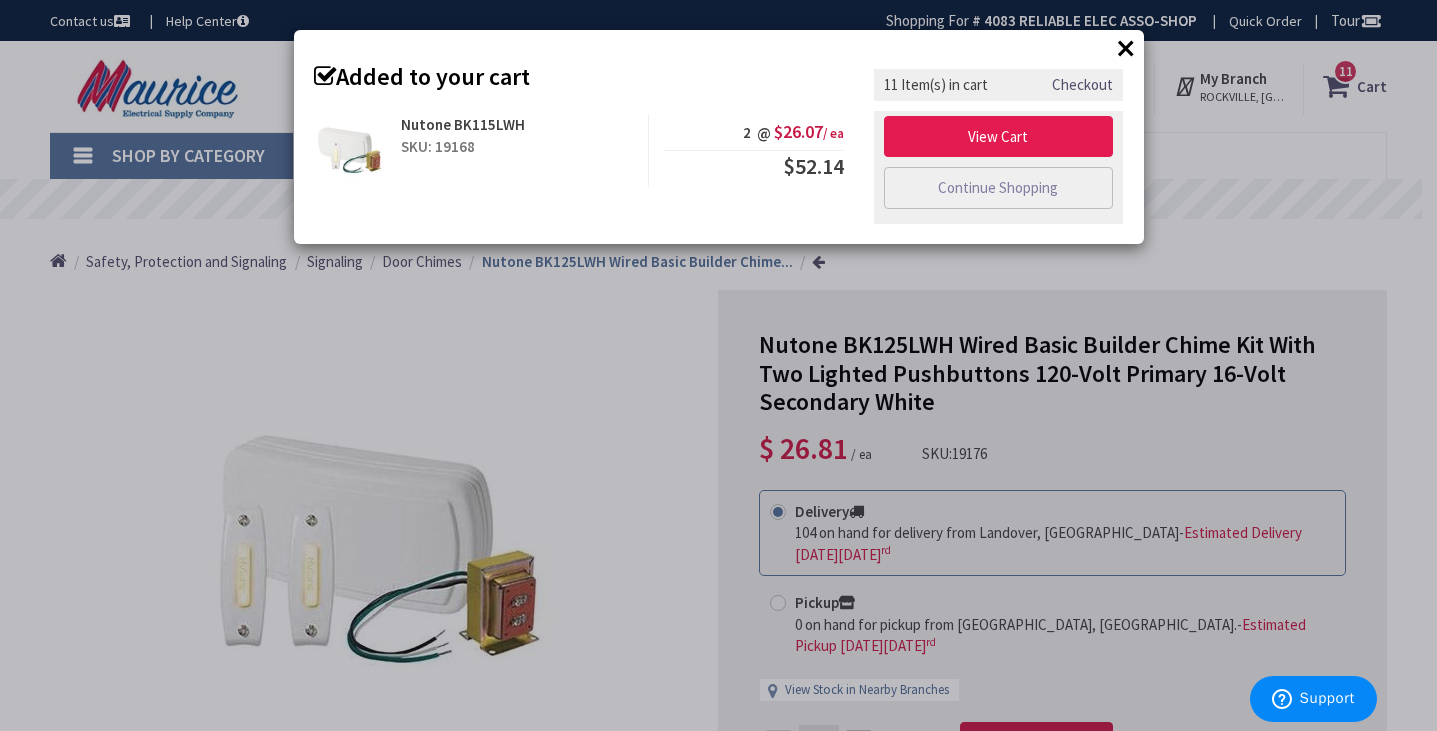 click on "View Cart" at bounding box center (999, 137) 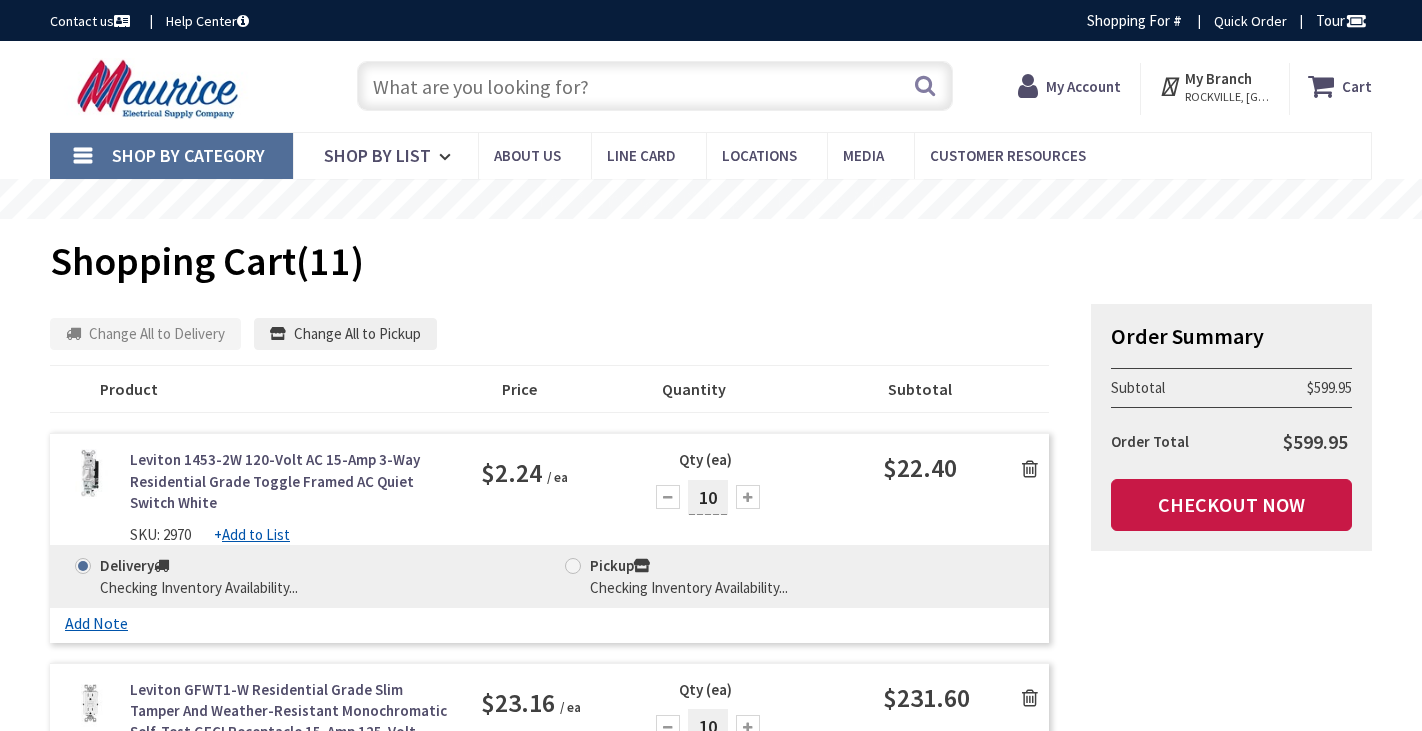 scroll, scrollTop: 0, scrollLeft: 0, axis: both 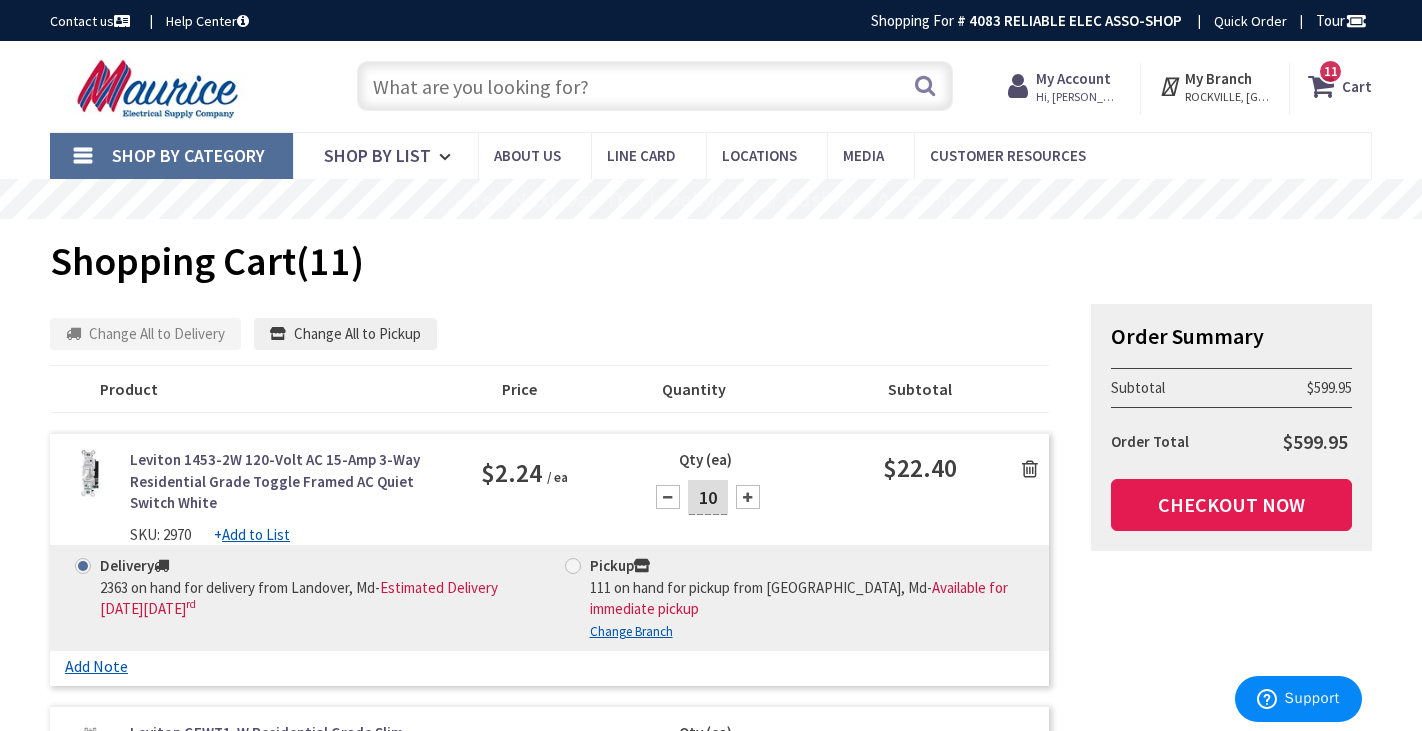 click on "Checkout Now" at bounding box center (1231, 505) 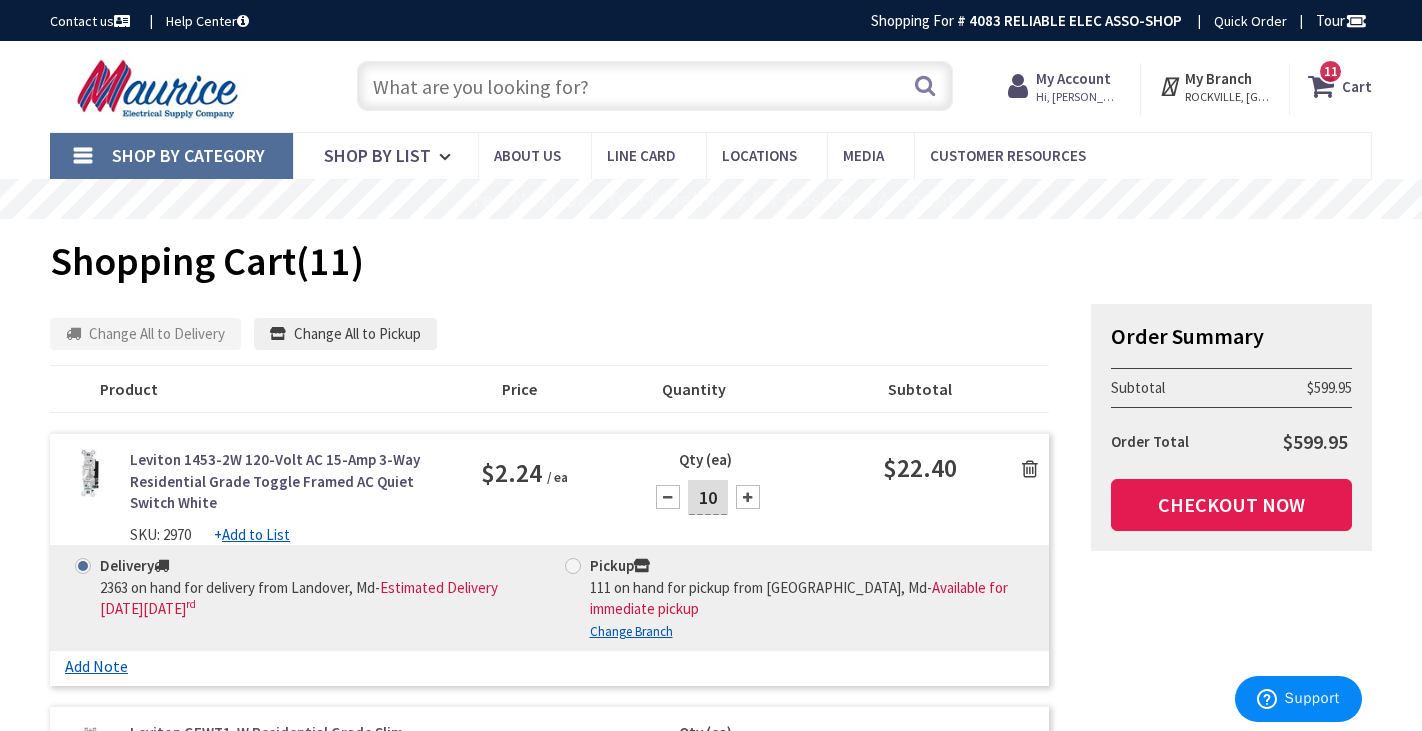 click on "Checkout Now" at bounding box center [1231, 505] 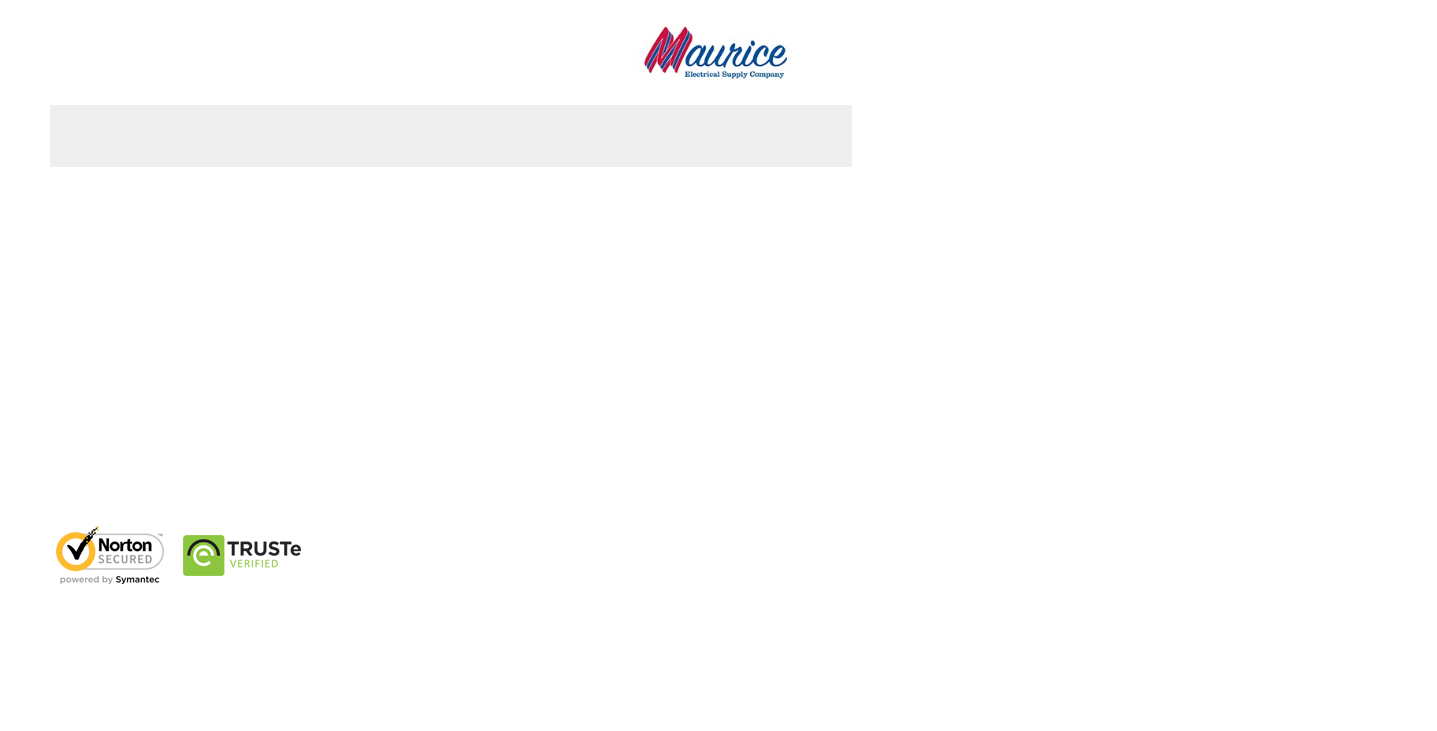 scroll, scrollTop: 0, scrollLeft: 0, axis: both 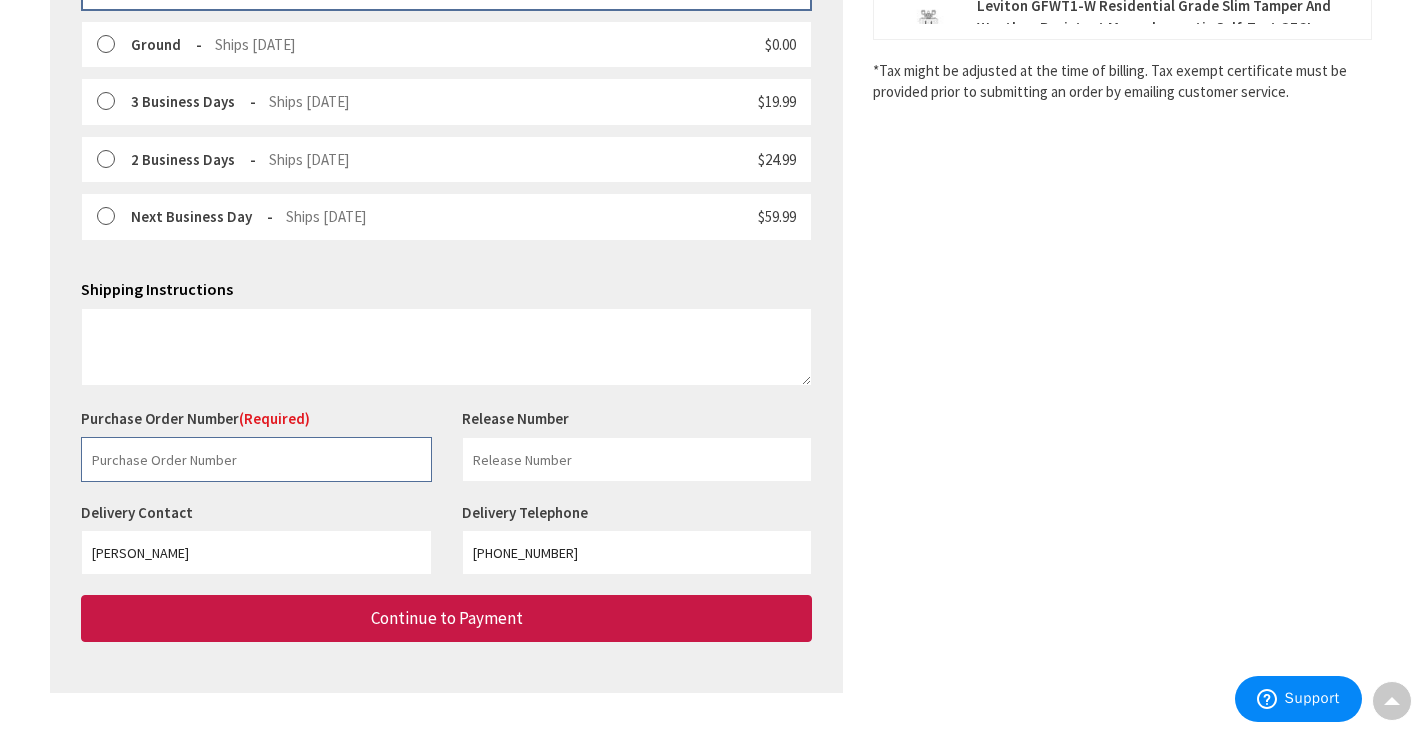 click at bounding box center [256, 459] 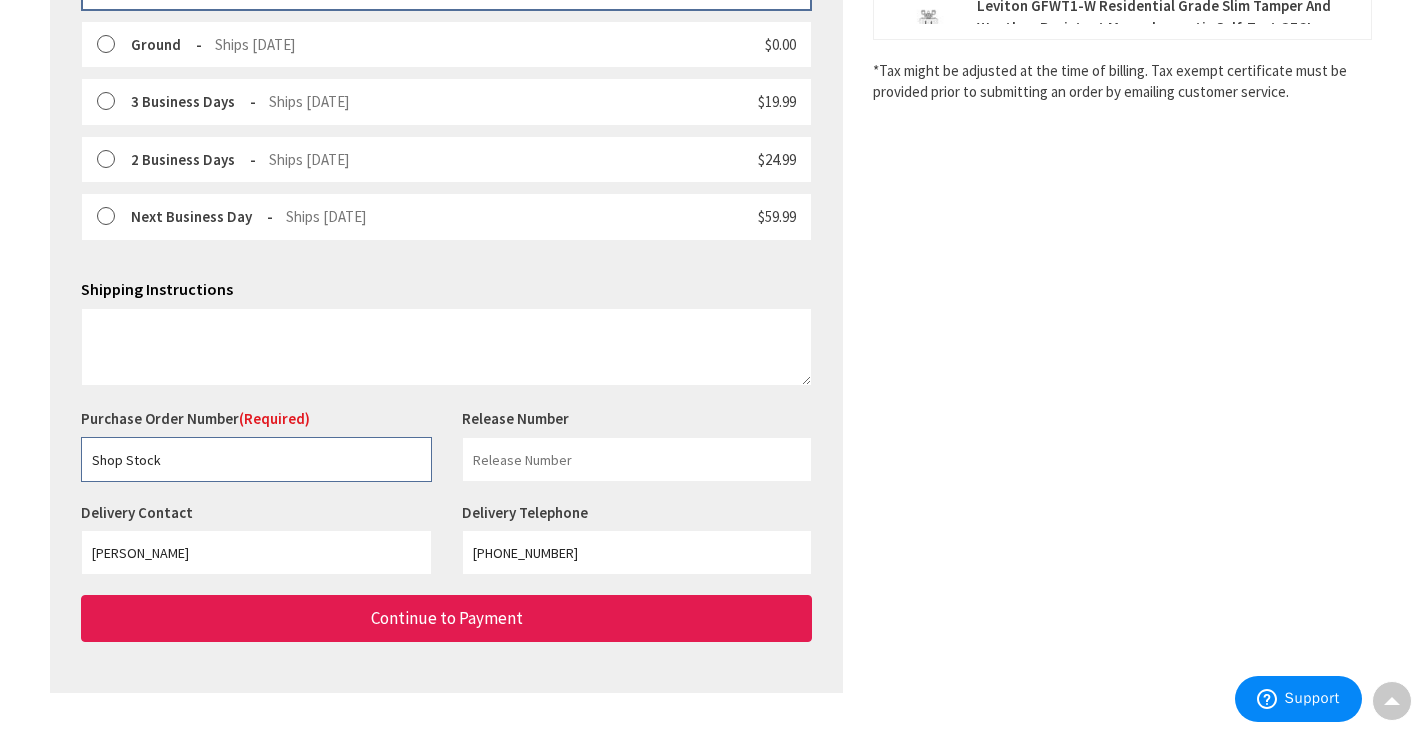 type on "Shop Stock" 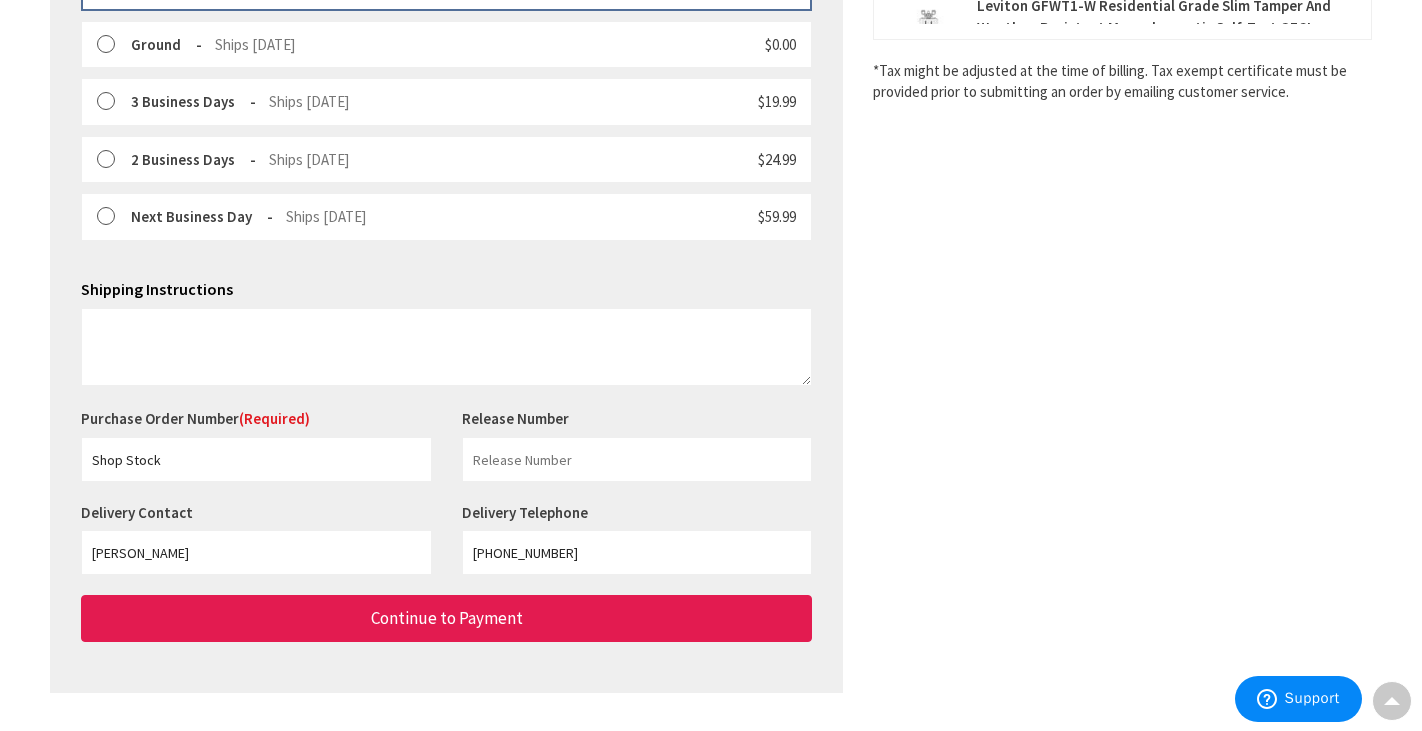 click on "Continue to Payment" at bounding box center [446, 618] 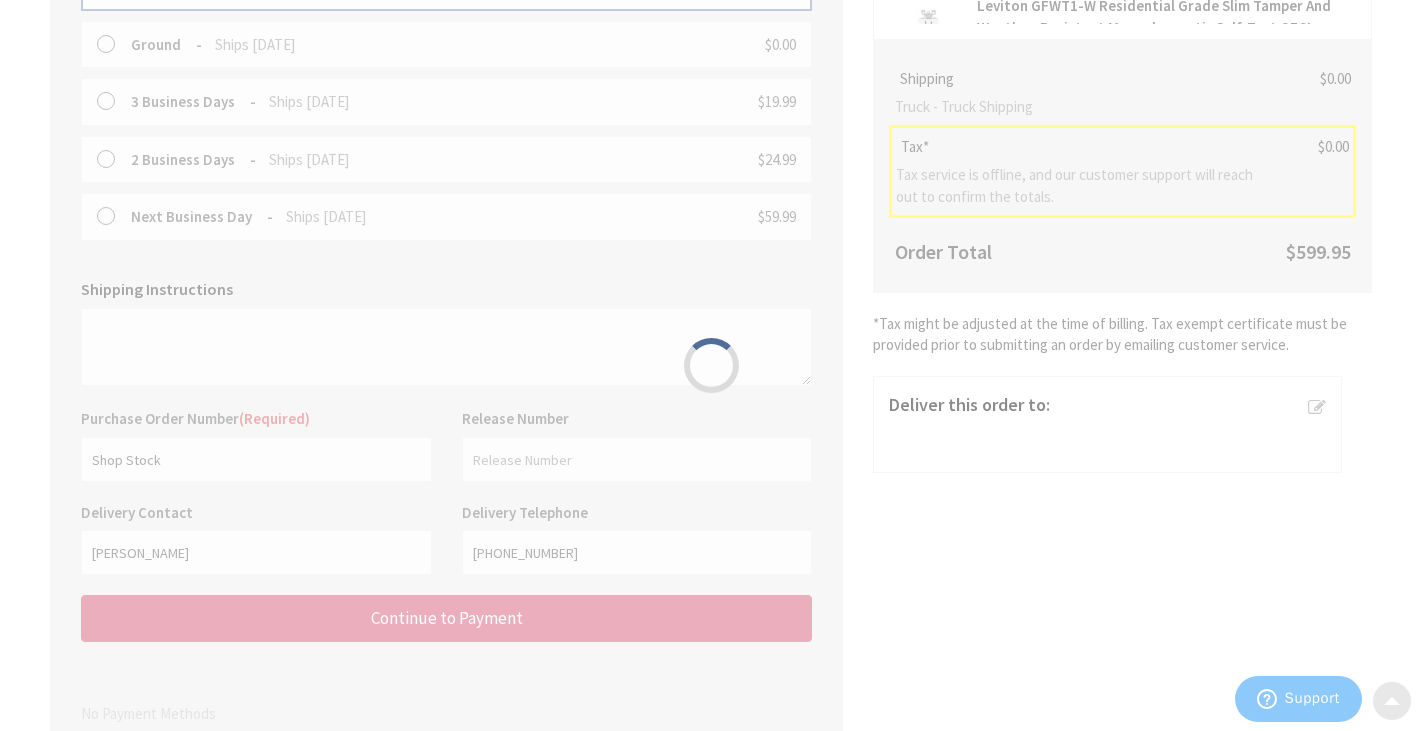scroll, scrollTop: 0, scrollLeft: 0, axis: both 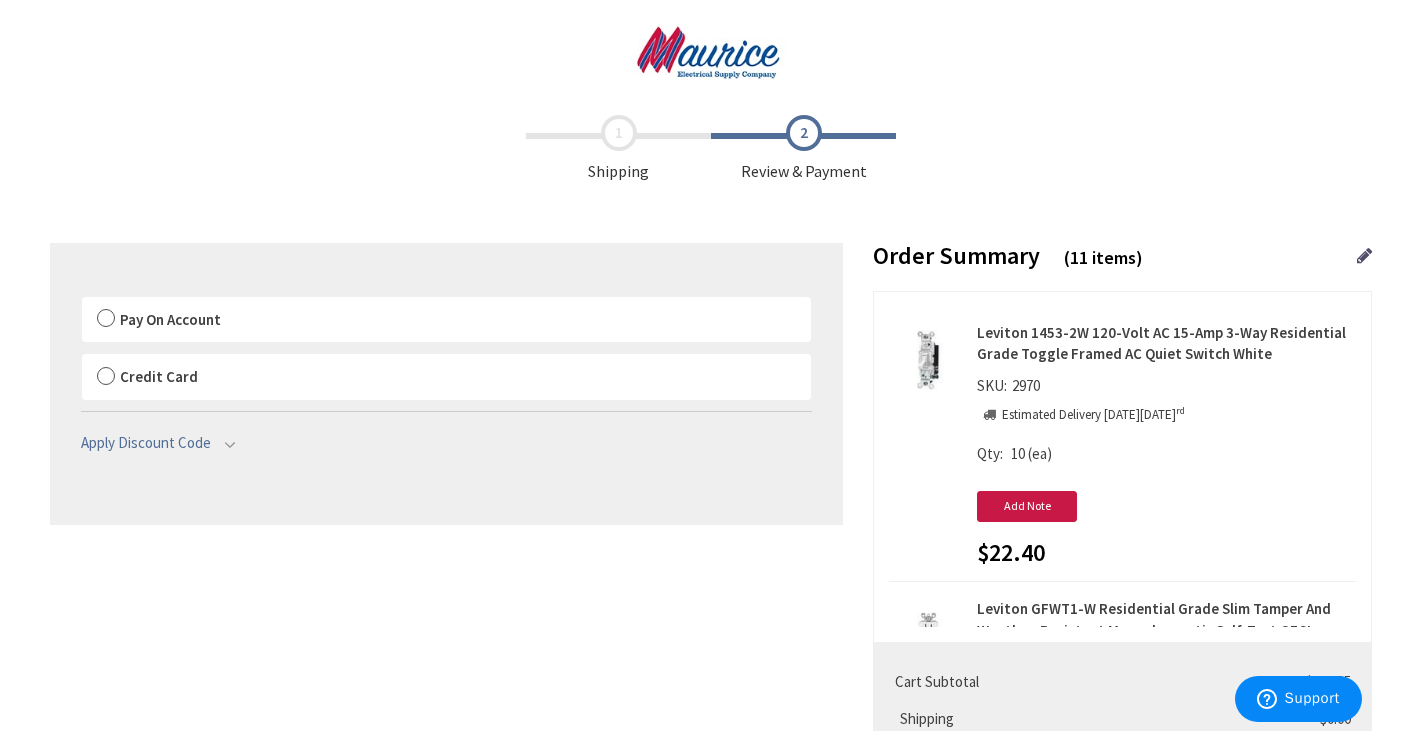 click on "Pay On Account" at bounding box center [446, 320] 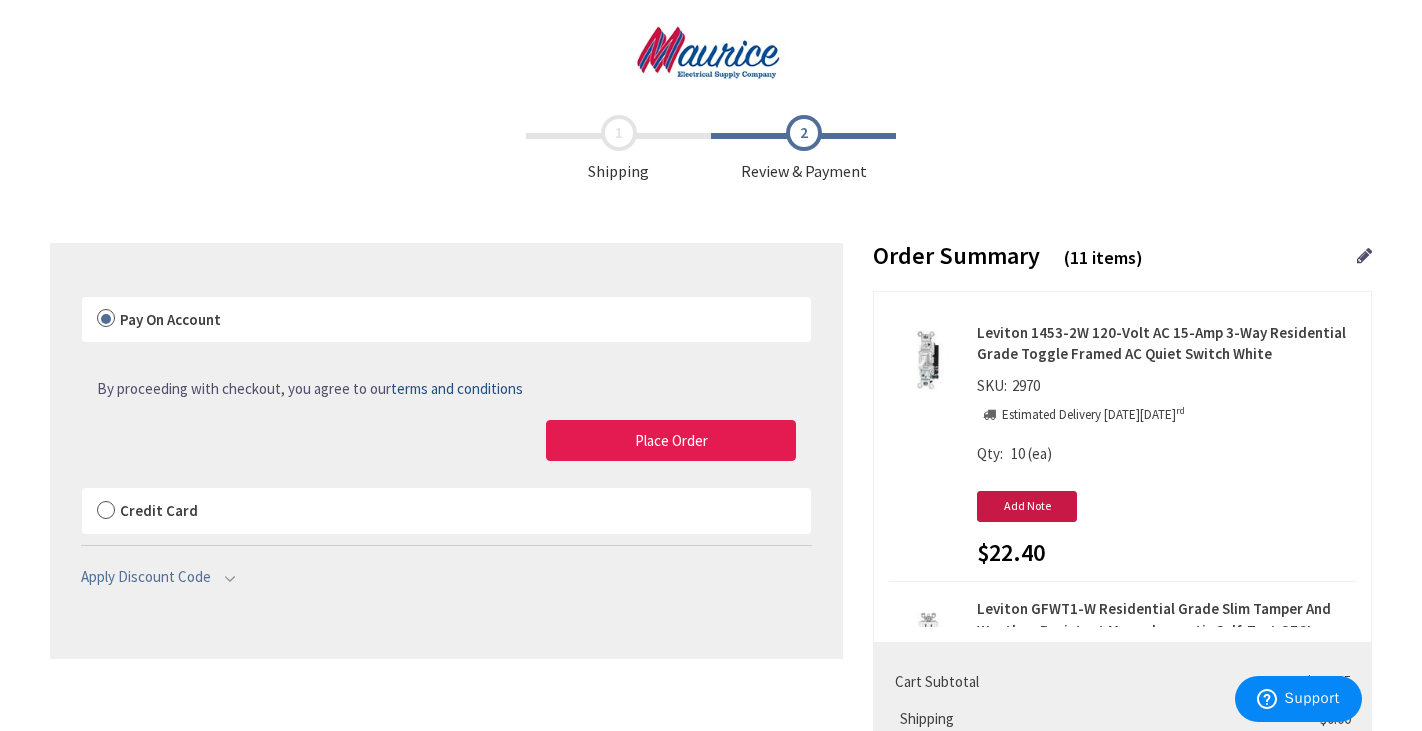 click on "Place Order" at bounding box center [671, 440] 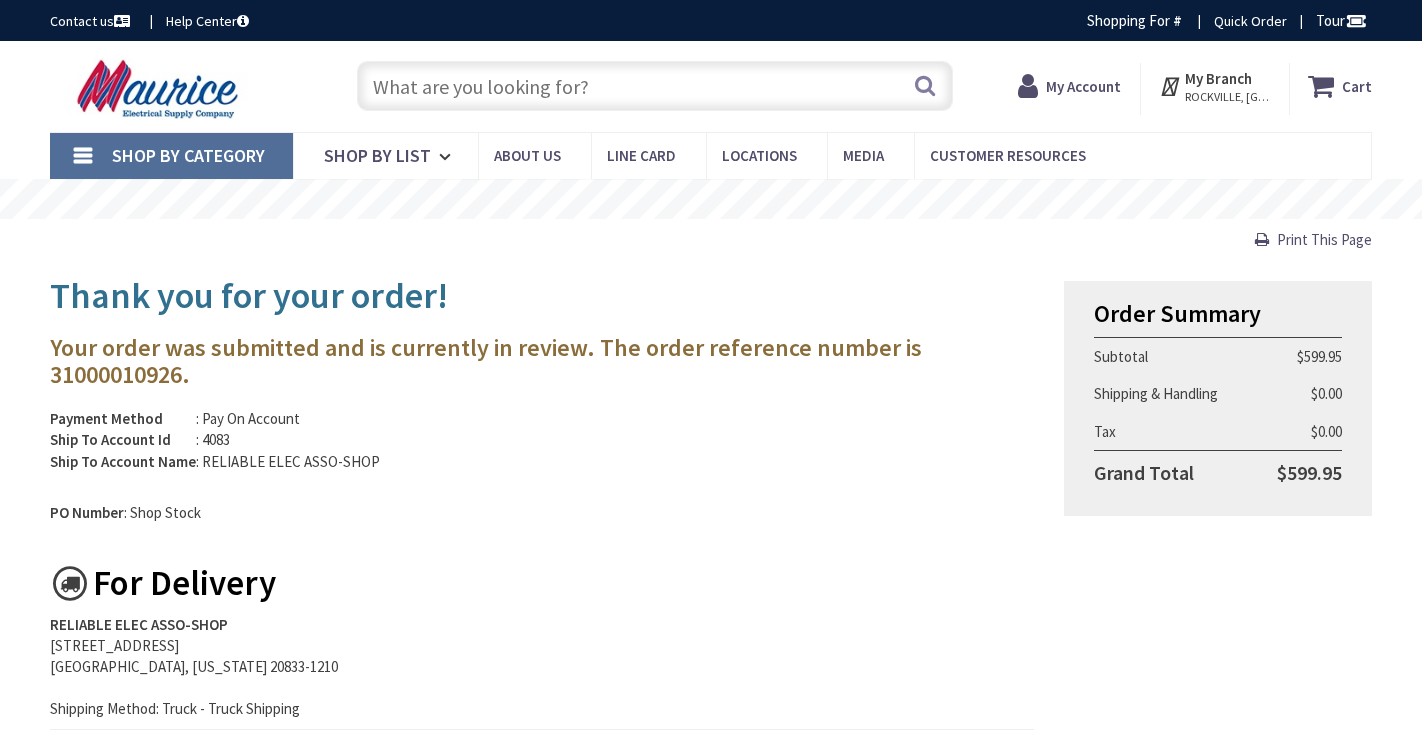 scroll, scrollTop: 0, scrollLeft: 0, axis: both 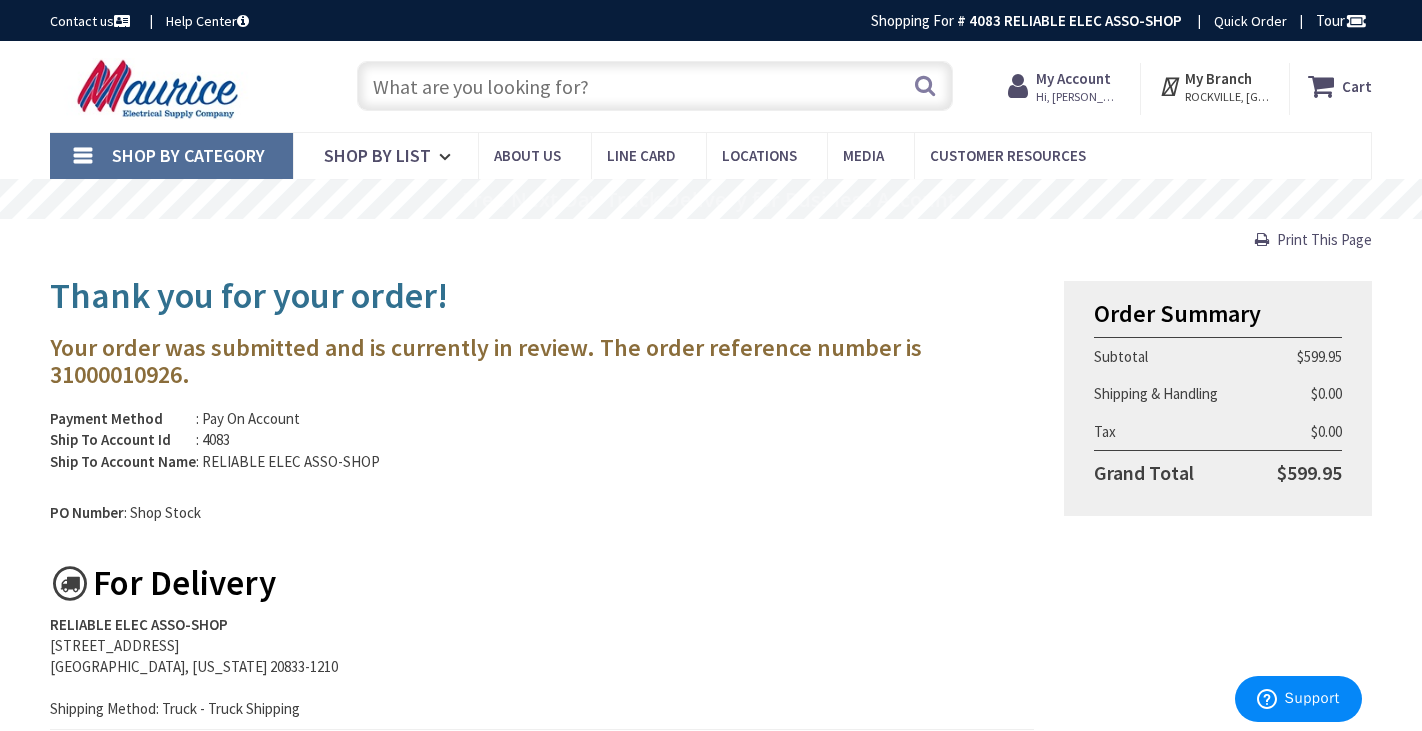 click at bounding box center [654, 86] 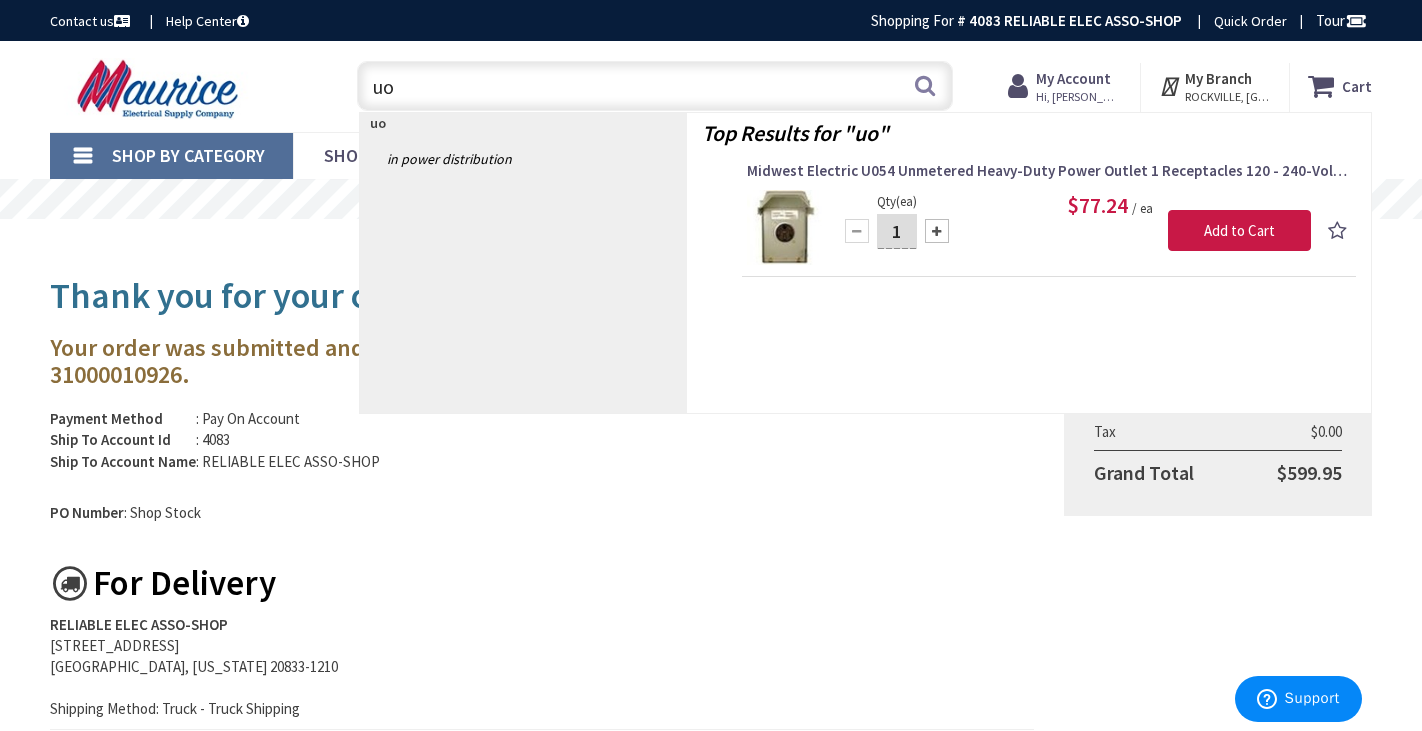 type on "u" 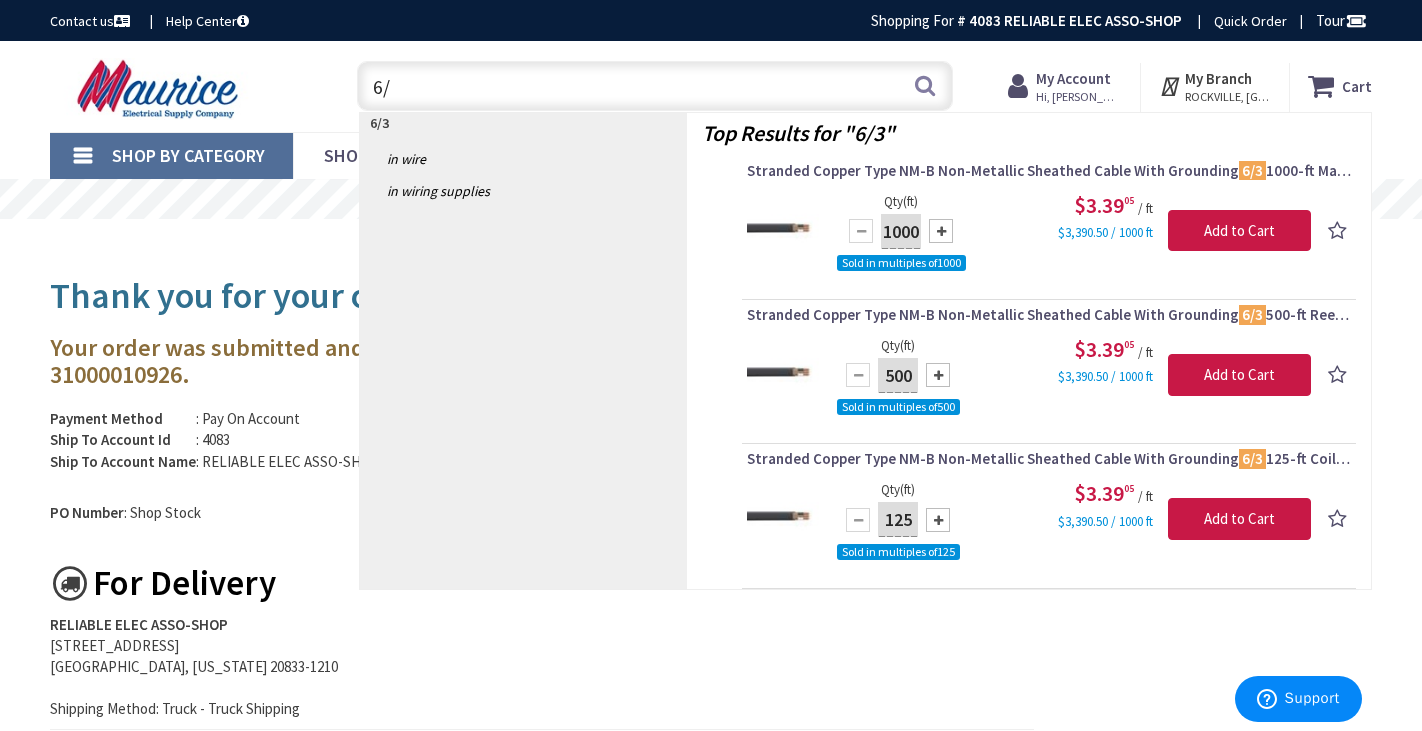 type on "6" 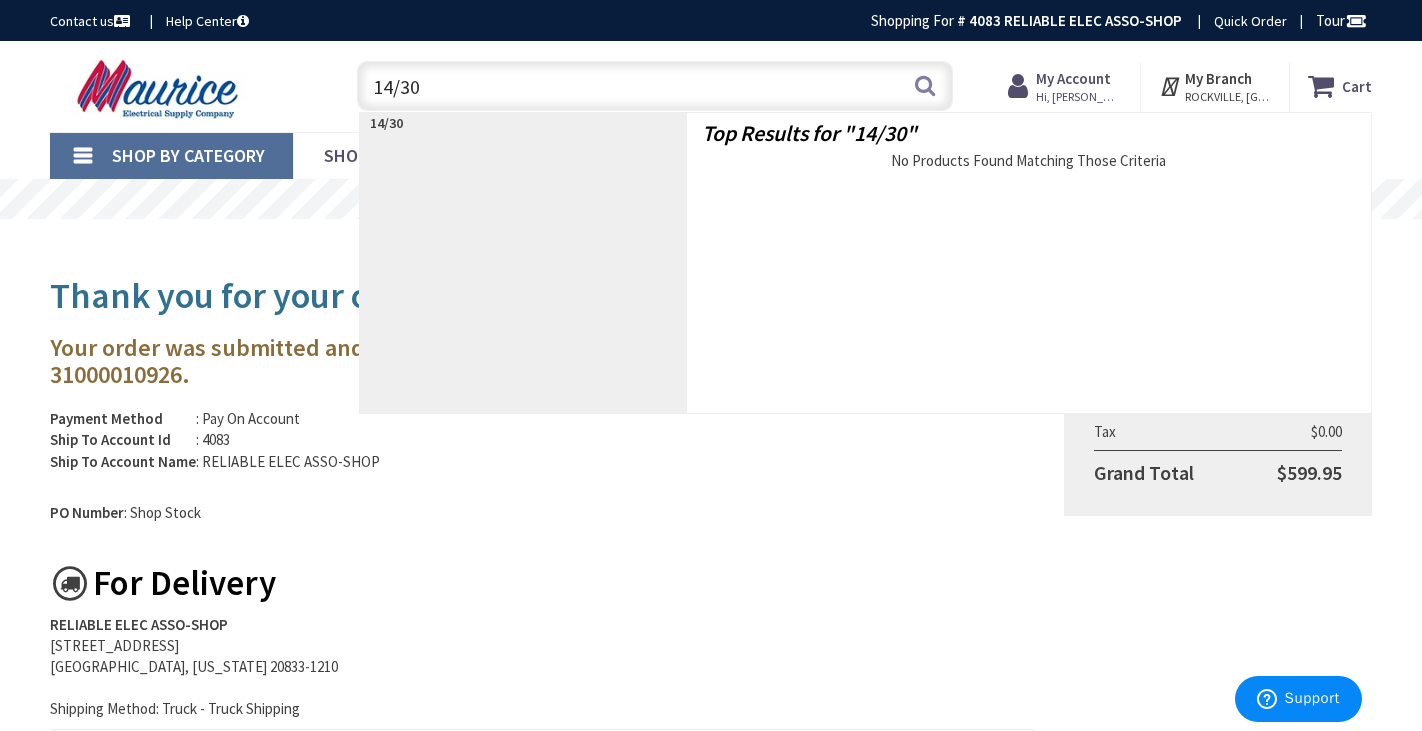 click on "14/30" at bounding box center (654, 86) 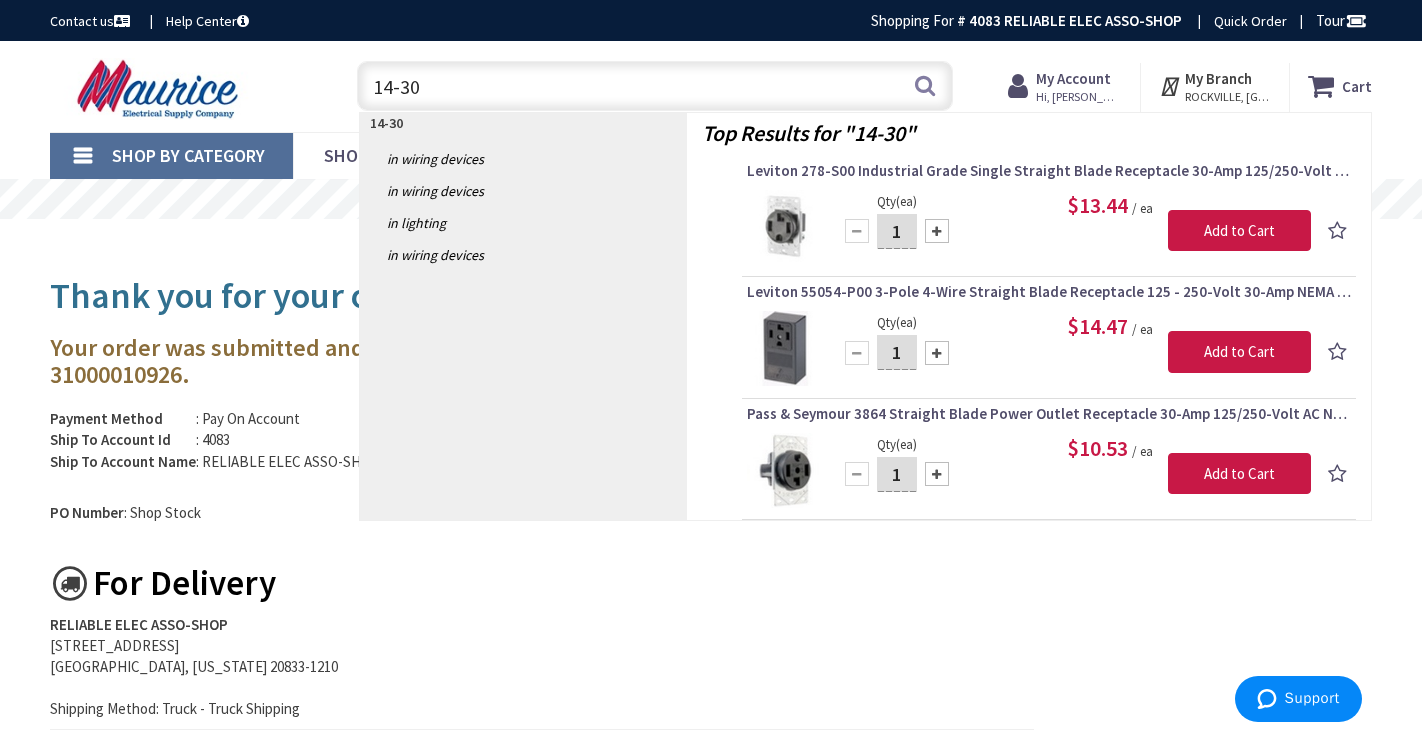 click on "14-30" at bounding box center [654, 86] 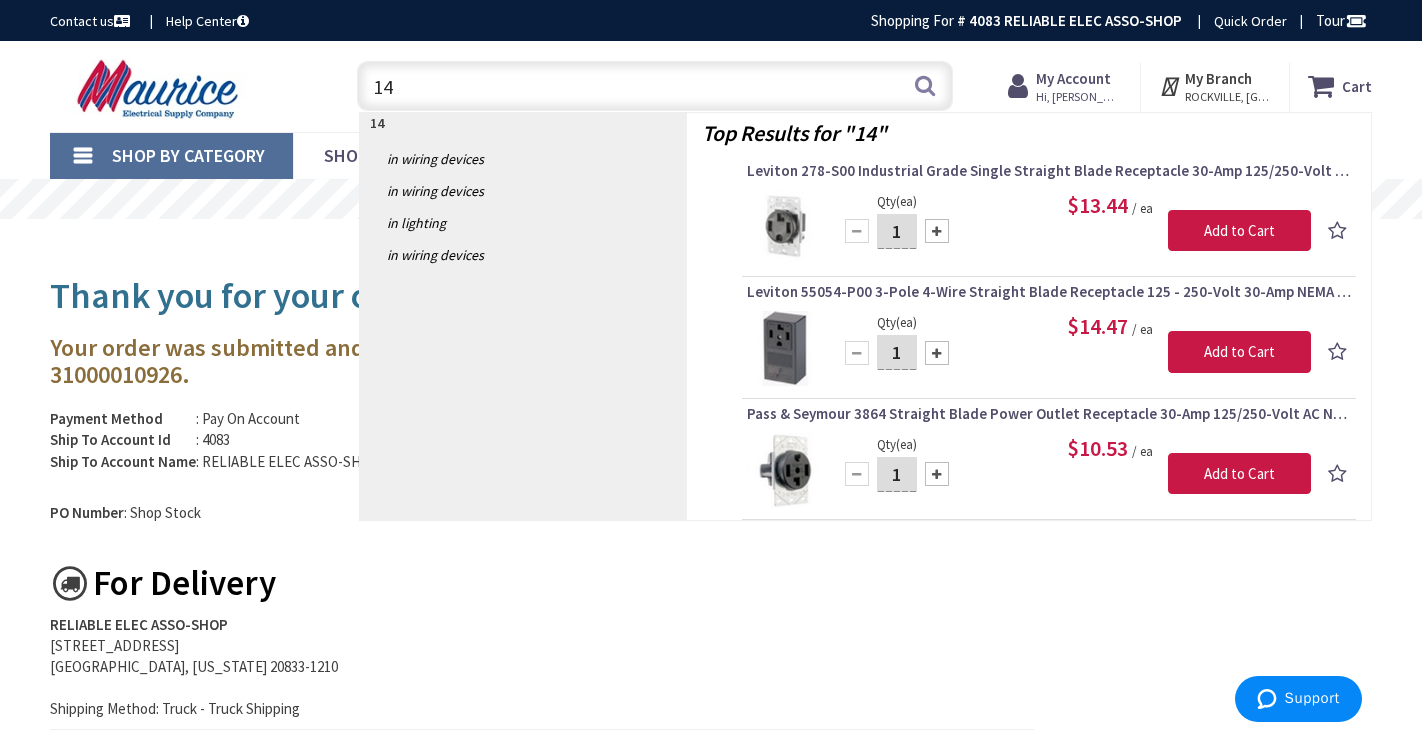 type on "1" 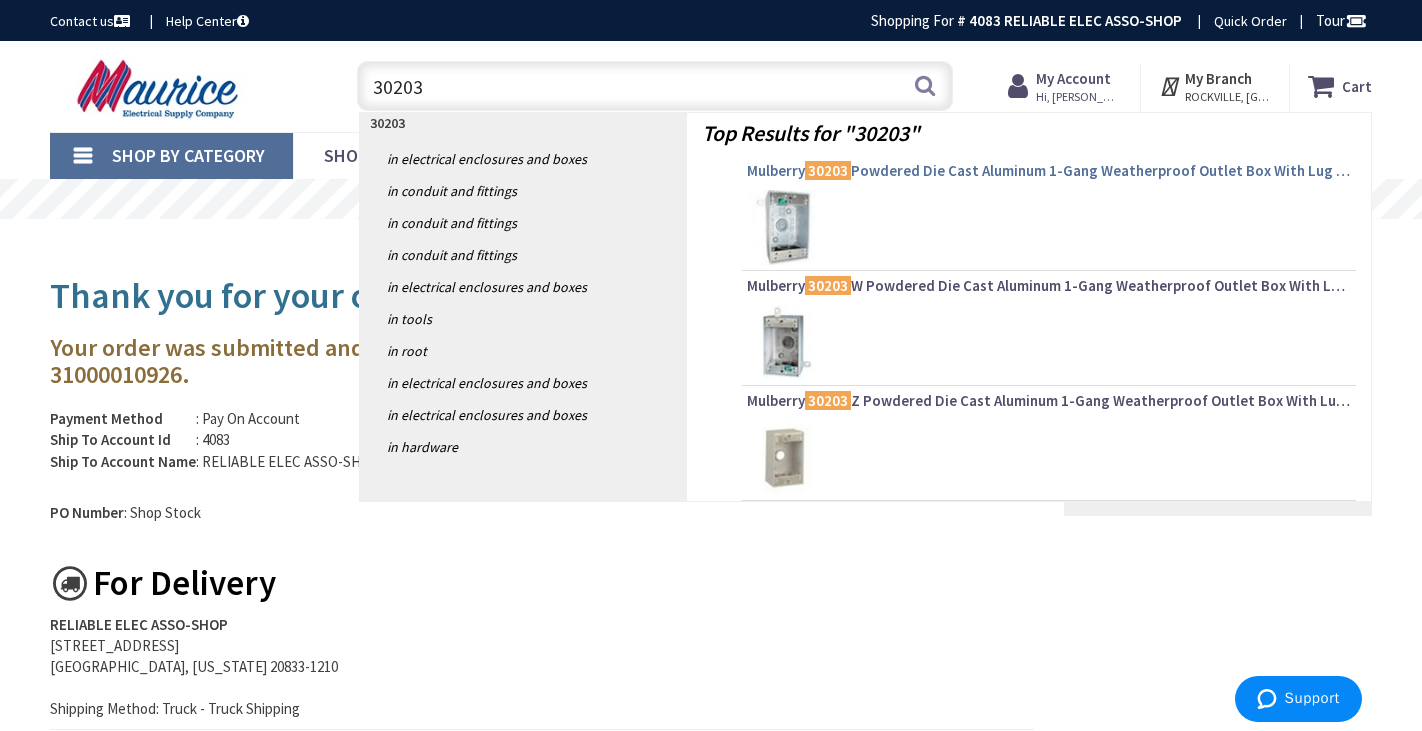 type on "30203" 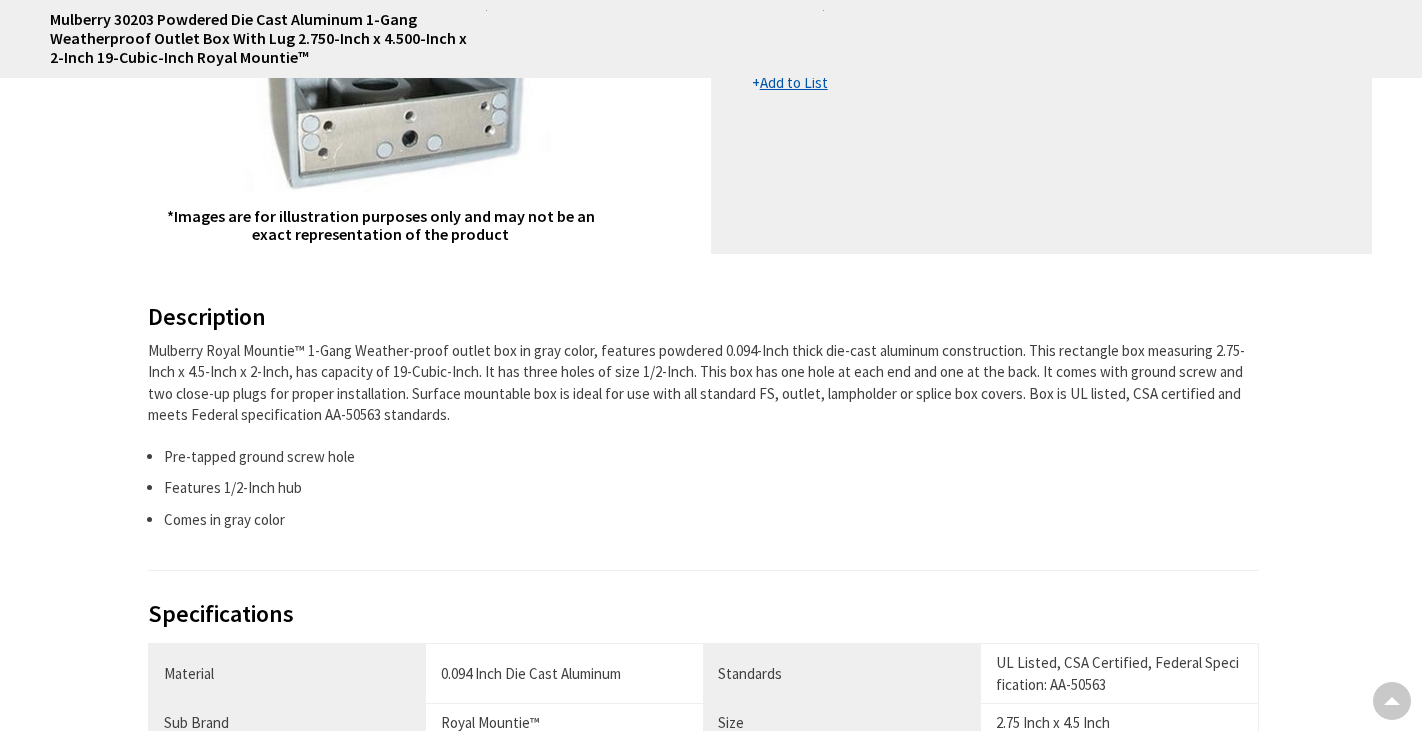 scroll, scrollTop: 587, scrollLeft: 0, axis: vertical 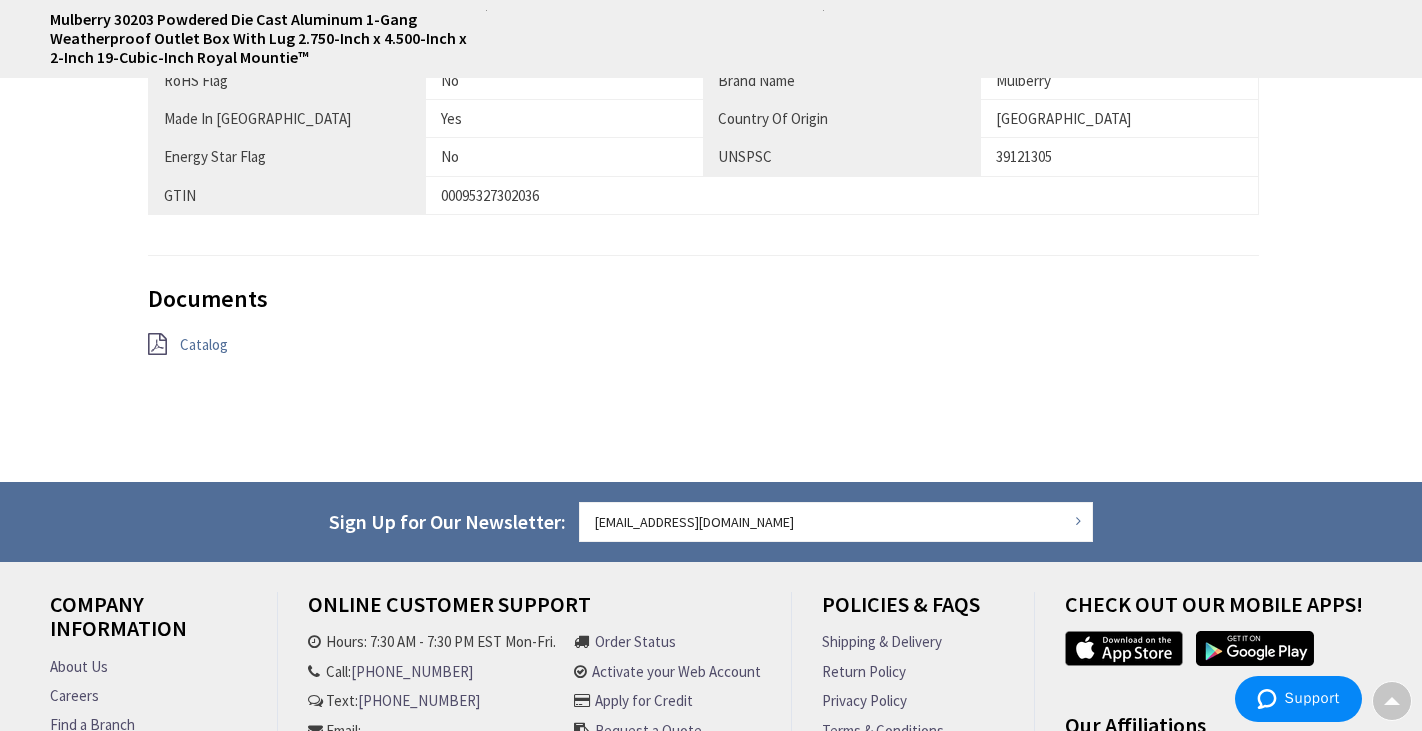 click on "Catalog" at bounding box center (204, 344) 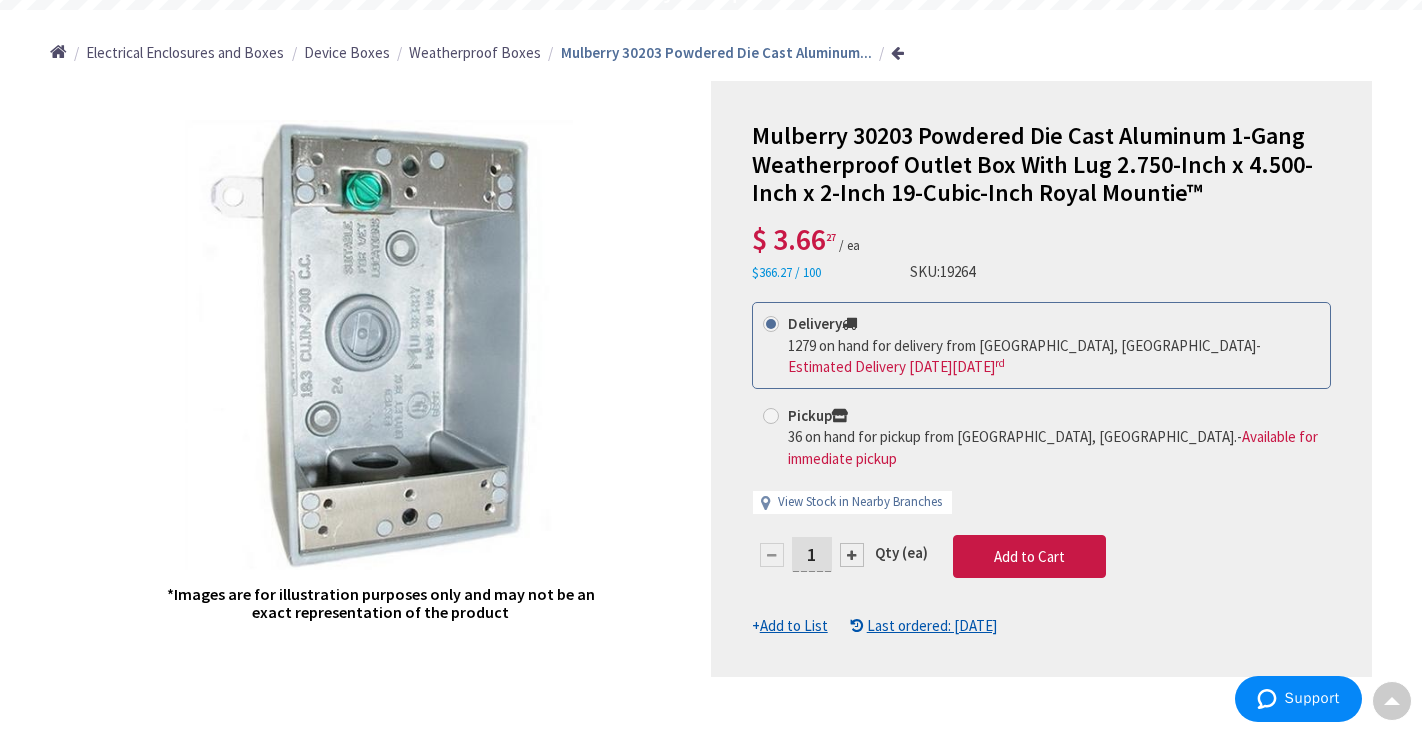 scroll, scrollTop: 0, scrollLeft: 0, axis: both 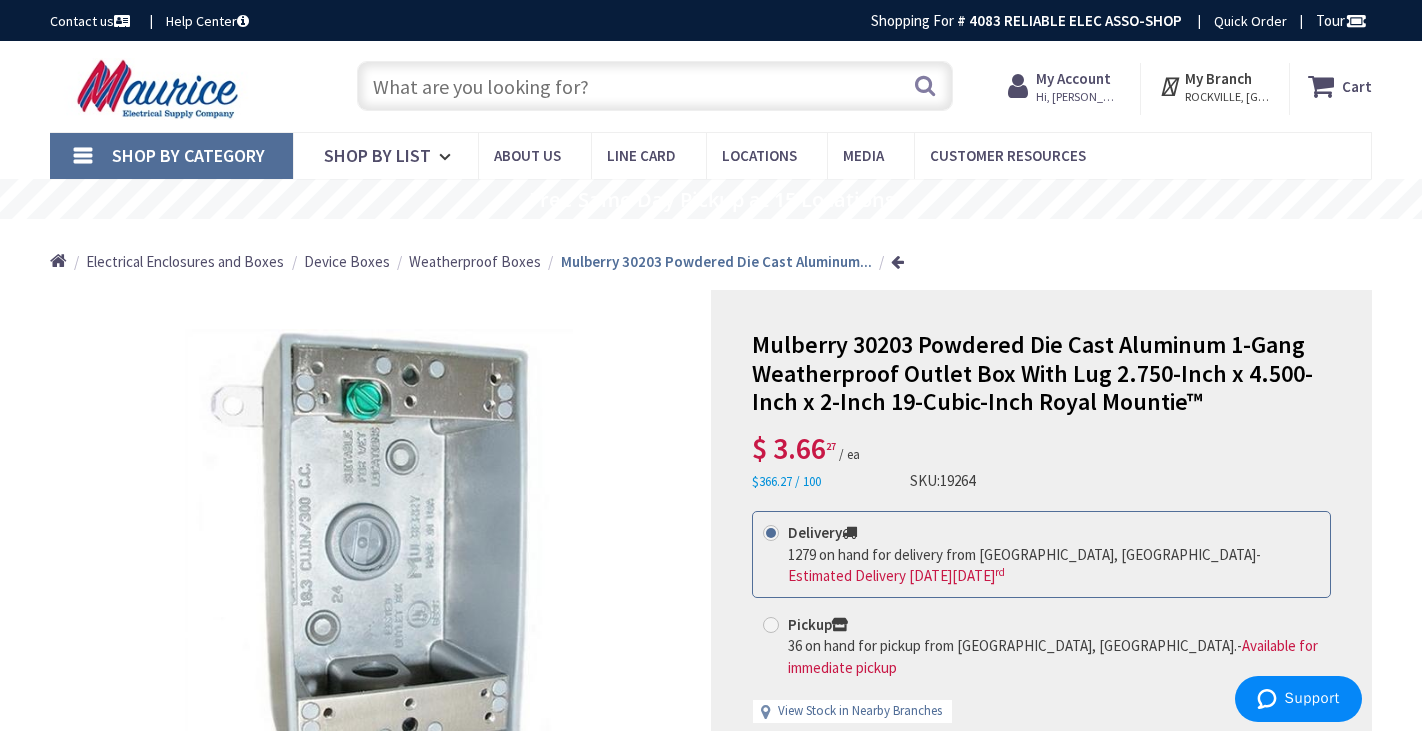 click at bounding box center [654, 86] 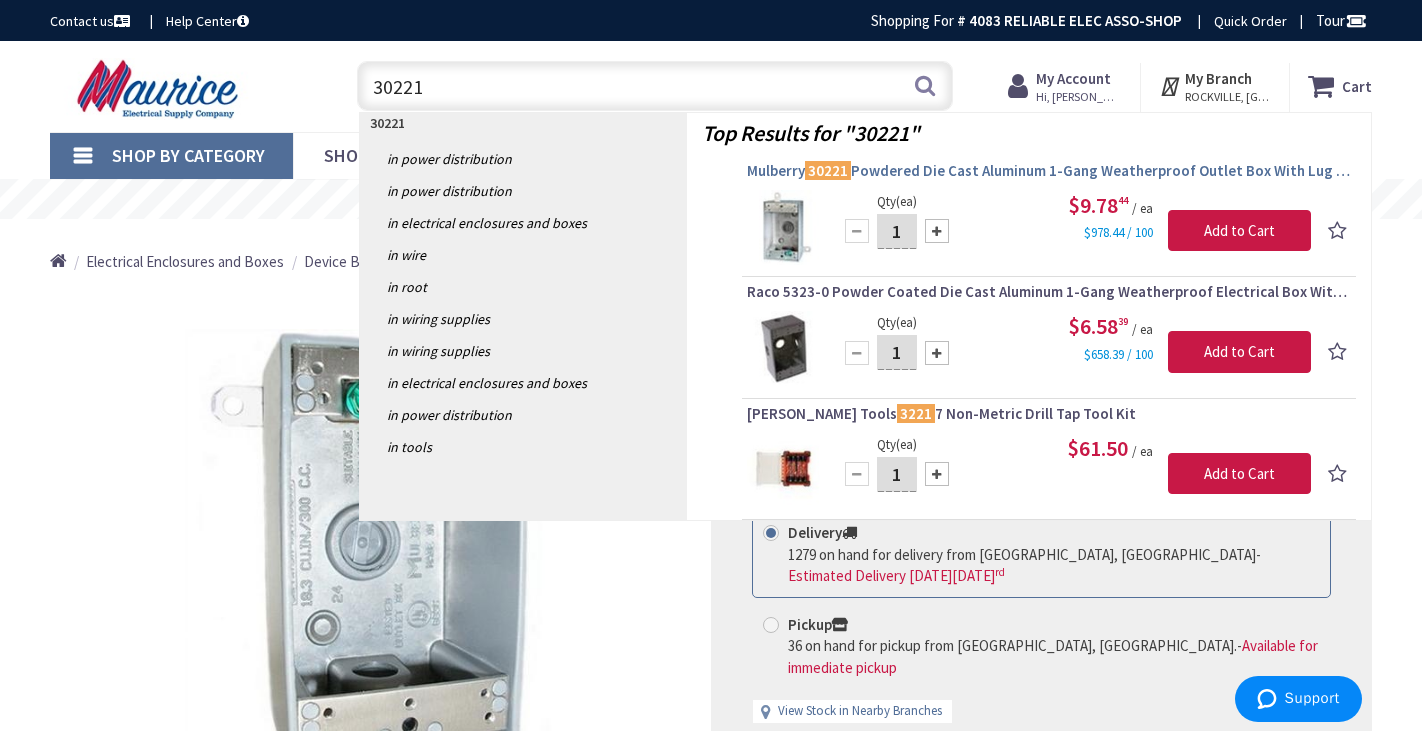 type on "30221" 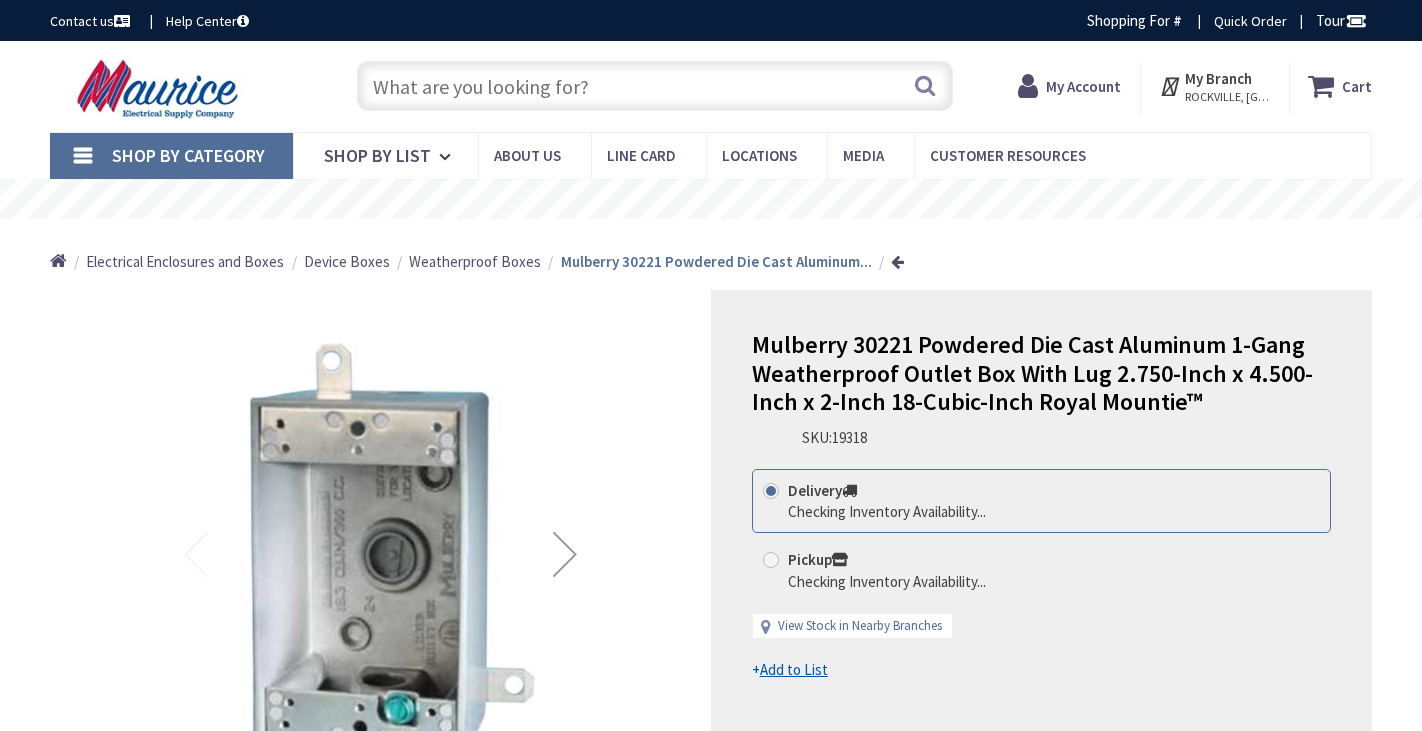 scroll, scrollTop: 0, scrollLeft: 0, axis: both 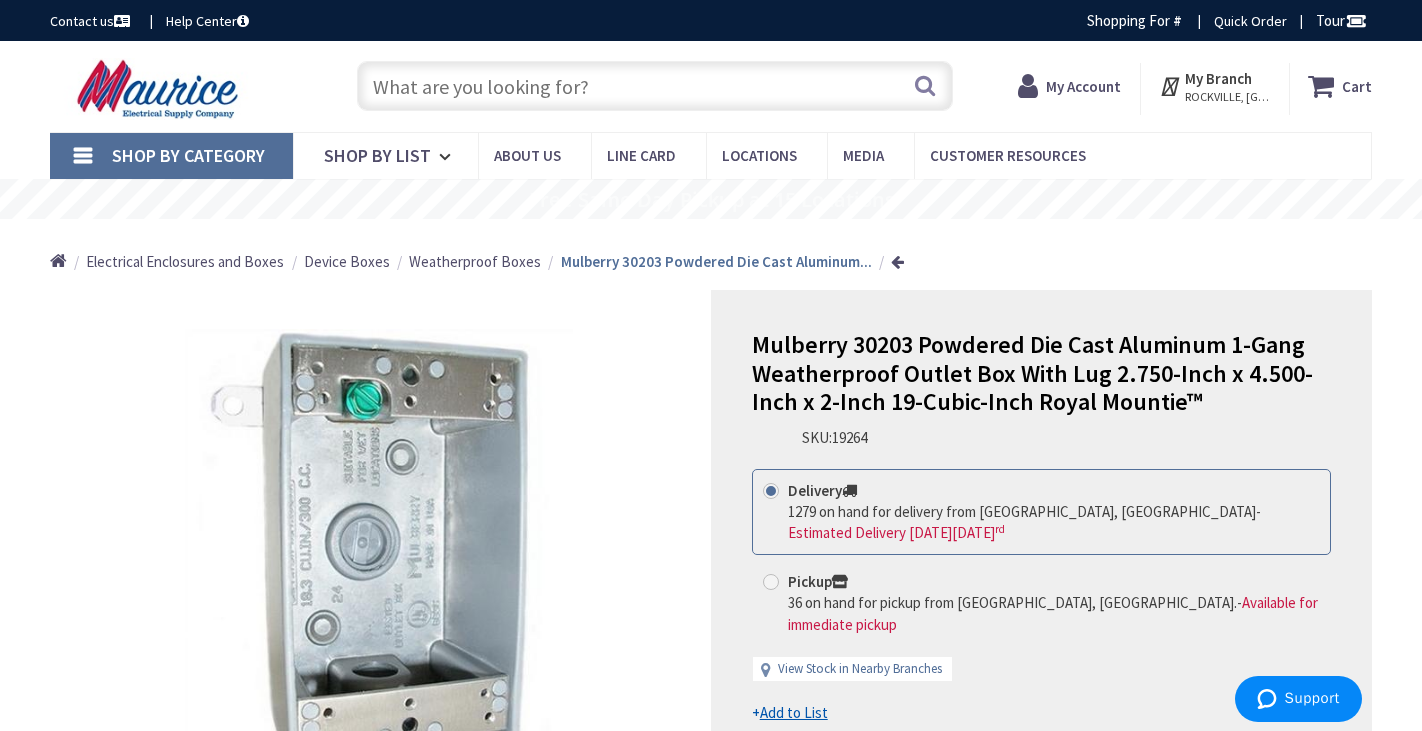 click at bounding box center [654, 86] 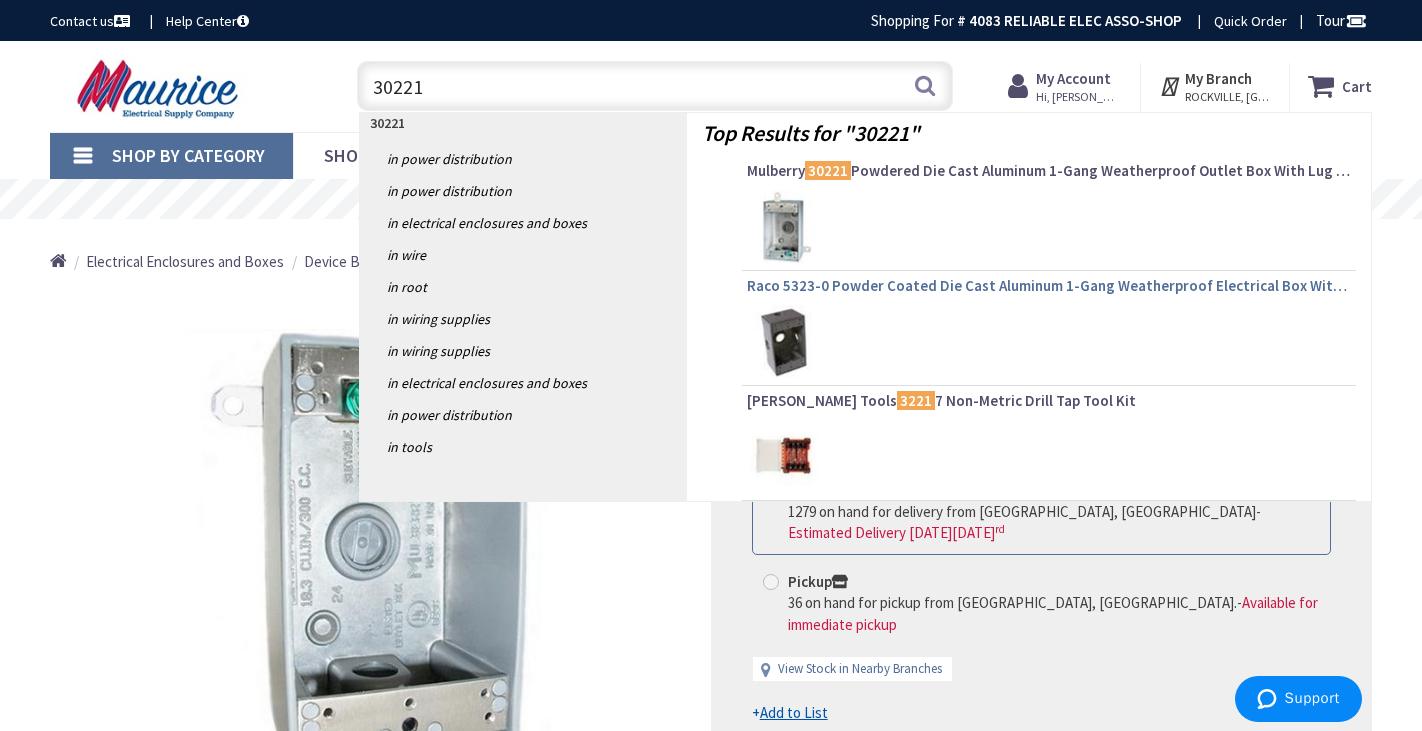 type on "30221" 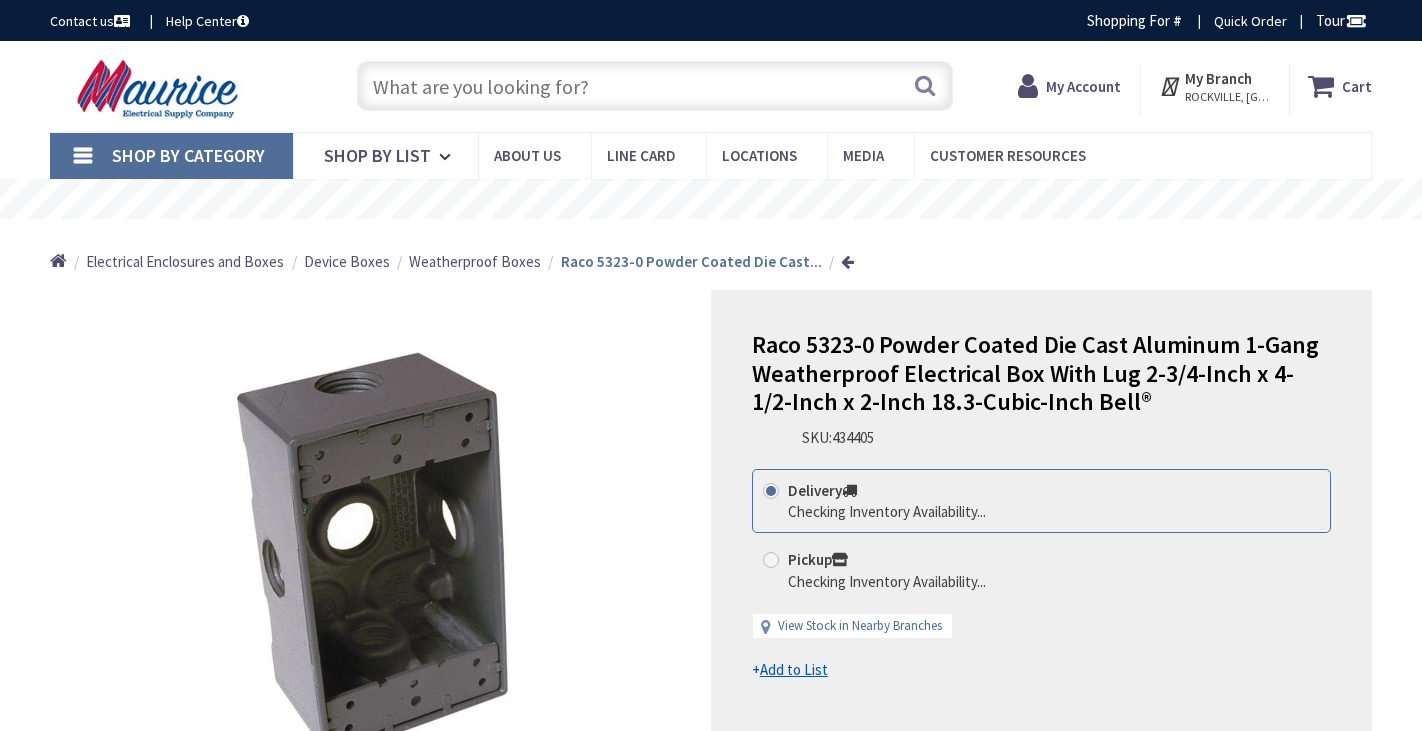 scroll, scrollTop: 0, scrollLeft: 0, axis: both 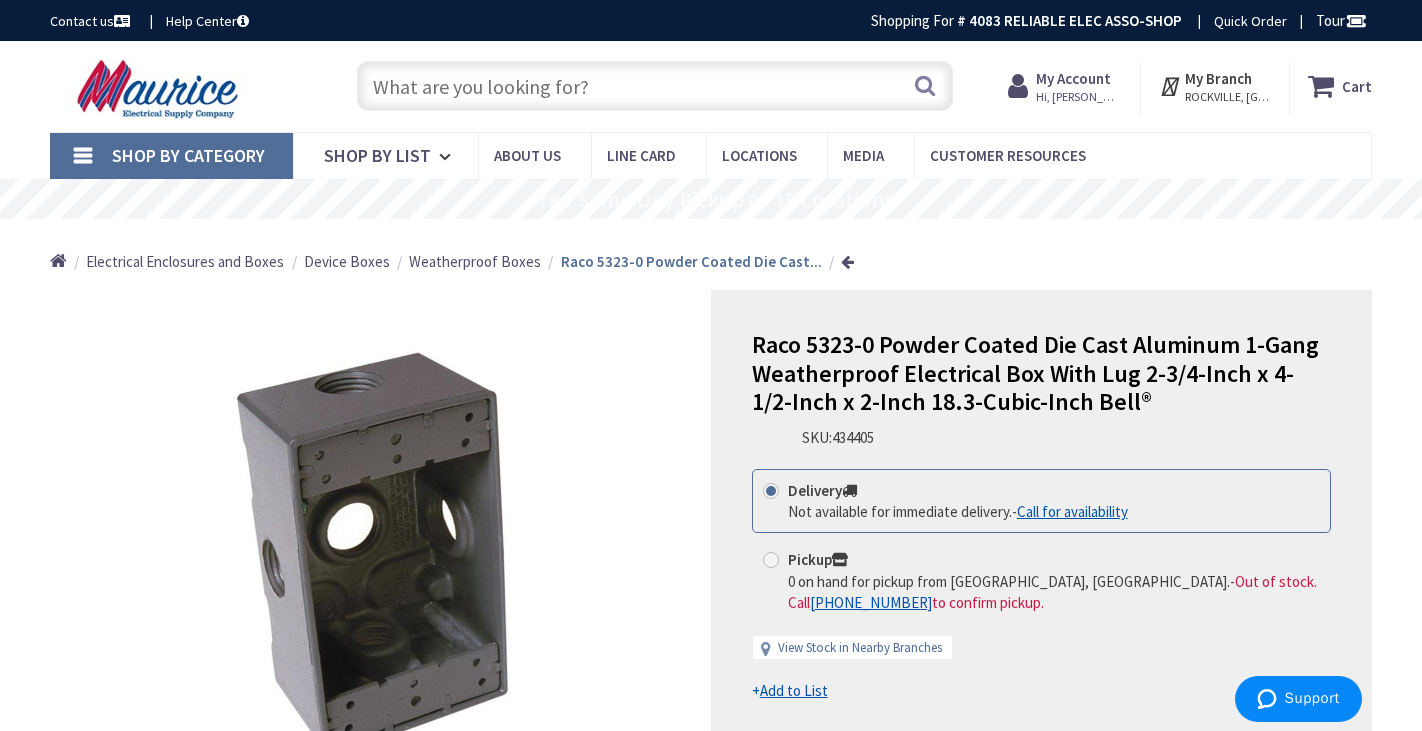 click at bounding box center [654, 86] 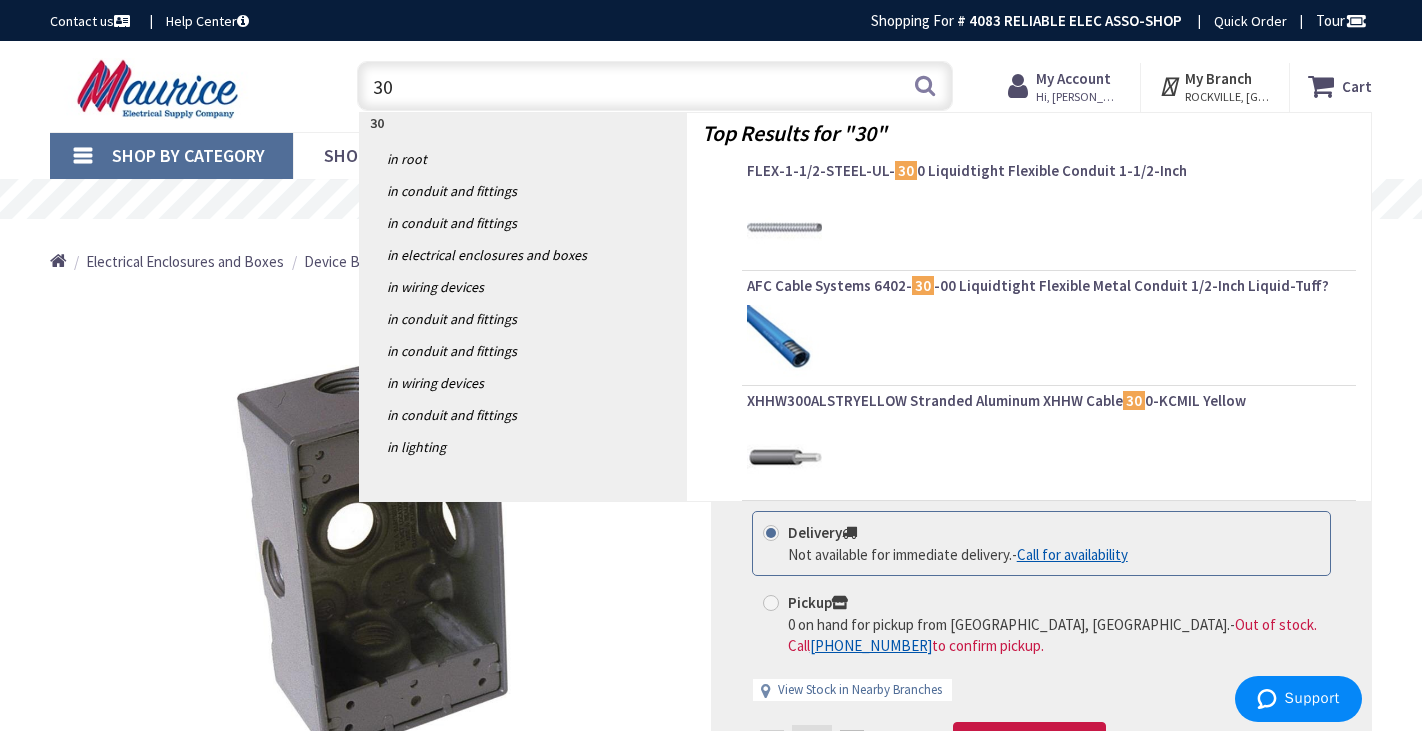 type on "3" 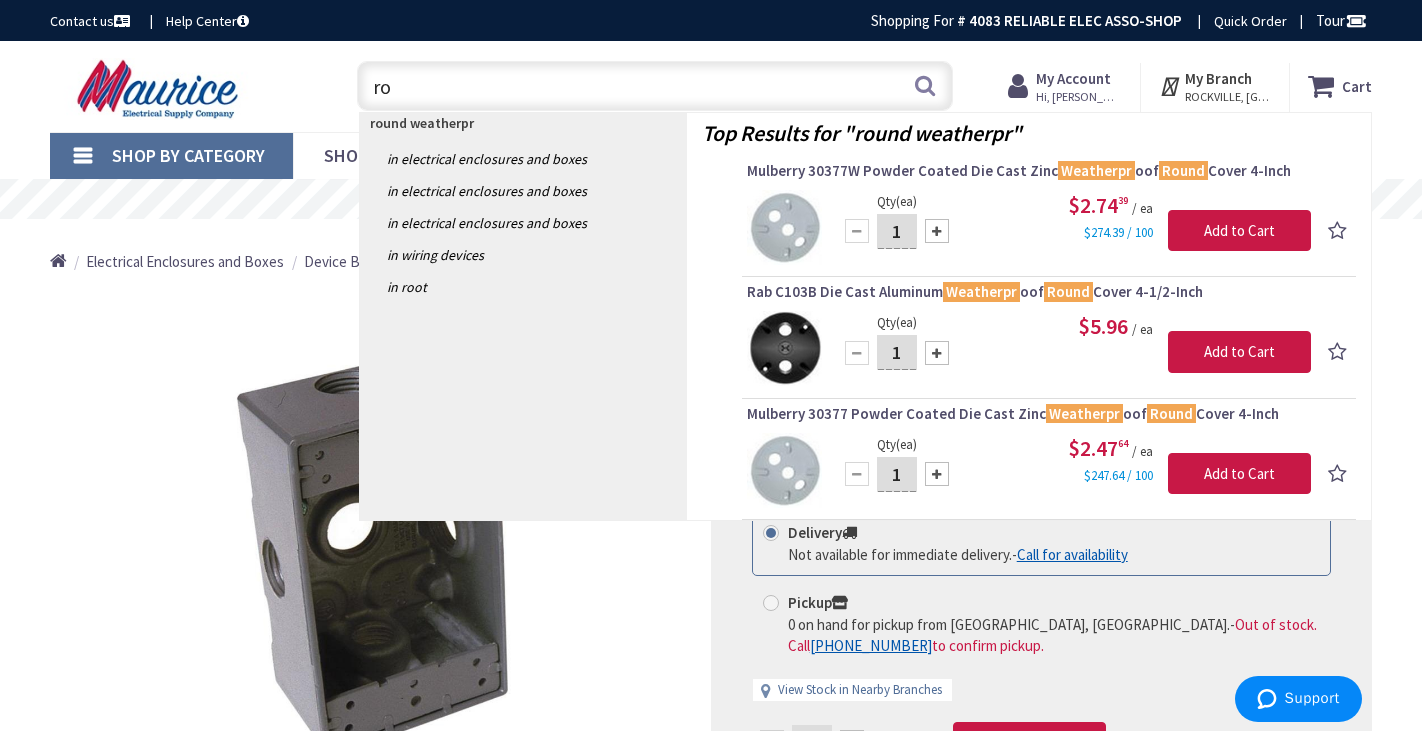 type on "r" 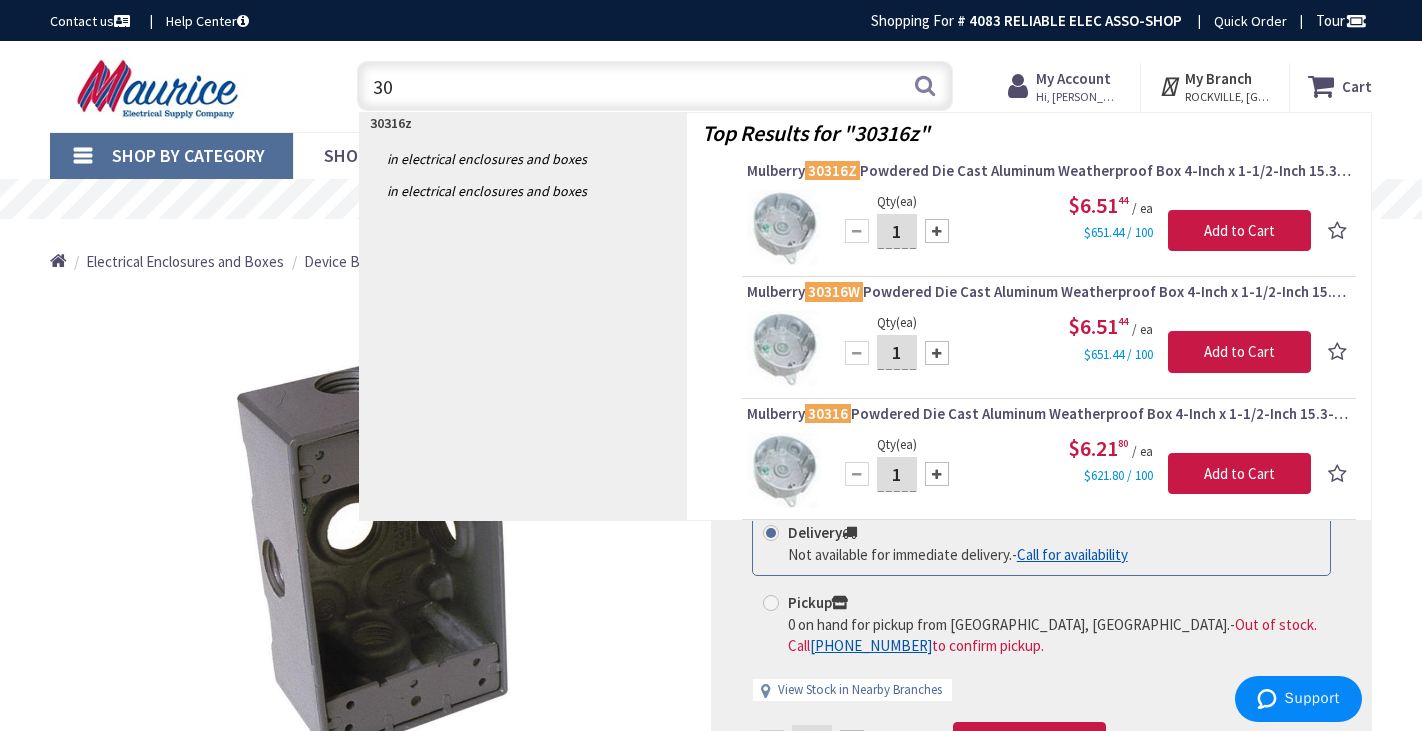 type on "3" 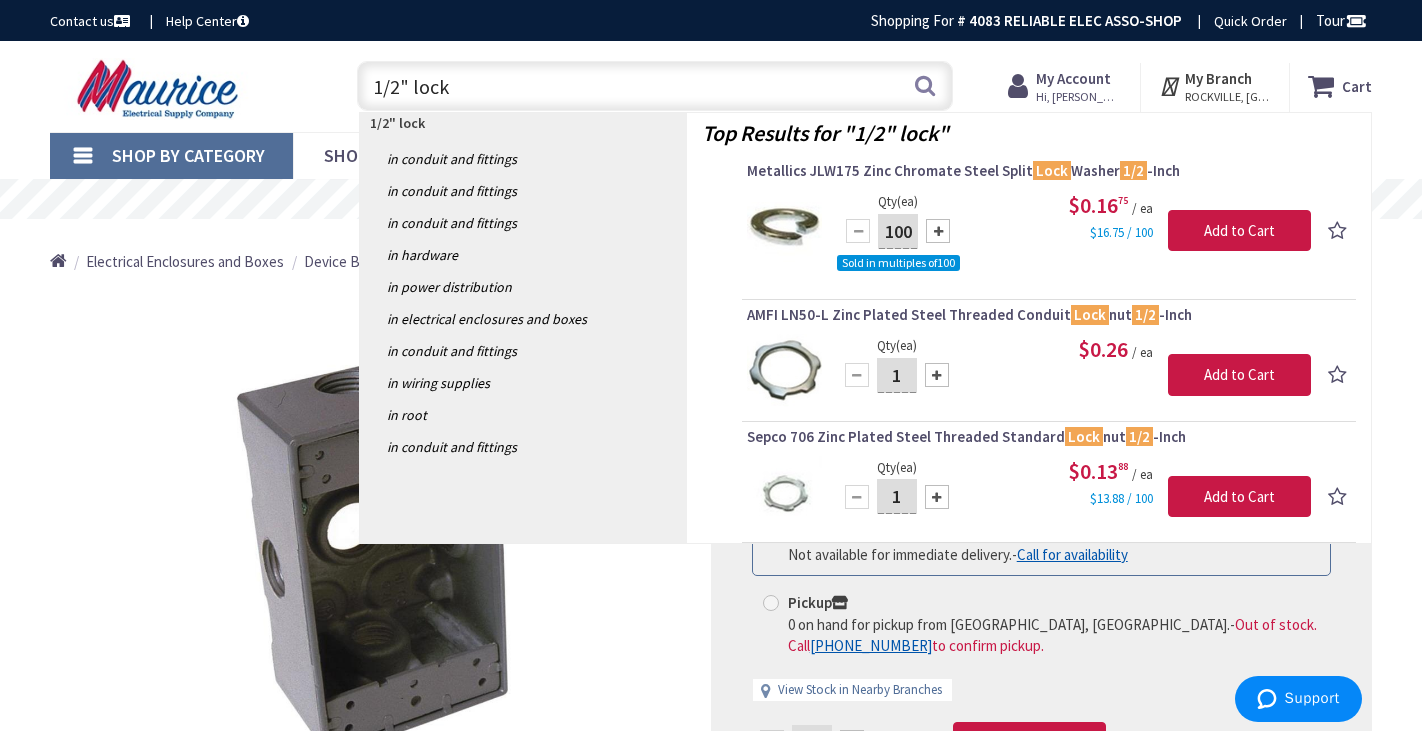 type on "1/2" lock" 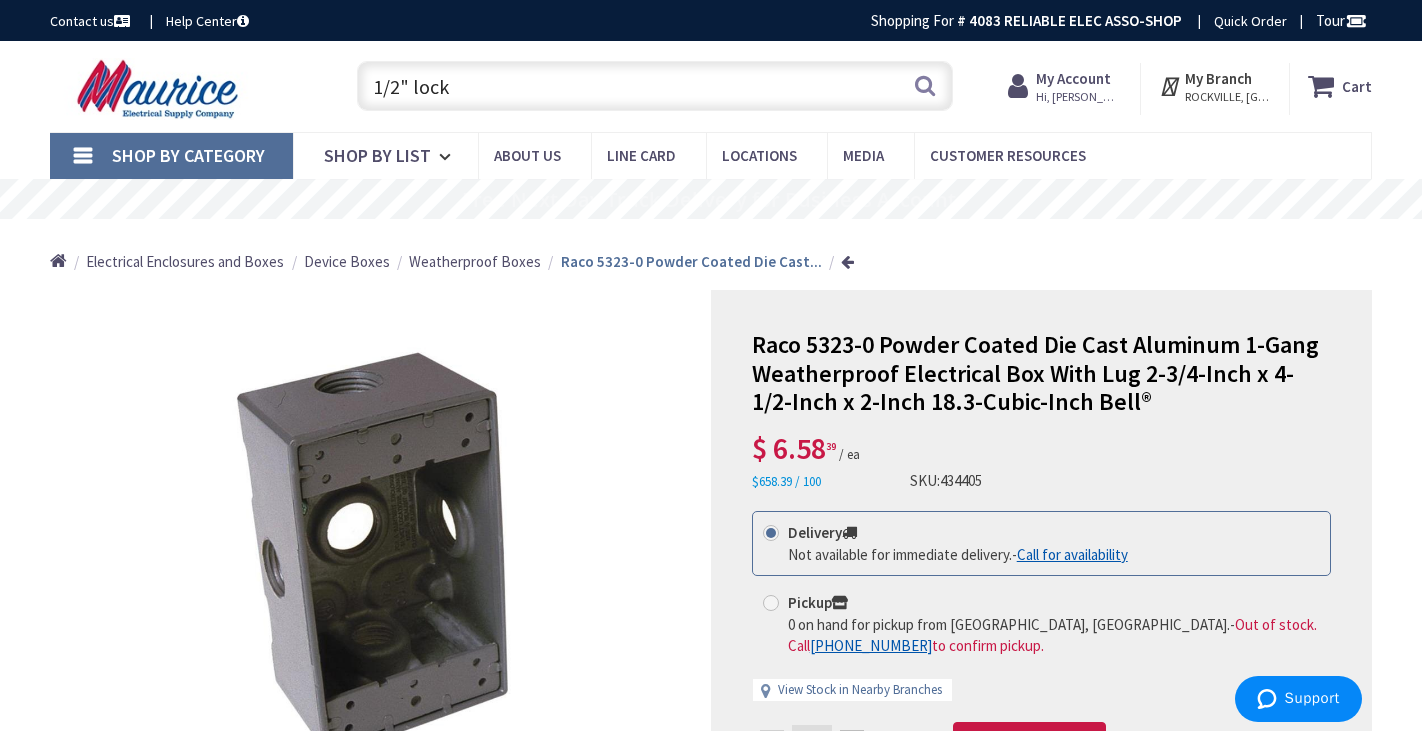 click on "1/2" lock" at bounding box center (654, 86) 